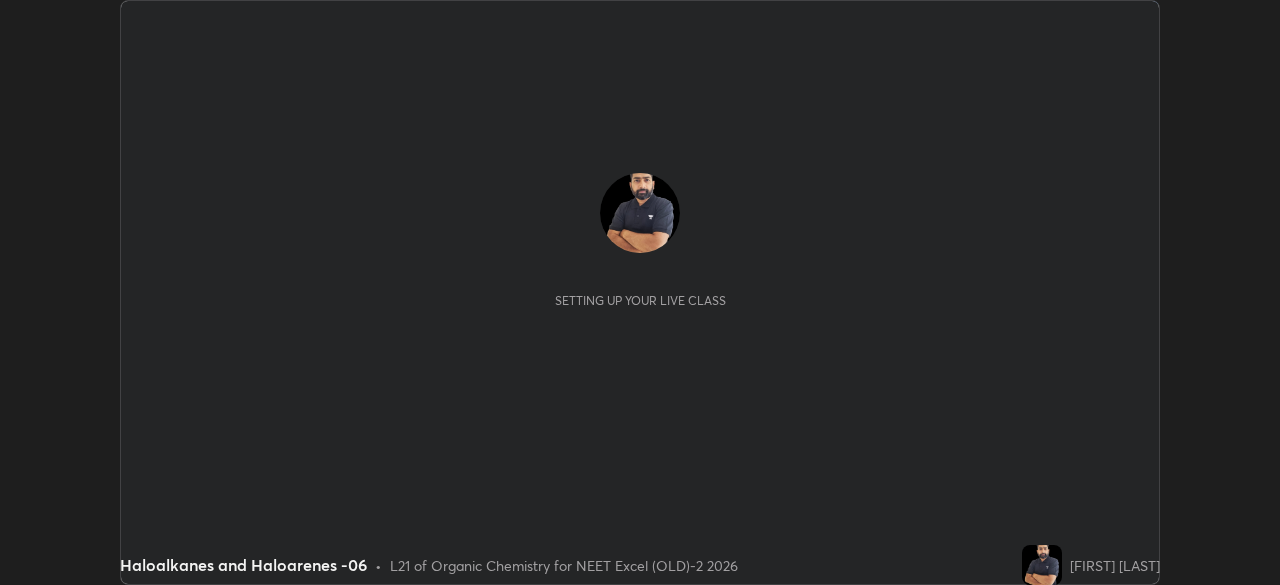 scroll, scrollTop: 0, scrollLeft: 0, axis: both 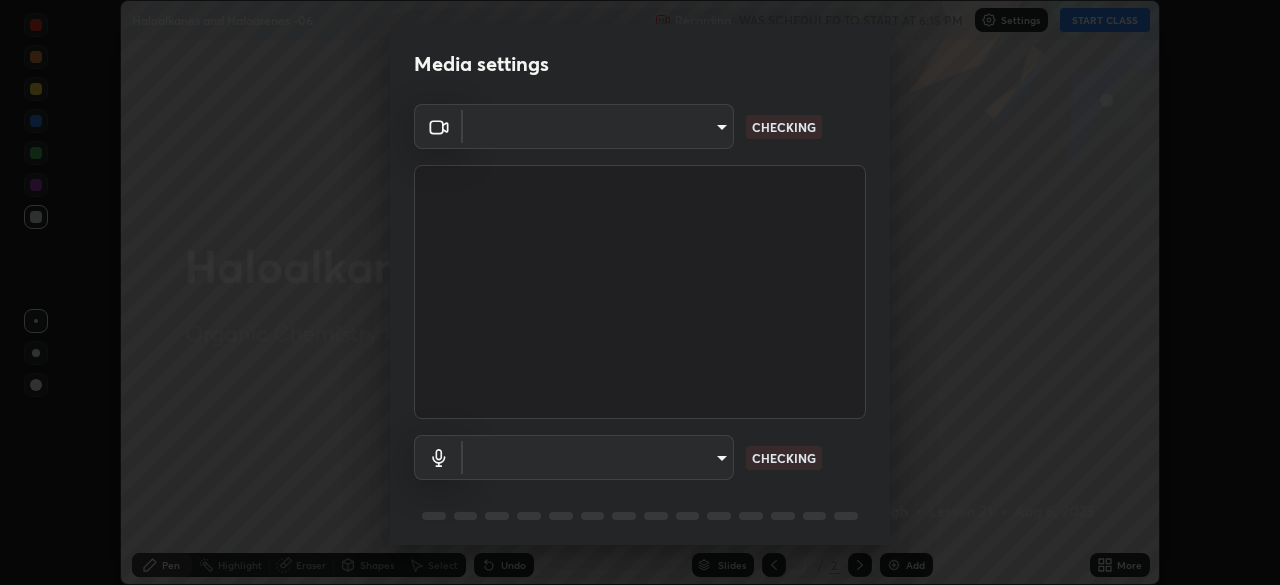 type on "0e50365916b658242f783ed4648cb329f585d10cba28352488c27cd343db3185" 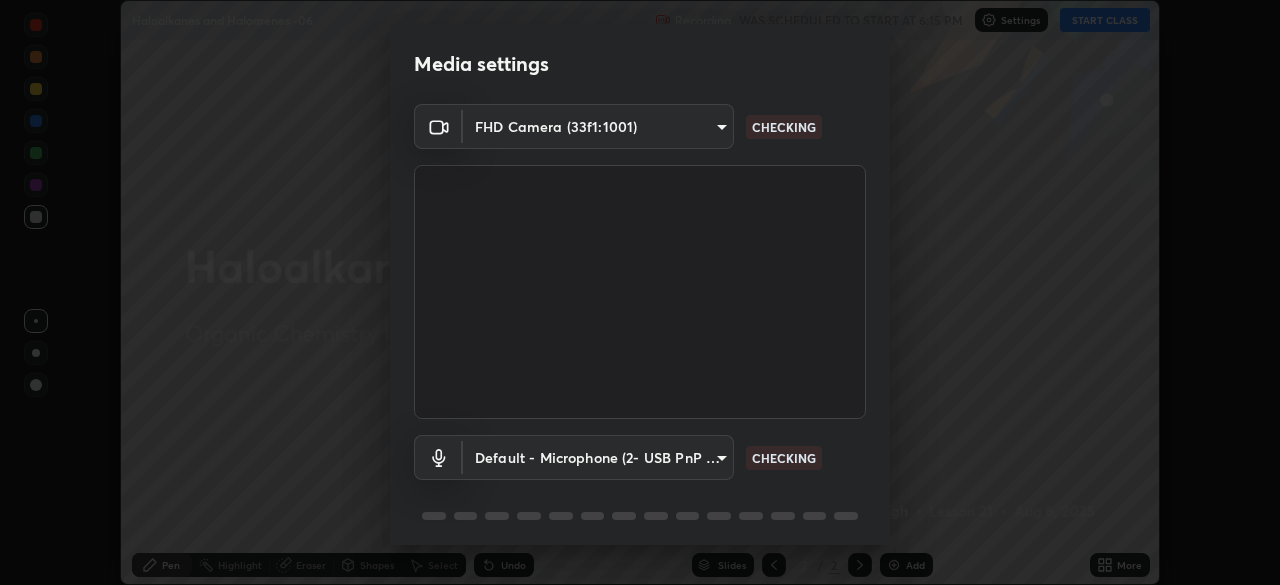 click on "Erase all Haloalkanes and Haloarenes -06 Recording WAS SCHEDULED TO START AT  6:15 PM Settings START CLASS Setting up your live class Haloalkanes and Haloarenes -06 • L21 of Organic Chemistry for NEET Excel (OLD)-2 2026 [FIRST] [LAST] Pen Highlight Eraser Shapes Select Undo Slides 2 / 2 Add More No doubts shared Encourage your learners to ask a doubt for better clarity Report an issue Reason for reporting Buffering Chat not working Audio - Video sync issue Educator video quality low ​ Attach an image Report Media settings FHD Camera (33f1:1001) 0e50365916b658242f783ed4648cb329f585d10cba28352488c27cd343db3185 CHECKING Default - Microphone (2- USB PnP Sound Device) (08bb:2902) default CHECKING 1 / 5 Next" at bounding box center [640, 292] 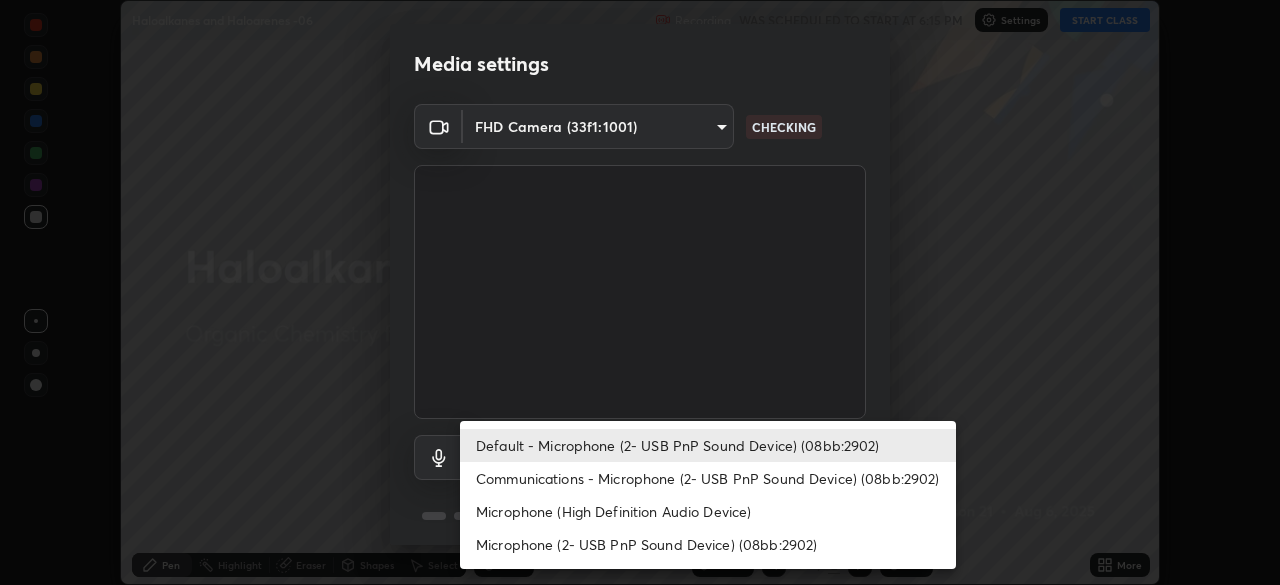 click on "Default - Microphone (2- USB PnP Sound Device) (08bb:2902)" at bounding box center (708, 445) 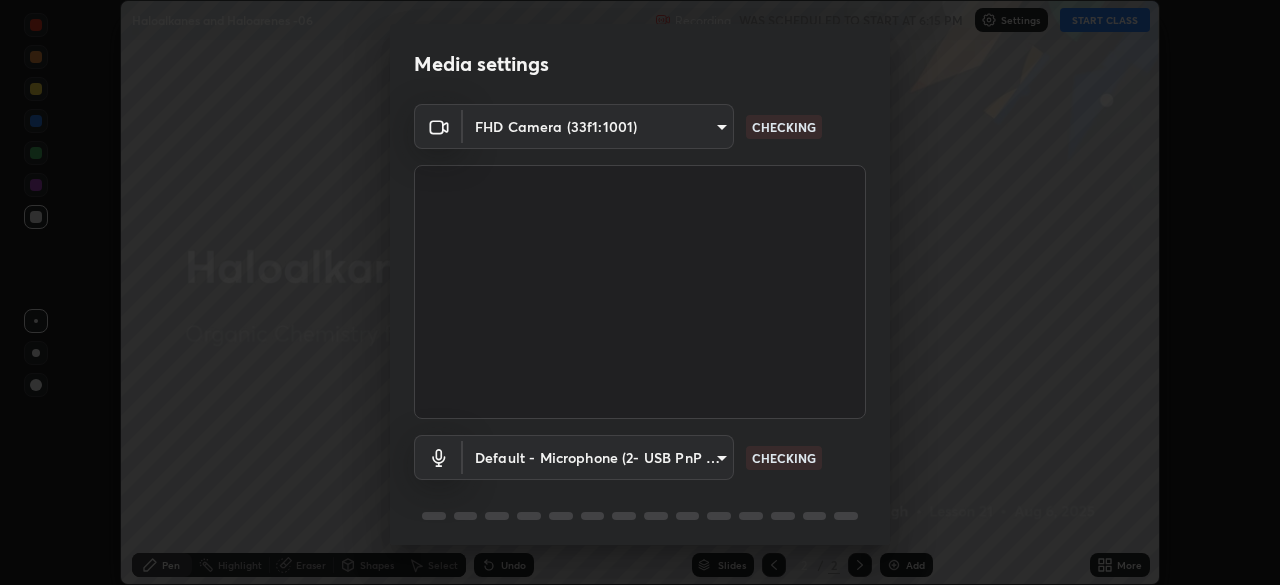 click on "Erase all Haloalkanes and Haloarenes -06 Recording WAS SCHEDULED TO START AT  6:15 PM Settings START CLASS Setting up your live class Haloalkanes and Haloarenes -06 • L21 of Organic Chemistry for NEET Excel (OLD)-2 2026 [FIRST] [LAST] Pen Highlight Eraser Shapes Select Undo Slides 2 / 2 Add More No doubts shared Encourage your learners to ask a doubt for better clarity Report an issue Reason for reporting Buffering Chat not working Audio - Video sync issue Educator video quality low ​ Attach an image Report Media settings FHD Camera (33f1:1001) 0e50365916b658242f783ed4648cb329f585d10cba28352488c27cd343db3185 CHECKING Default - Microphone (2- USB PnP Sound Device) (08bb:2902) default CHECKING 1 / 5 Next" at bounding box center [640, 292] 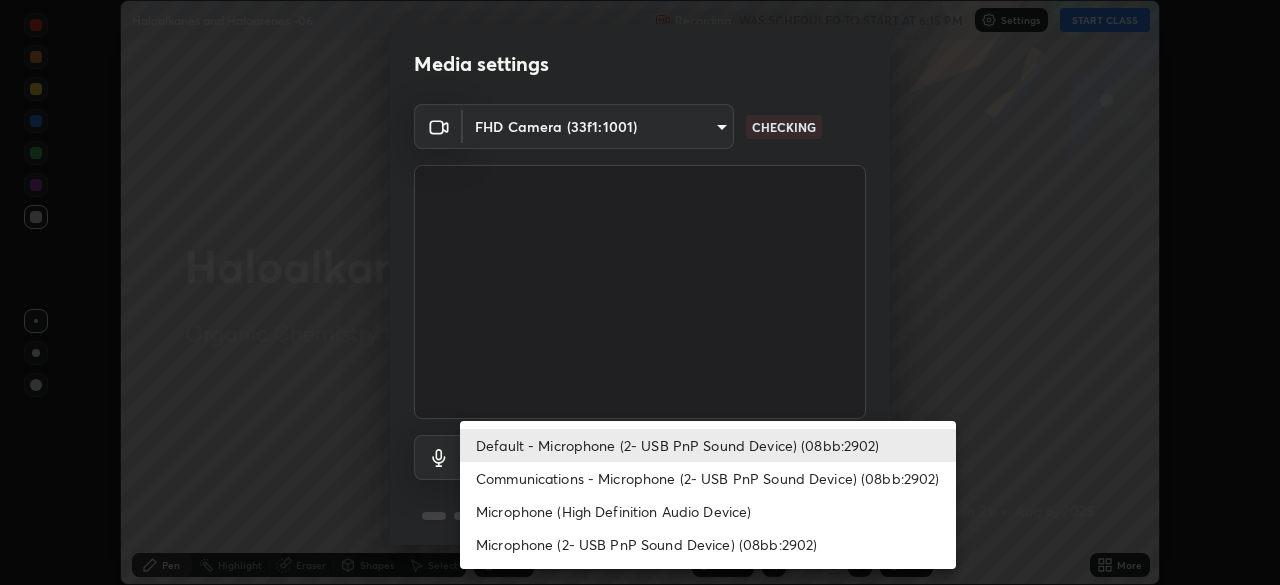 click on "Communications - Microphone (2- USB PnP Sound Device) (08bb:2902)" at bounding box center [708, 478] 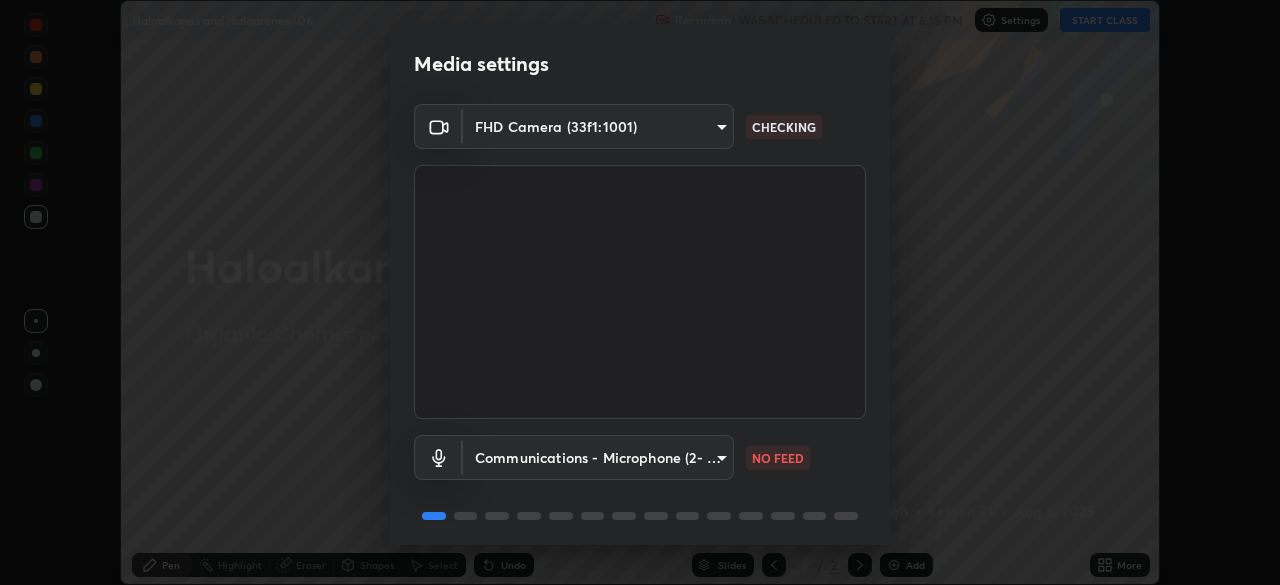 click on "Erase all Haloalkanes and Haloarenes -06 Recording WAS SCHEDULED TO START AT  6:15 PM Settings START CLASS Setting up your live class Haloalkanes and Haloarenes -06 • L21 of Organic Chemistry for NEET Excel (OLD)-2 2026 [FIRST] [LAST] Pen Highlight Eraser Shapes Select Undo Slides 2 / 2 Add More No doubts shared Encourage your learners to ask a doubt for better clarity Report an issue Reason for reporting Buffering Chat not working Audio - Video sync issue Educator video quality low ​ Attach an image Report Media settings FHD Camera (33f1:1001) 0e50365916b658242f783ed4648cb329f585d10cba28352488c27cd343db3185 CHECKING Communications - Microphone (2- USB PnP Sound Device) (08bb:2902) communications NO FEED 1 / 5 Next" at bounding box center (640, 292) 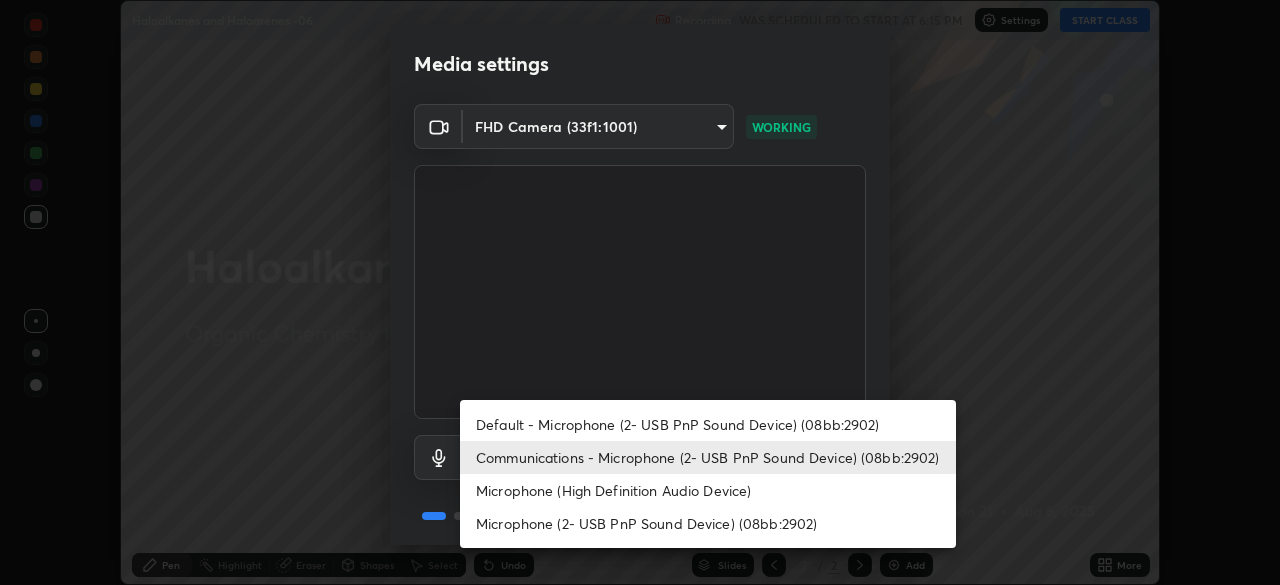 click on "Default - Microphone (2- USB PnP Sound Device) (08bb:2902)" at bounding box center [708, 424] 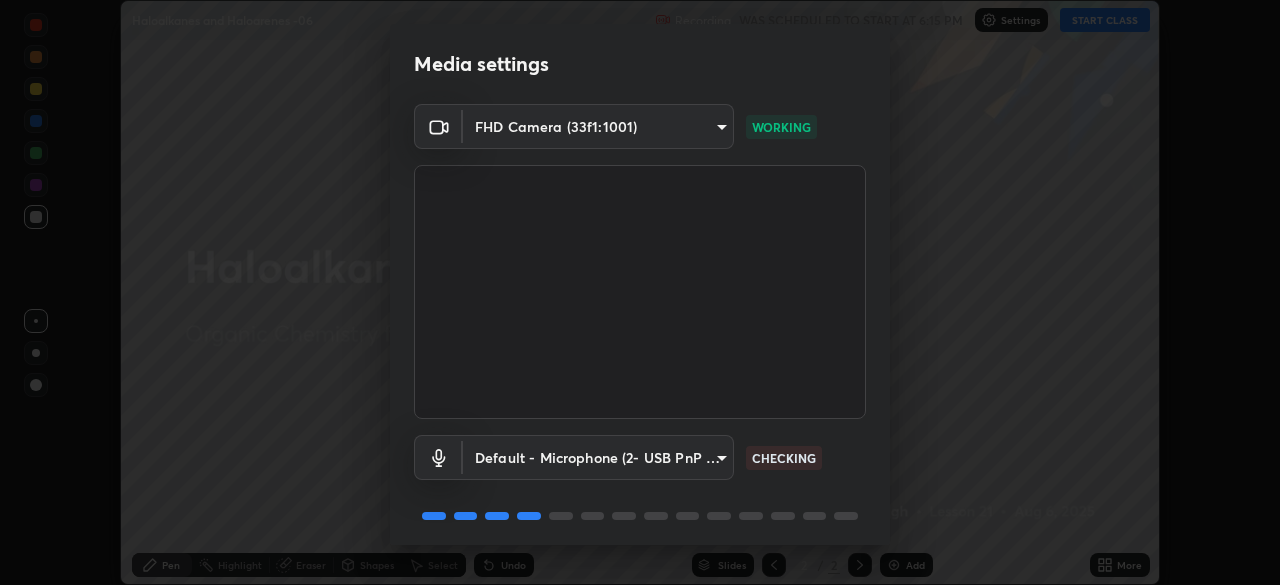 scroll, scrollTop: 71, scrollLeft: 0, axis: vertical 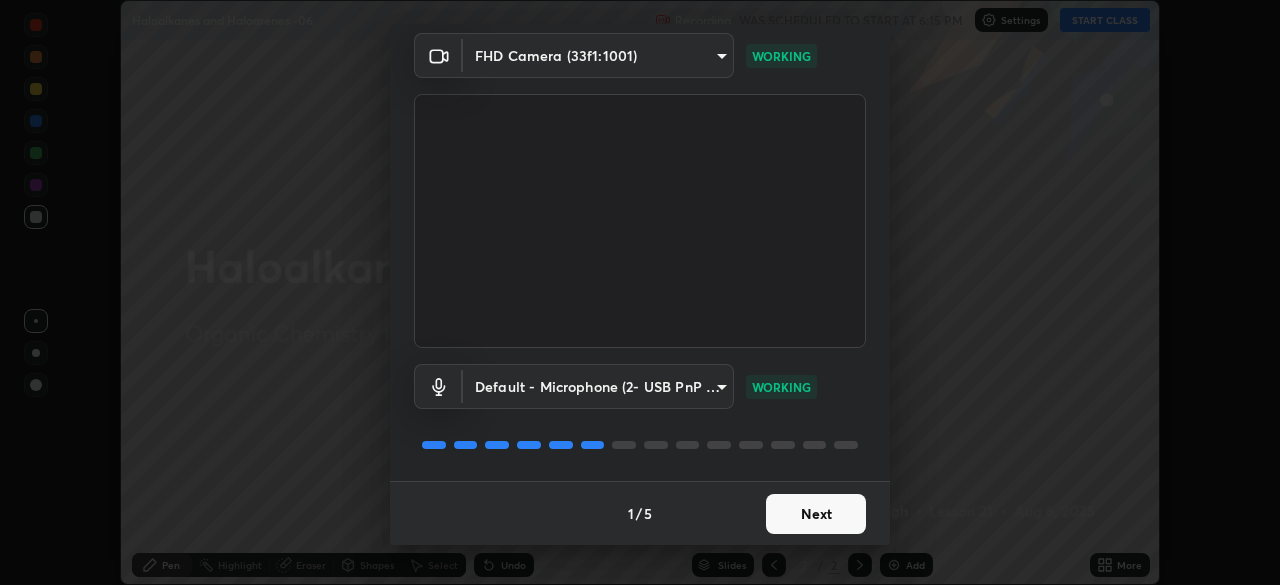 click on "Next" at bounding box center (816, 514) 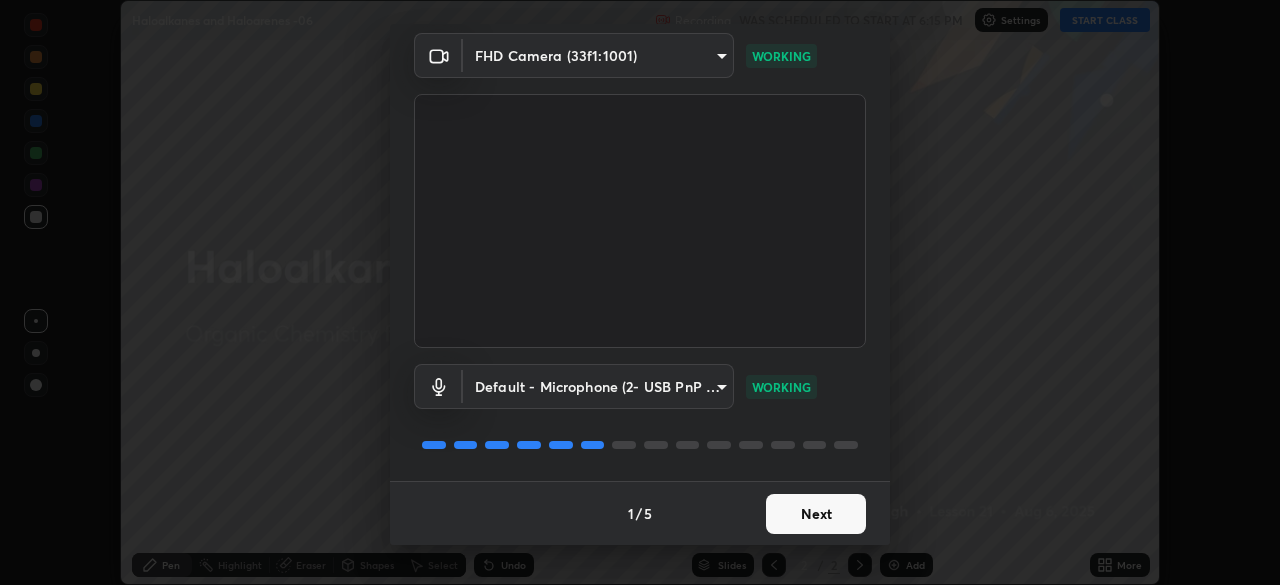 scroll, scrollTop: 0, scrollLeft: 0, axis: both 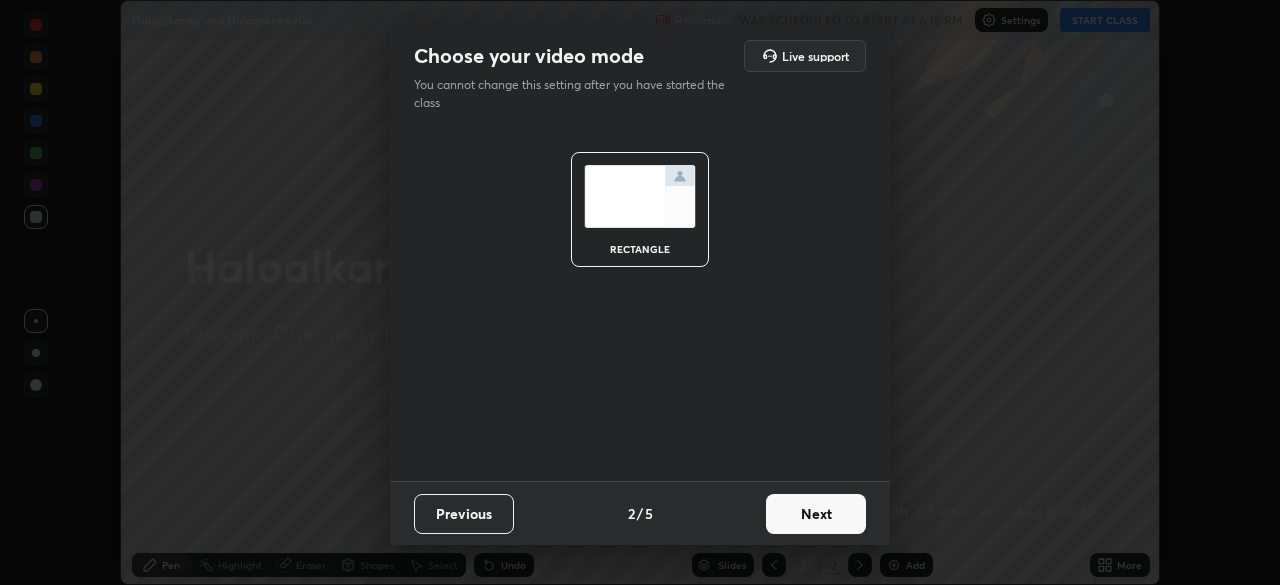 click on "Next" at bounding box center [816, 514] 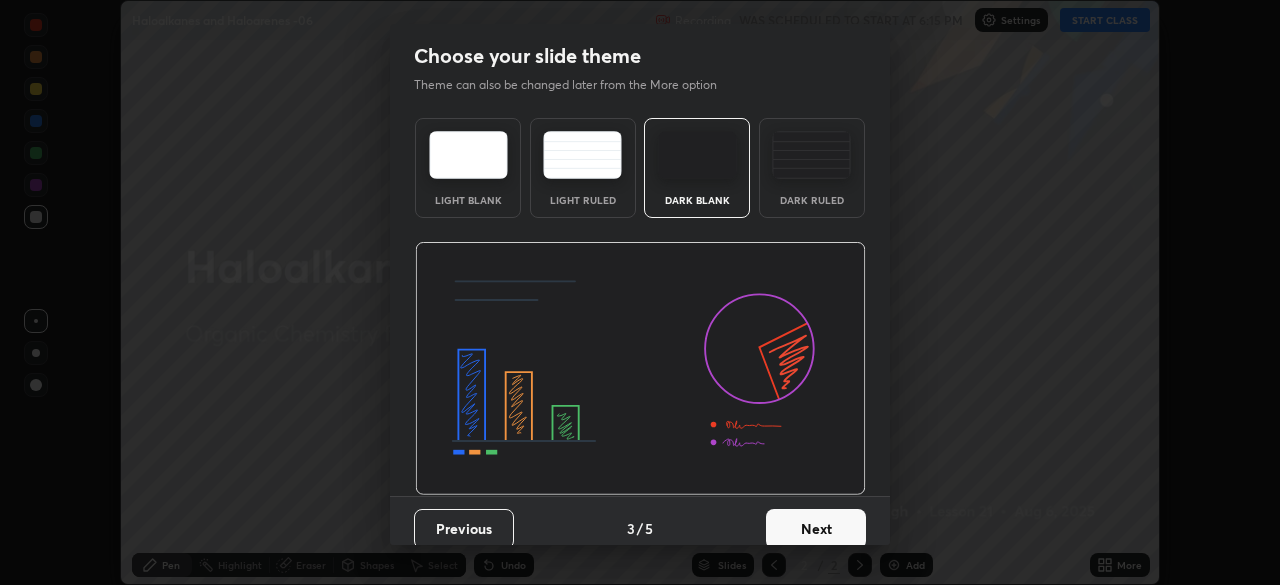 click on "Next" at bounding box center [816, 529] 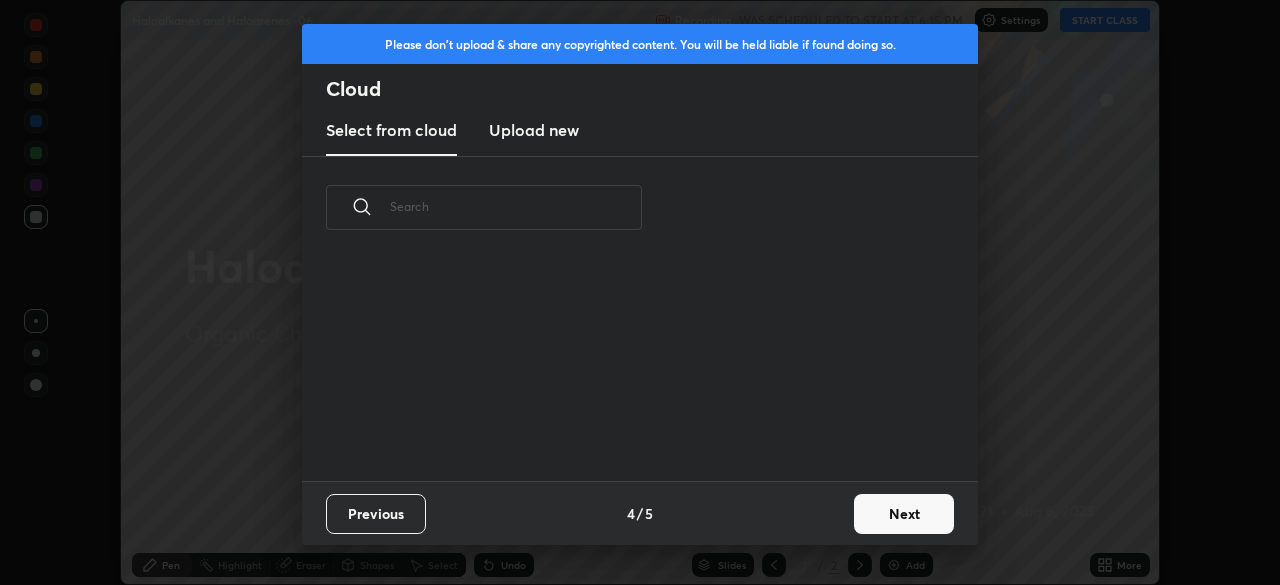 scroll, scrollTop: 7, scrollLeft: 11, axis: both 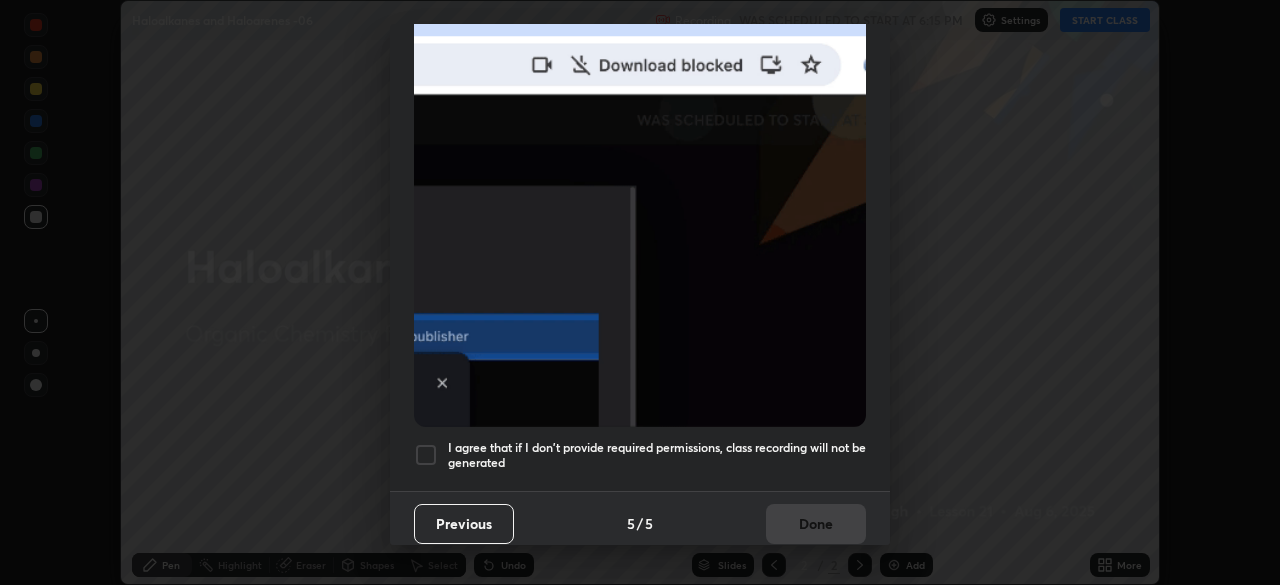 click at bounding box center (426, 455) 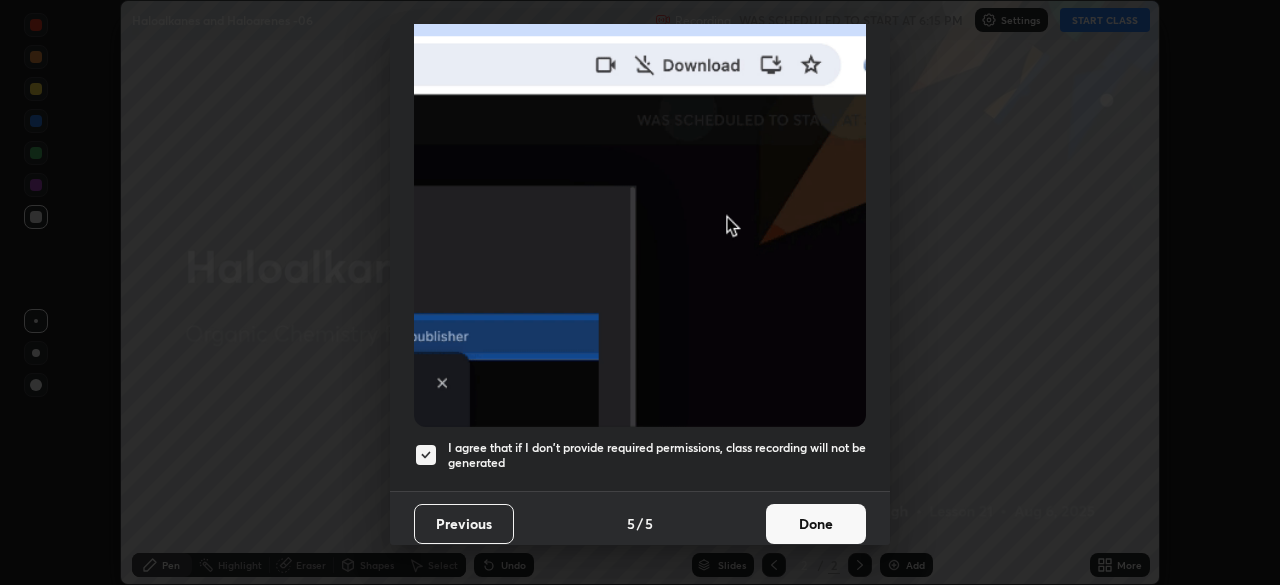 click on "Done" at bounding box center (816, 524) 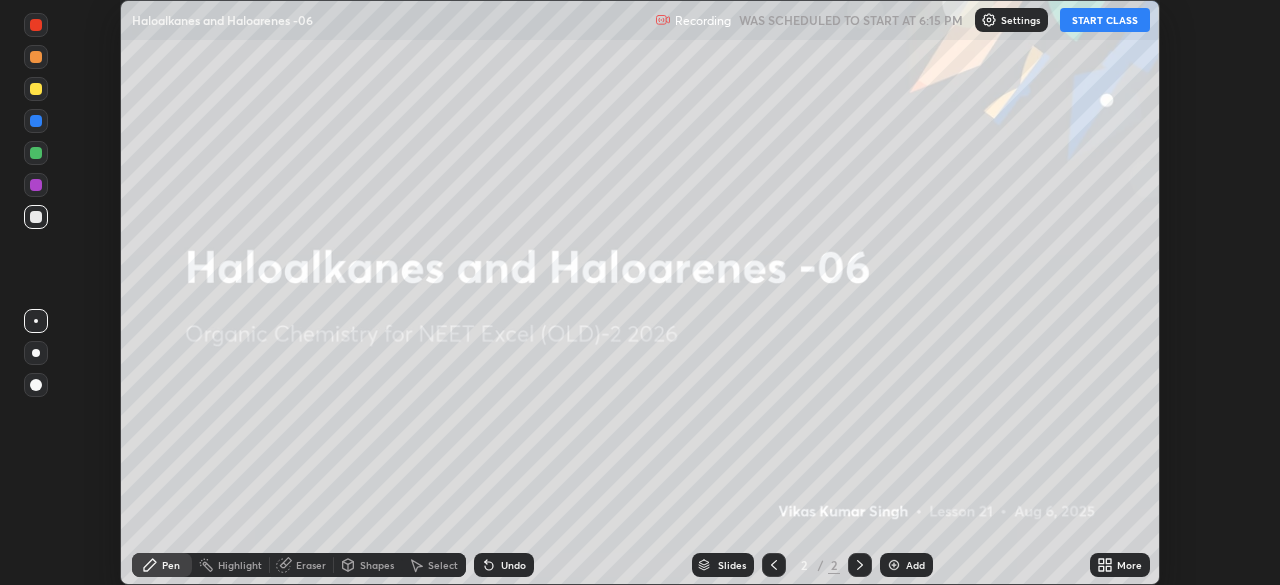click on "START CLASS" at bounding box center [1105, 20] 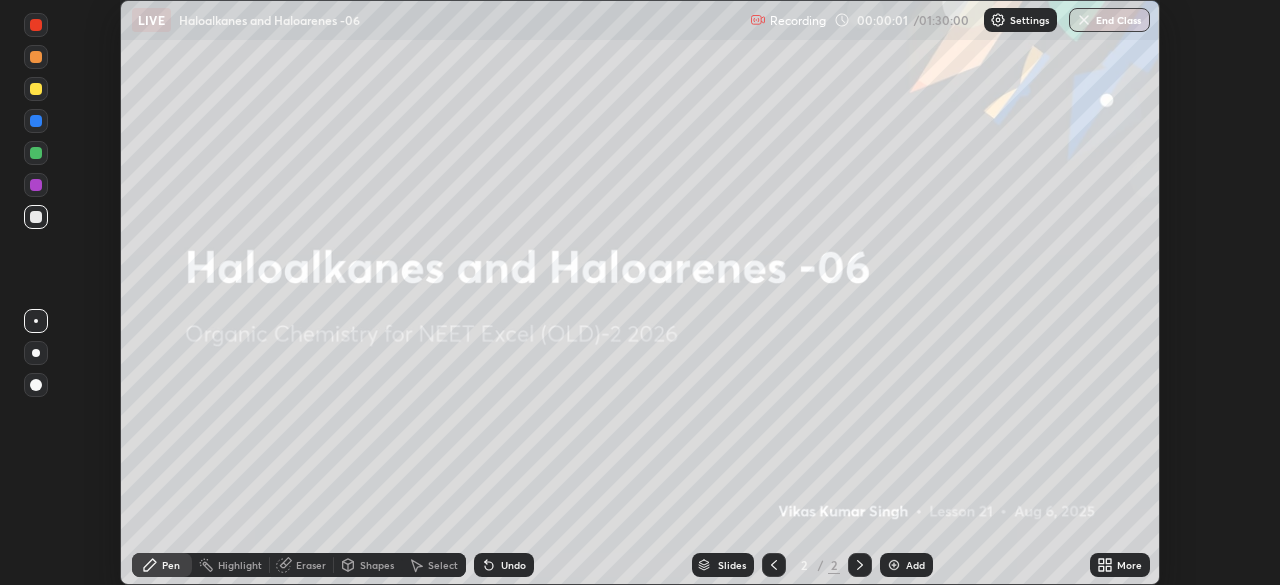 click 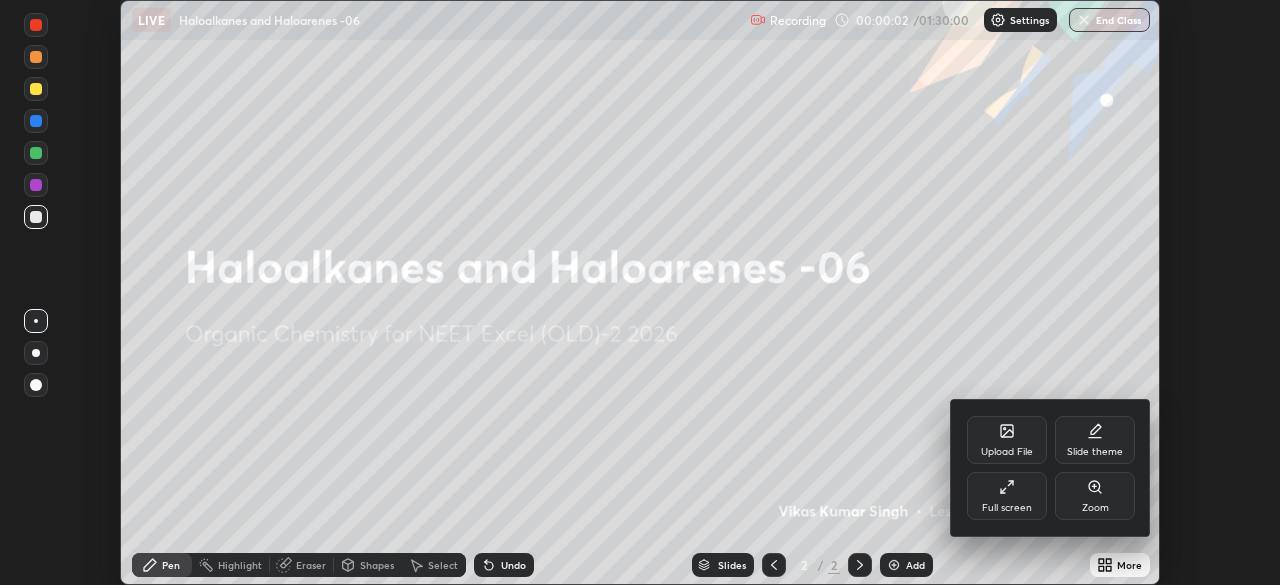 click 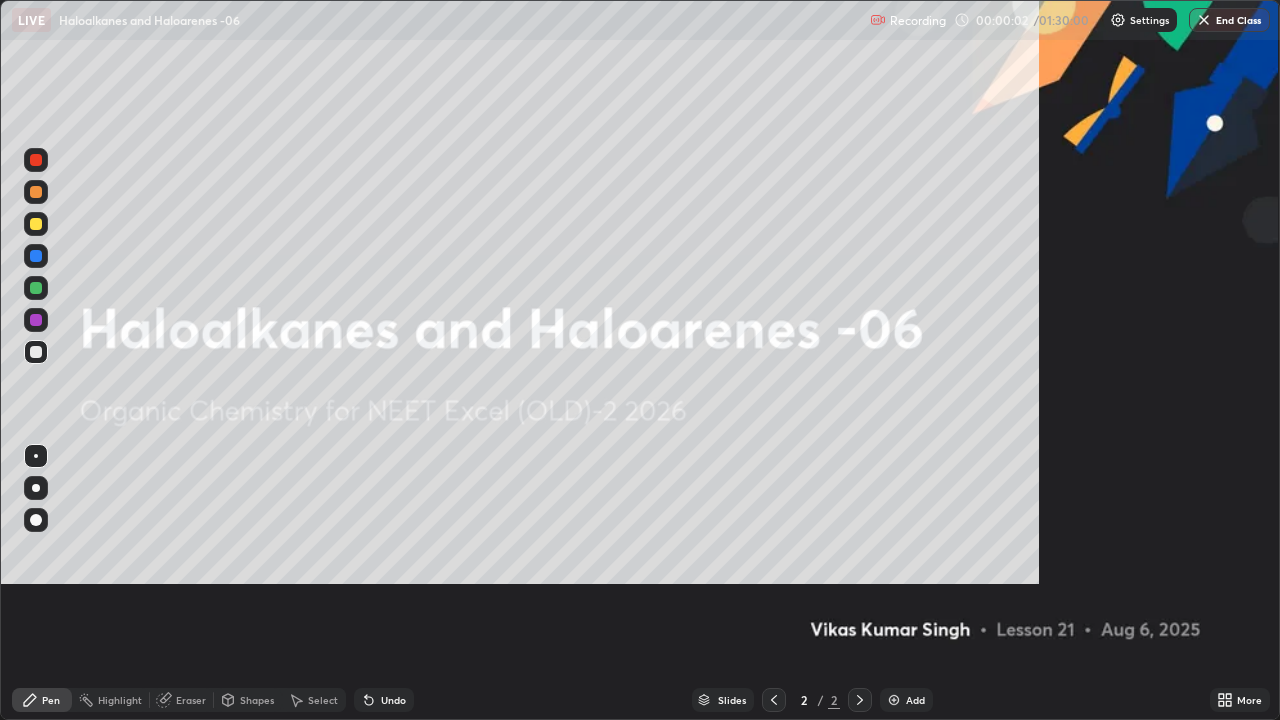 scroll, scrollTop: 99280, scrollLeft: 98720, axis: both 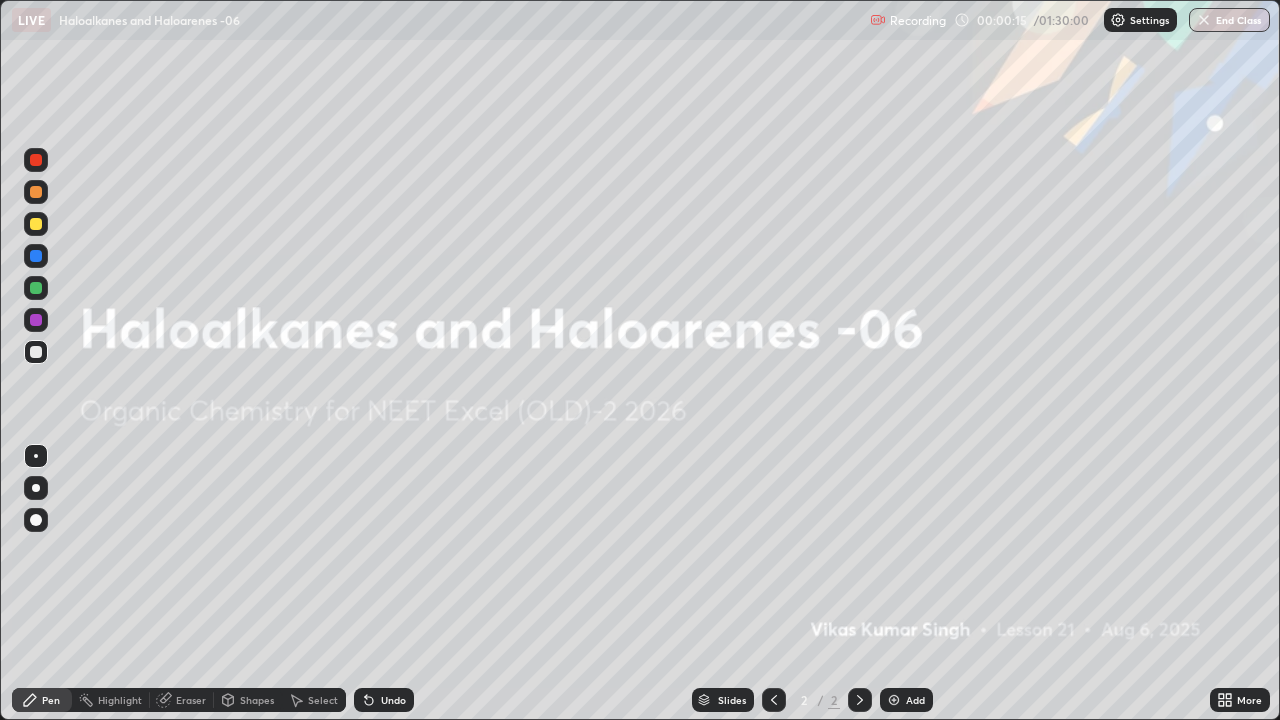 click on "Add" at bounding box center (915, 700) 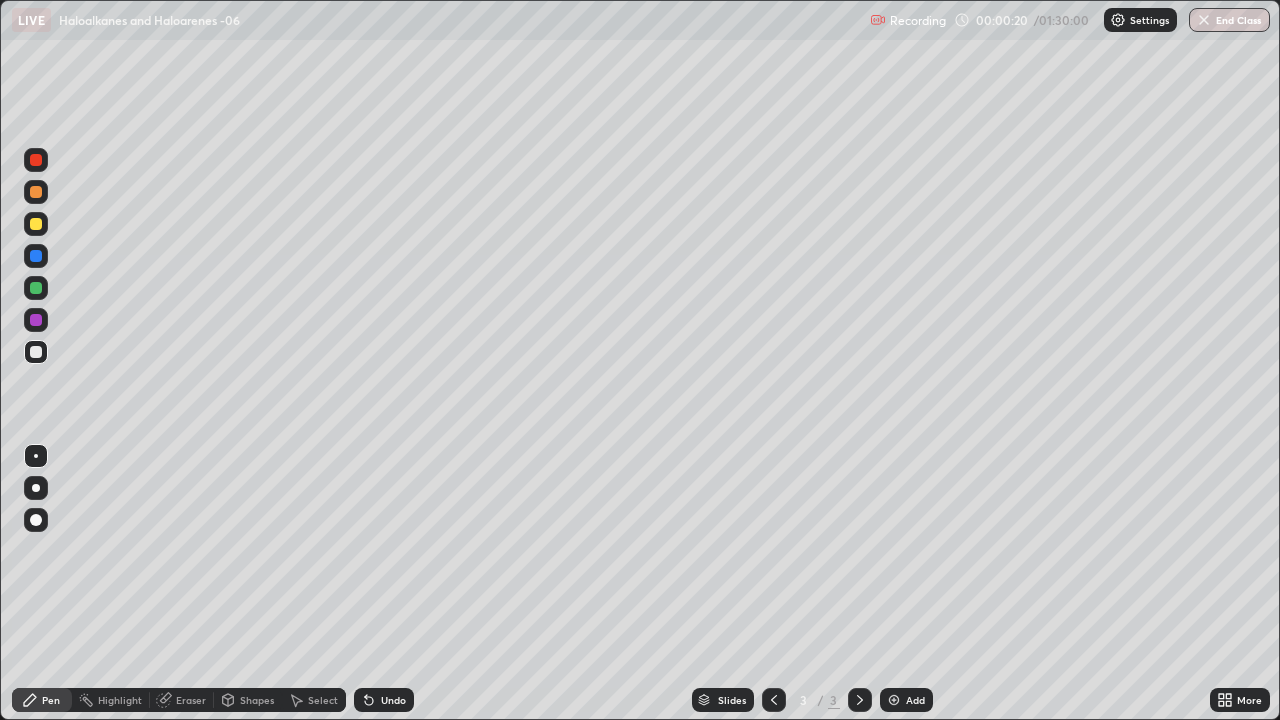 click at bounding box center (36, 352) 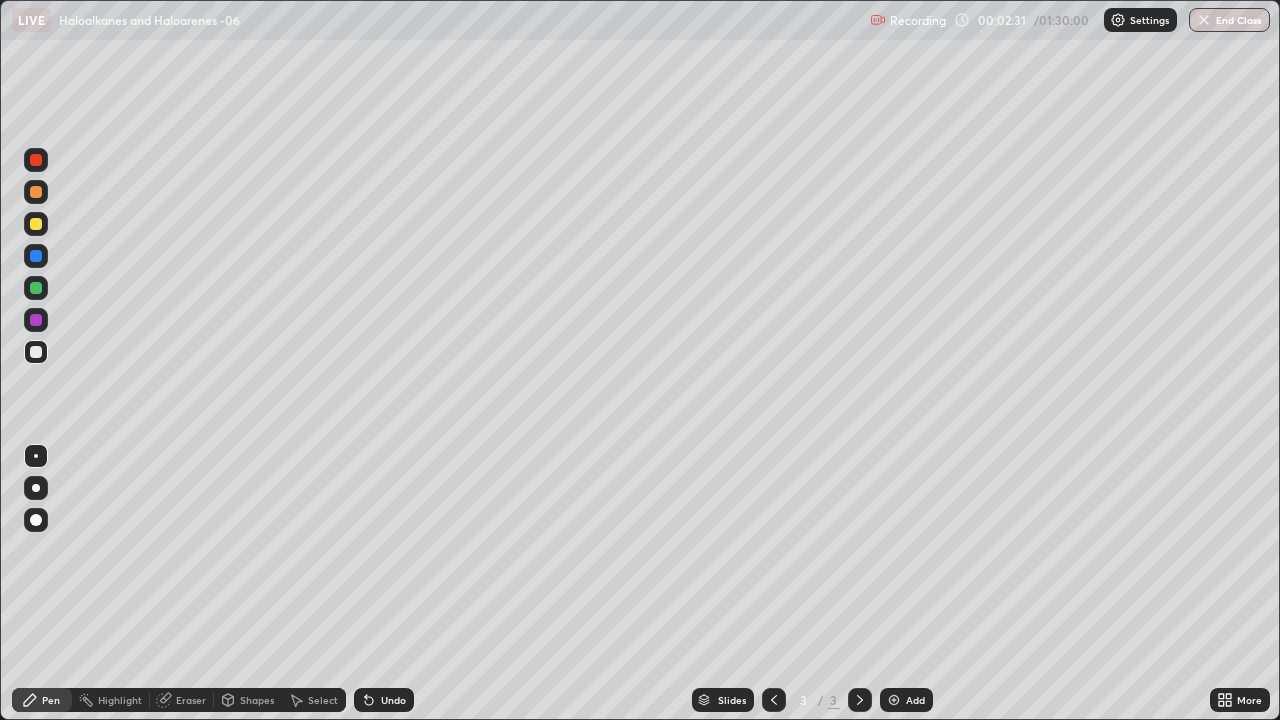 click on "Add" at bounding box center (915, 700) 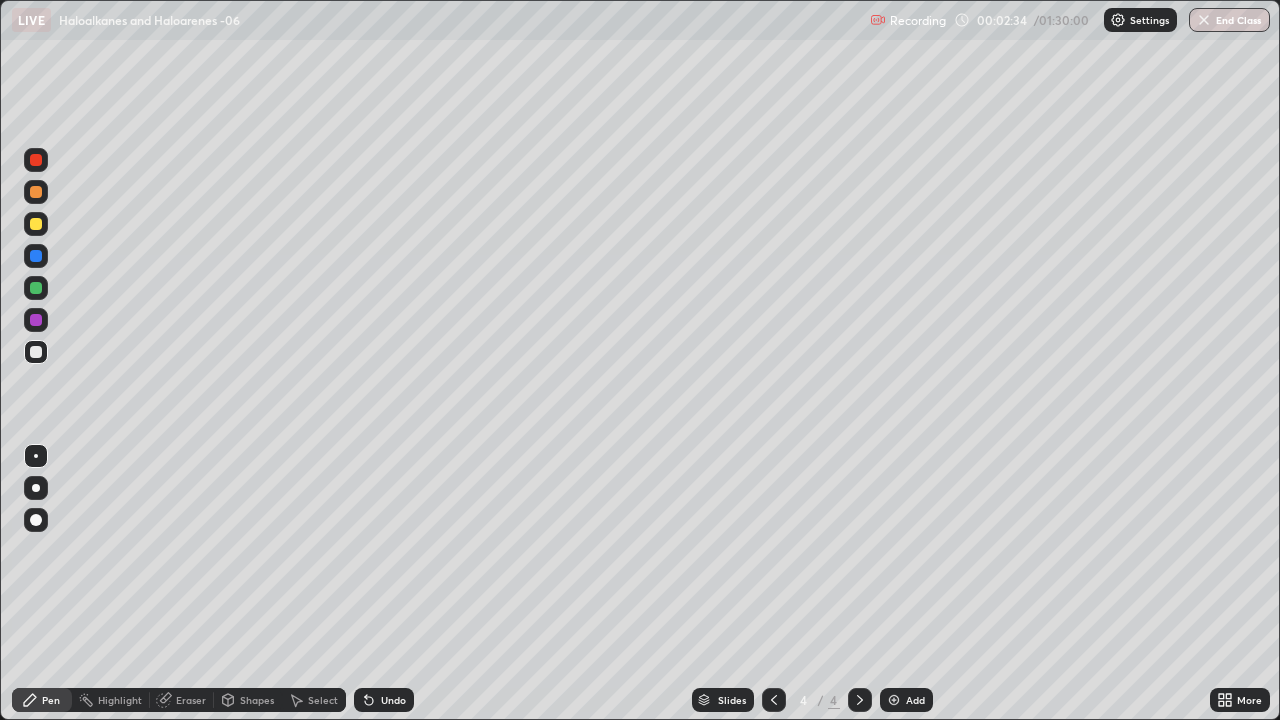 click at bounding box center (36, 160) 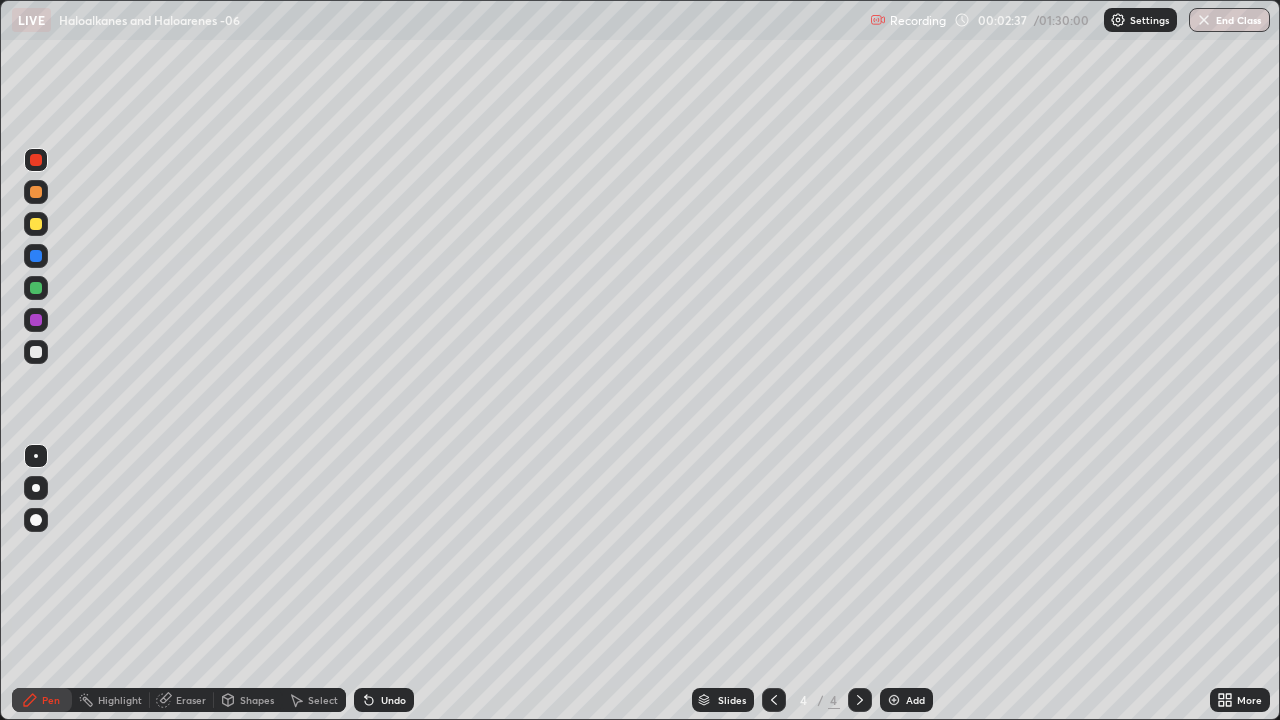 click on "Undo" at bounding box center [393, 700] 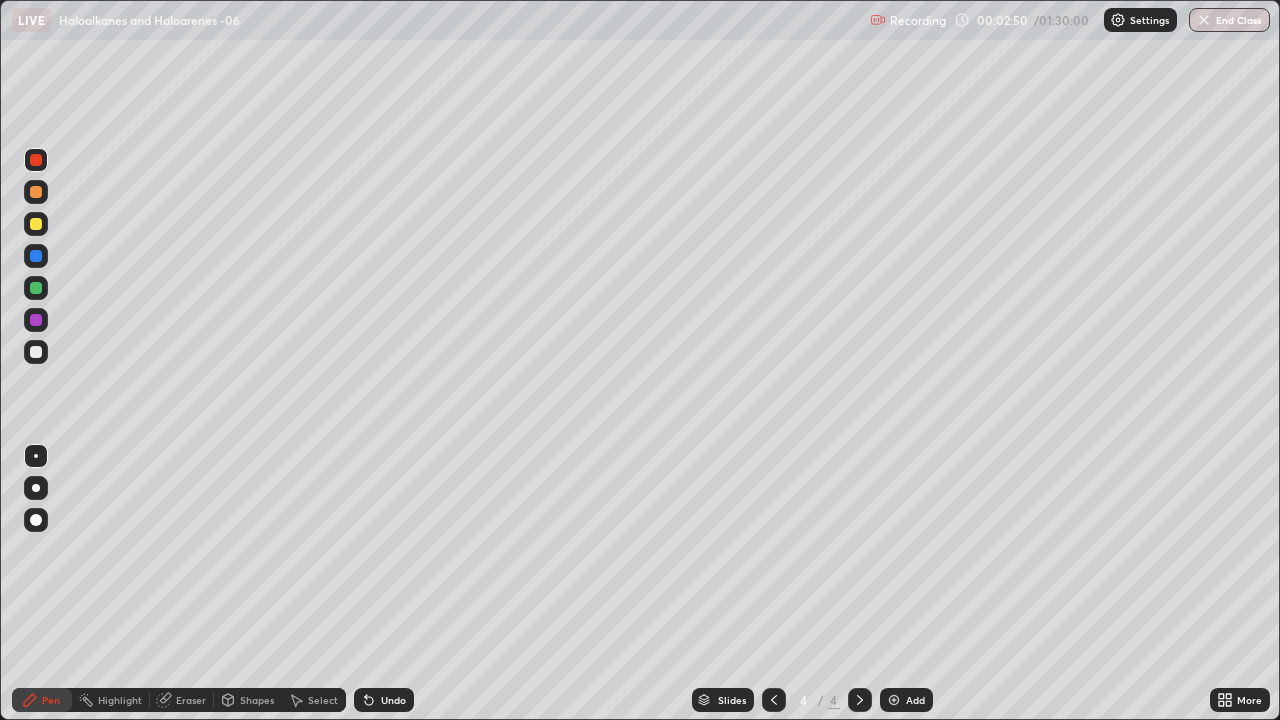click at bounding box center (36, 352) 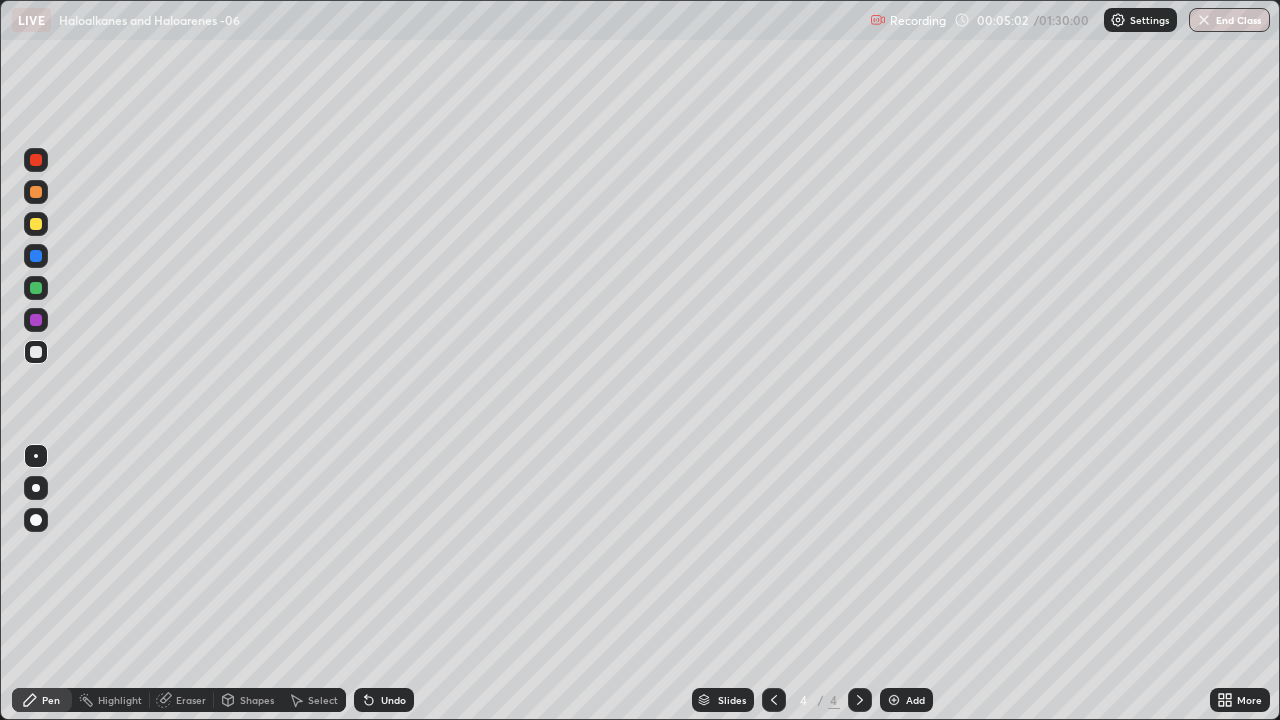 click on "Undo" at bounding box center (393, 700) 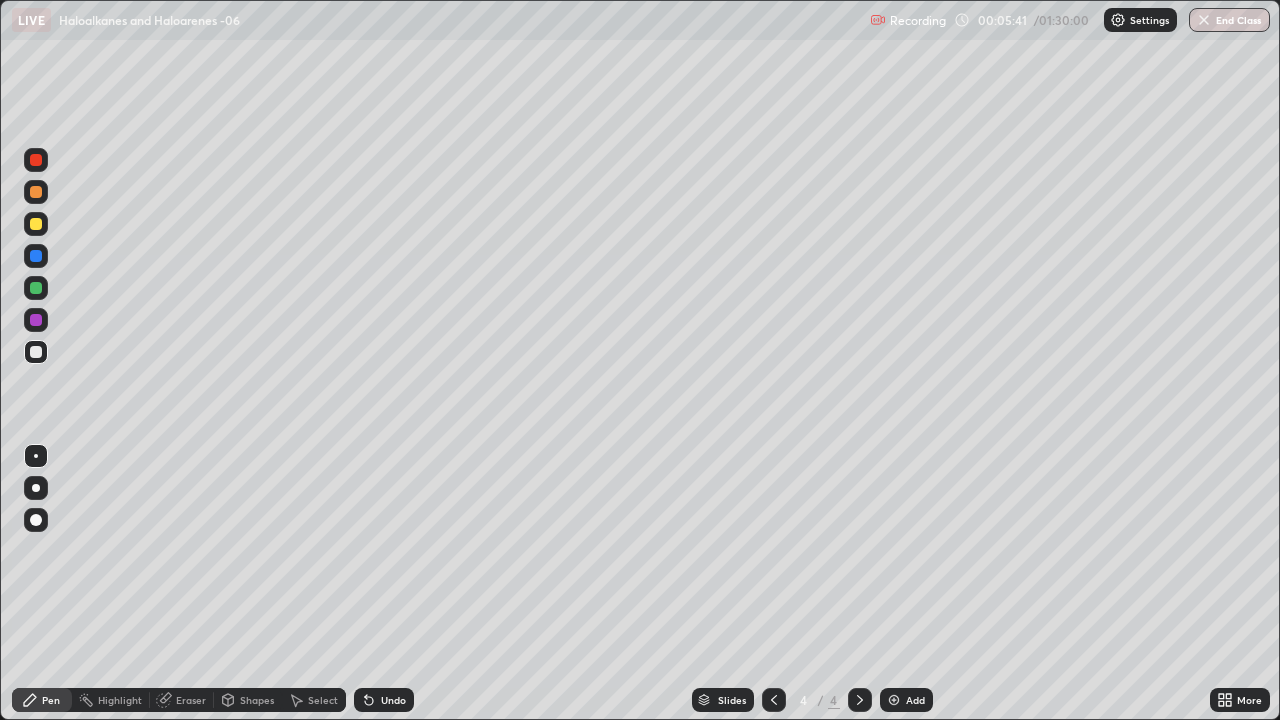 click at bounding box center [36, 288] 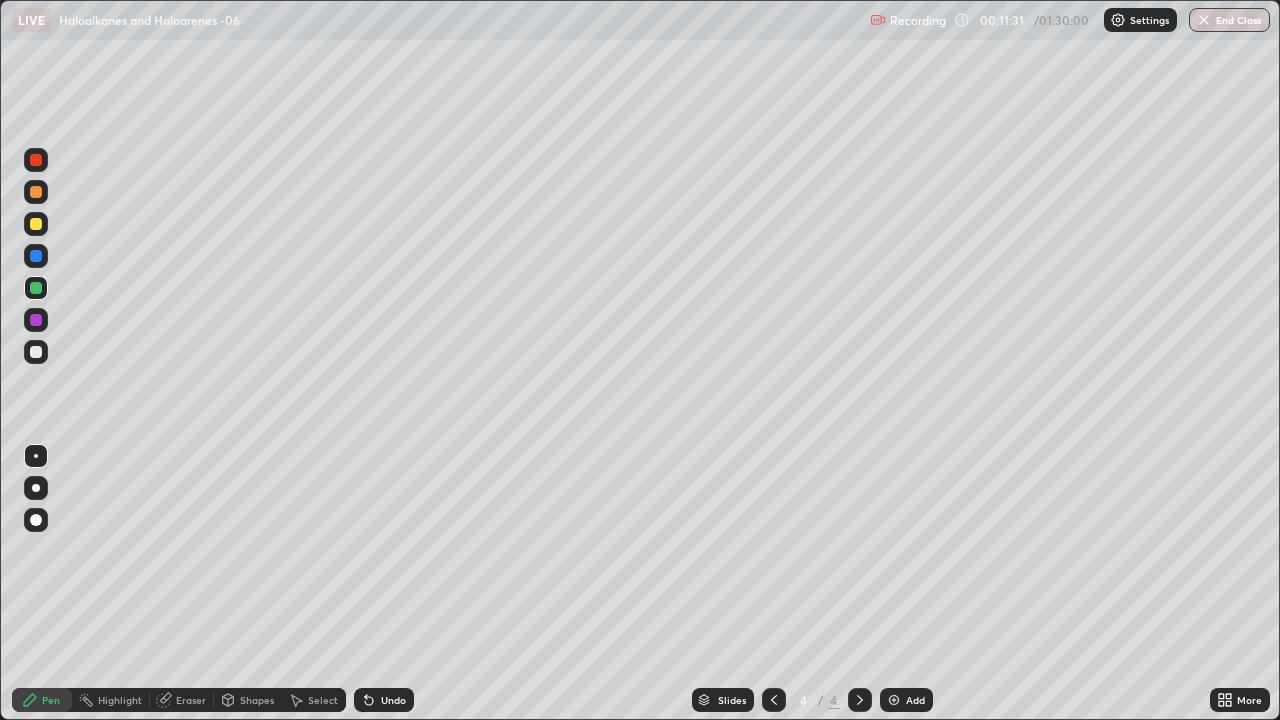 click at bounding box center (36, 352) 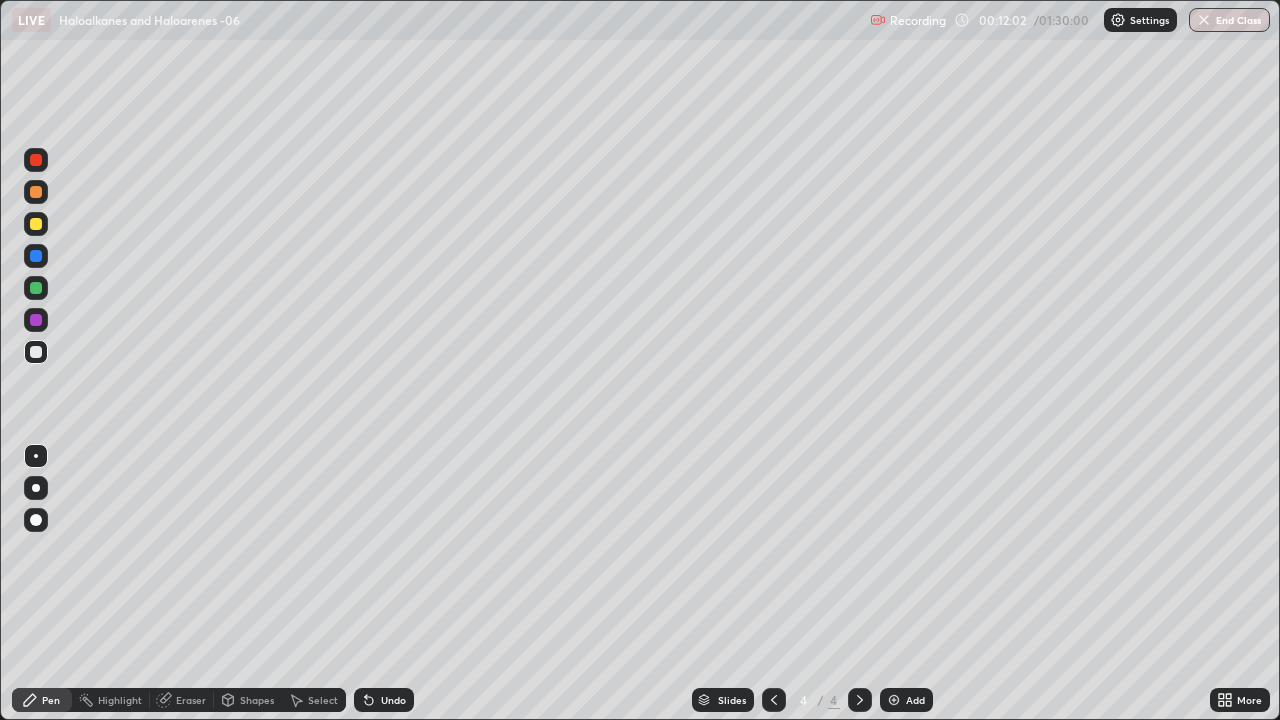 click on "Undo" at bounding box center [393, 700] 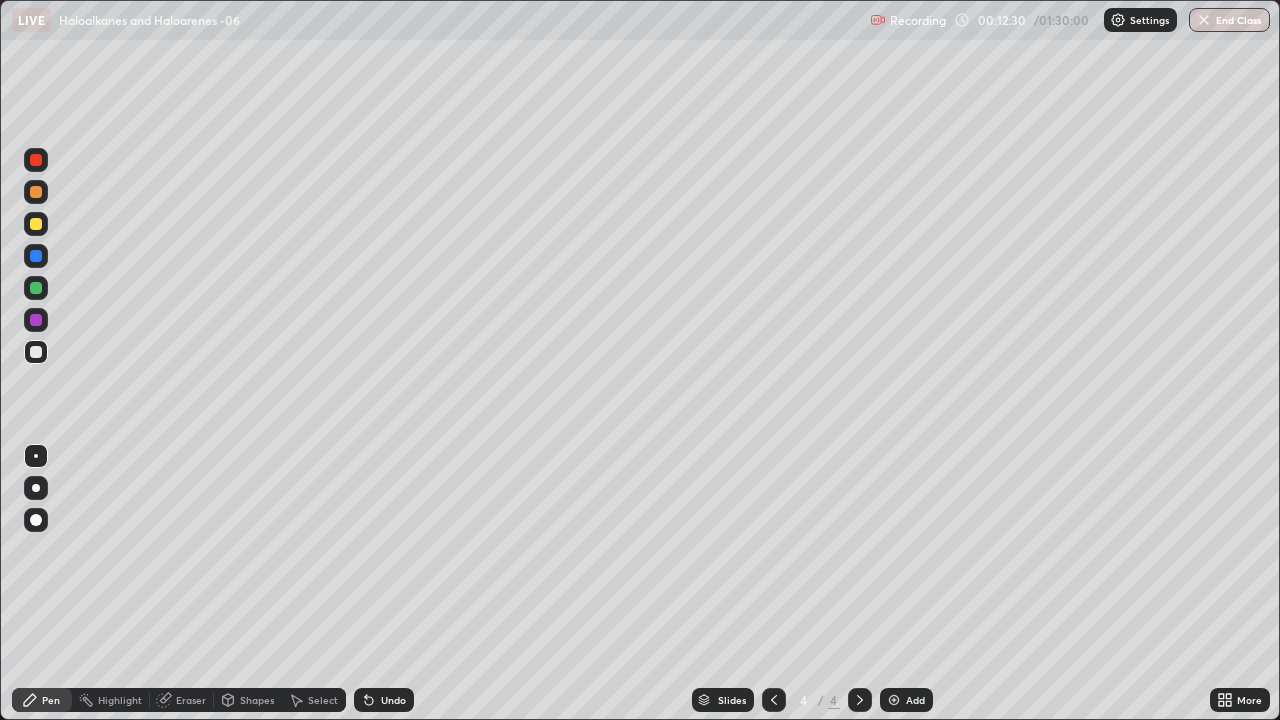 click on "Add" at bounding box center [915, 700] 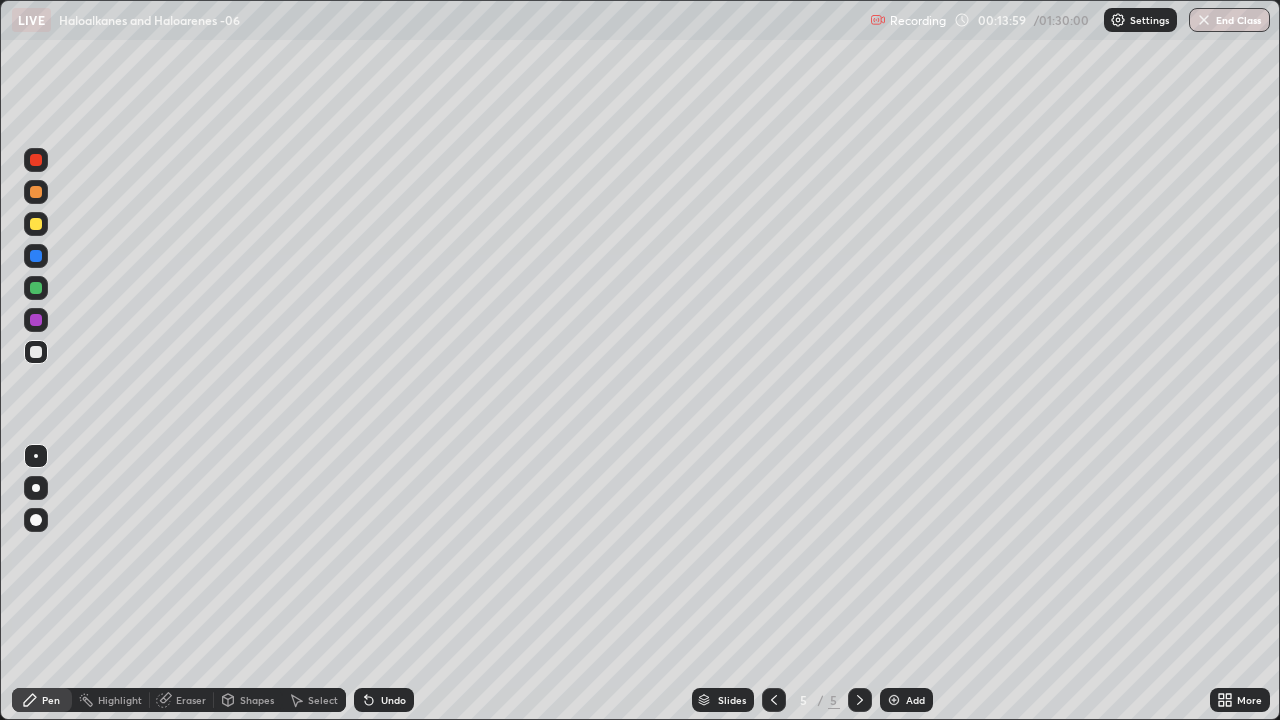 click at bounding box center [36, 224] 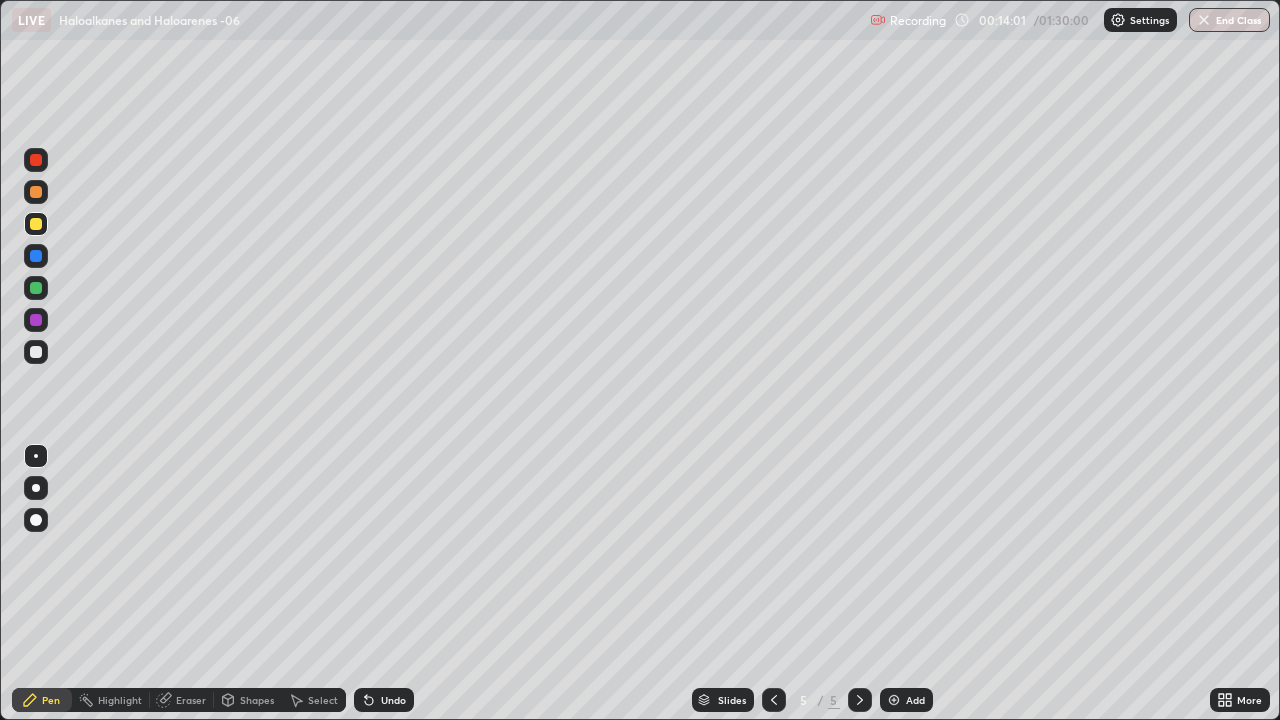 click on "Undo" at bounding box center (384, 700) 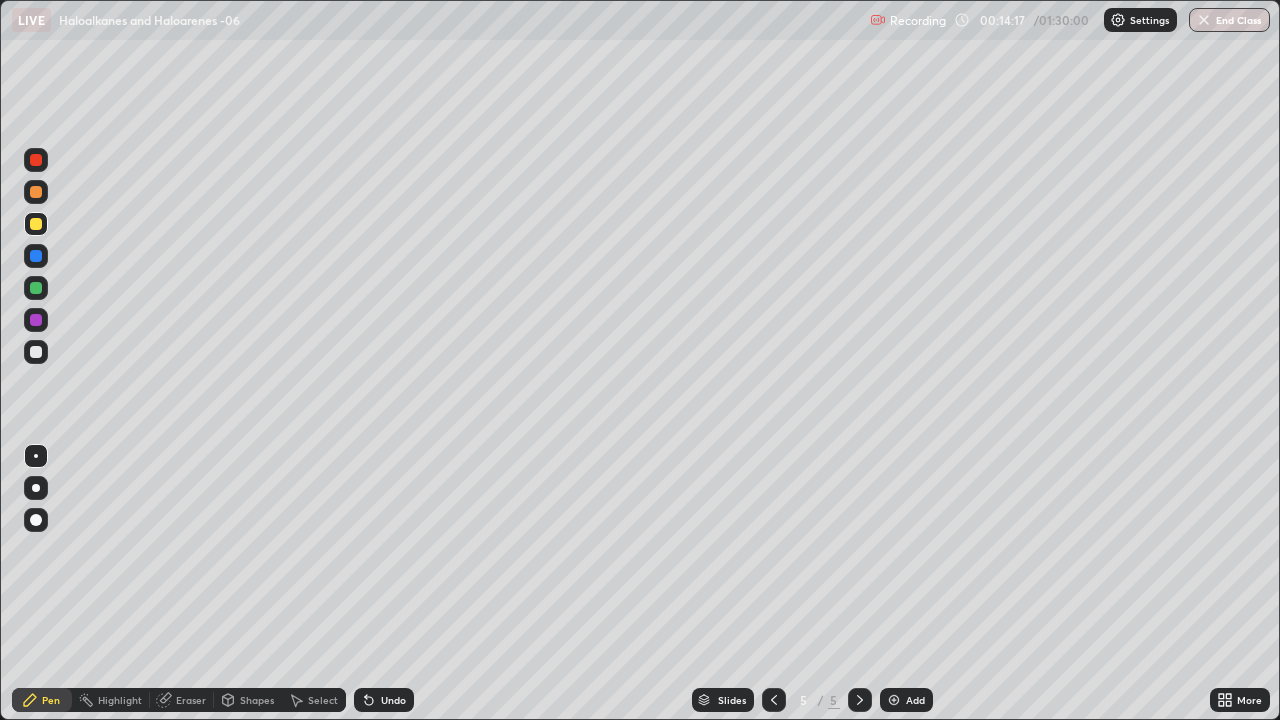 click at bounding box center (36, 352) 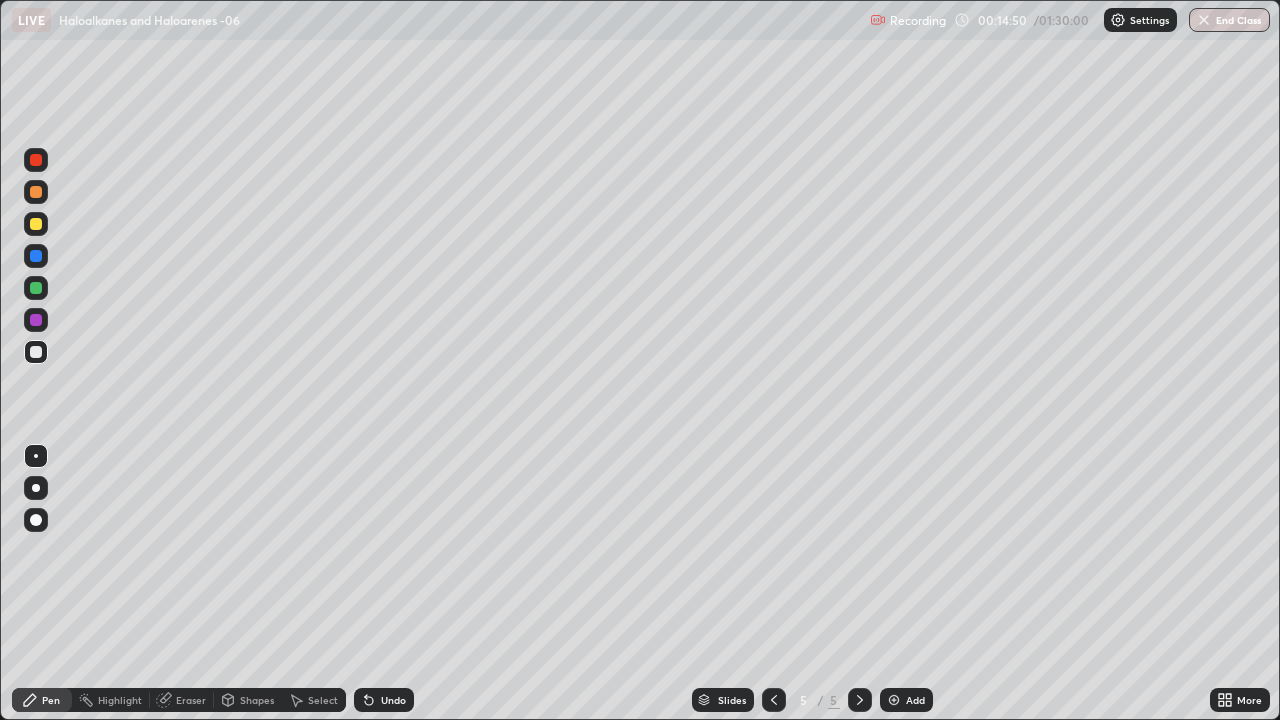 click at bounding box center [36, 352] 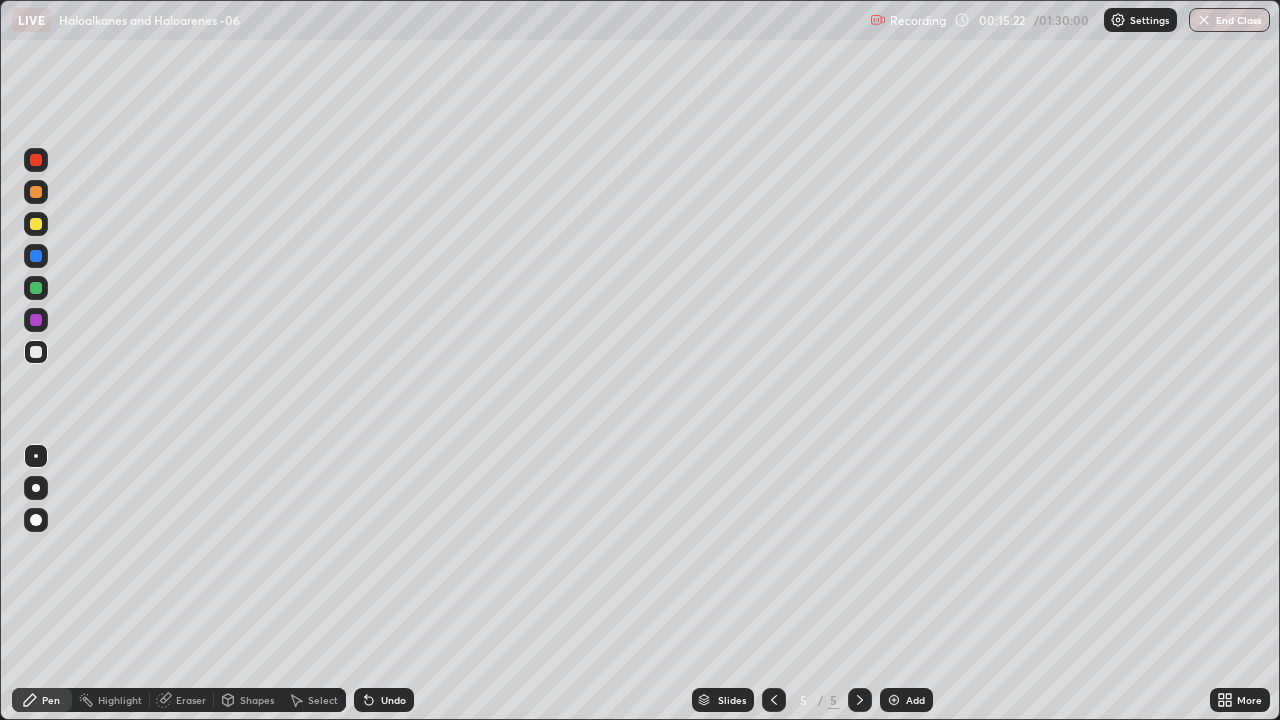 click at bounding box center [36, 160] 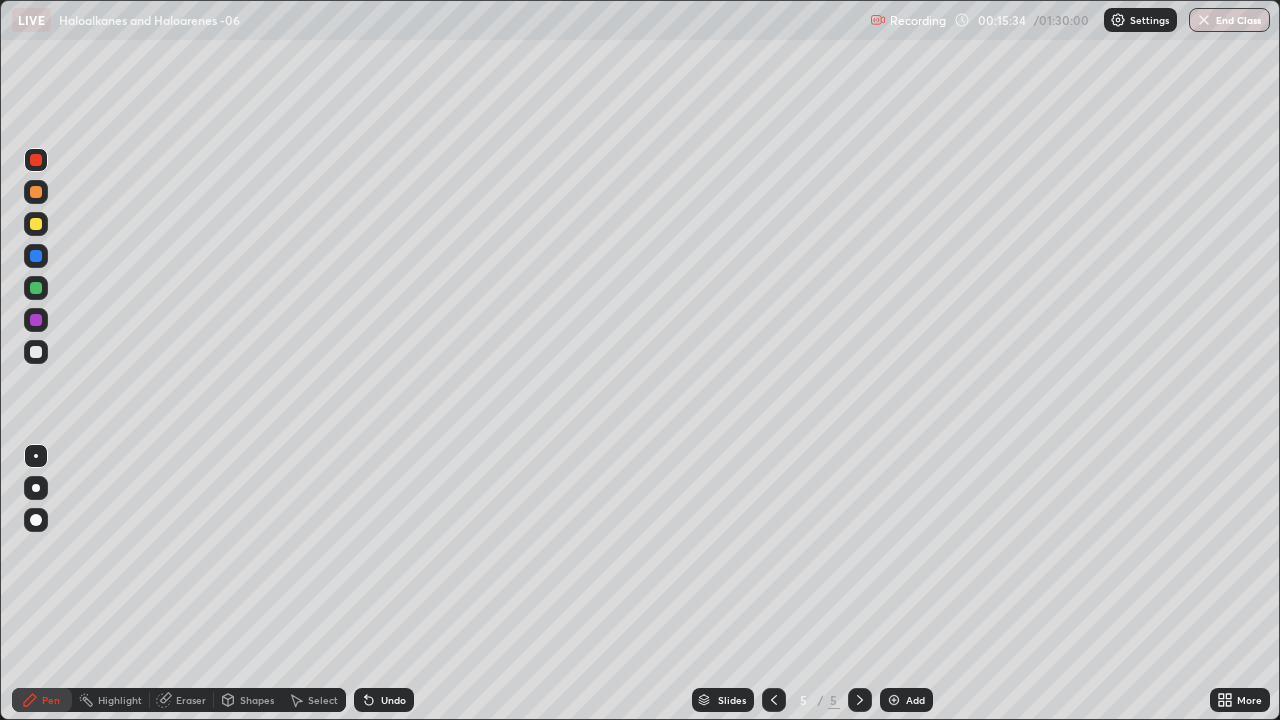 click at bounding box center [36, 352] 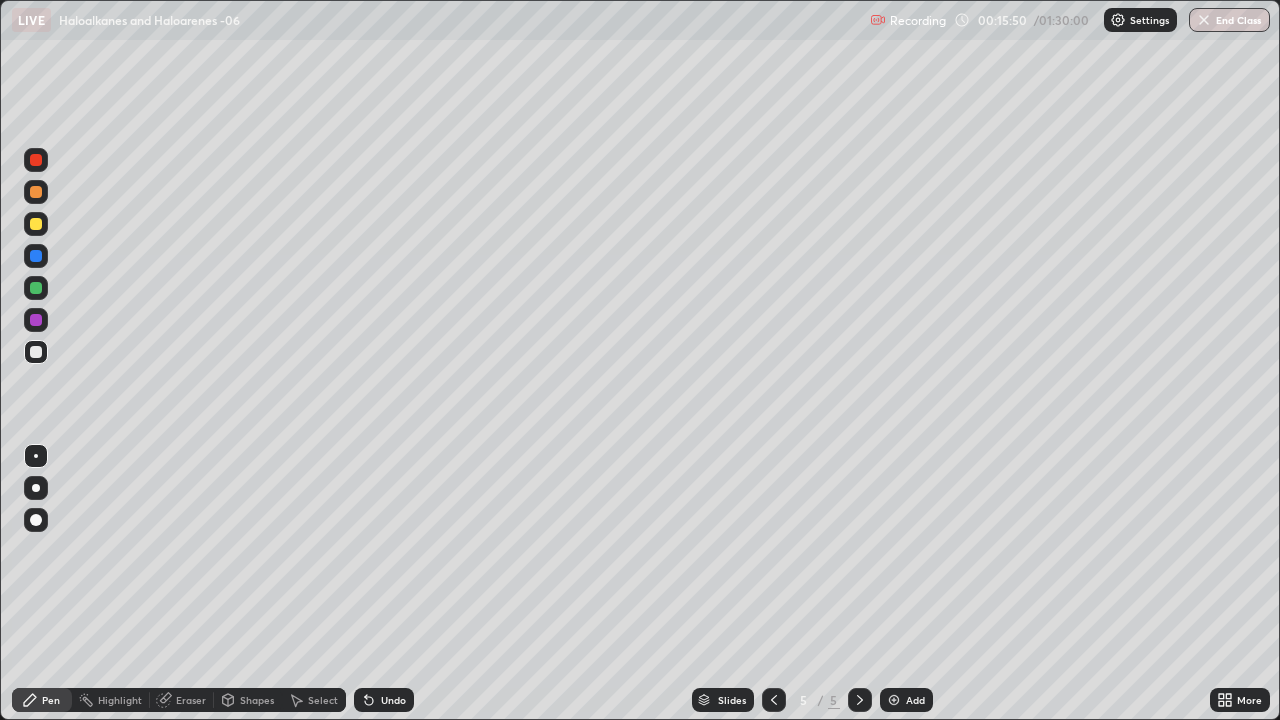 click at bounding box center [36, 256] 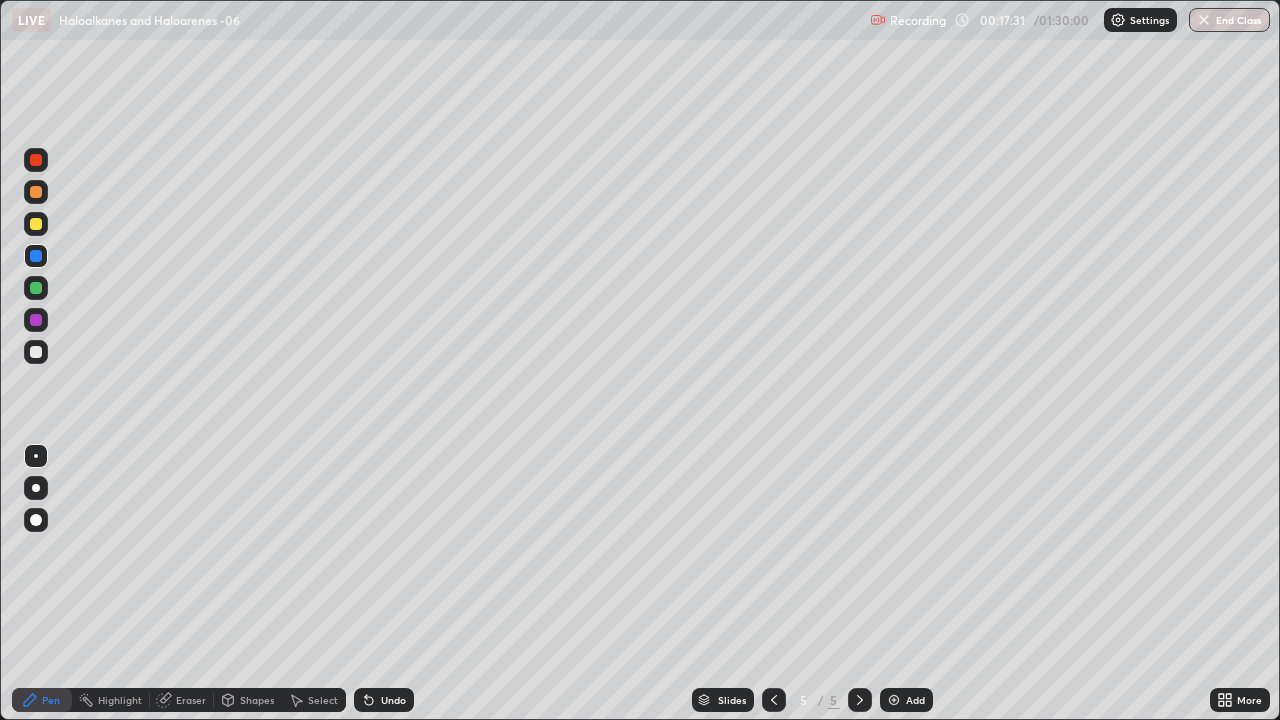 click 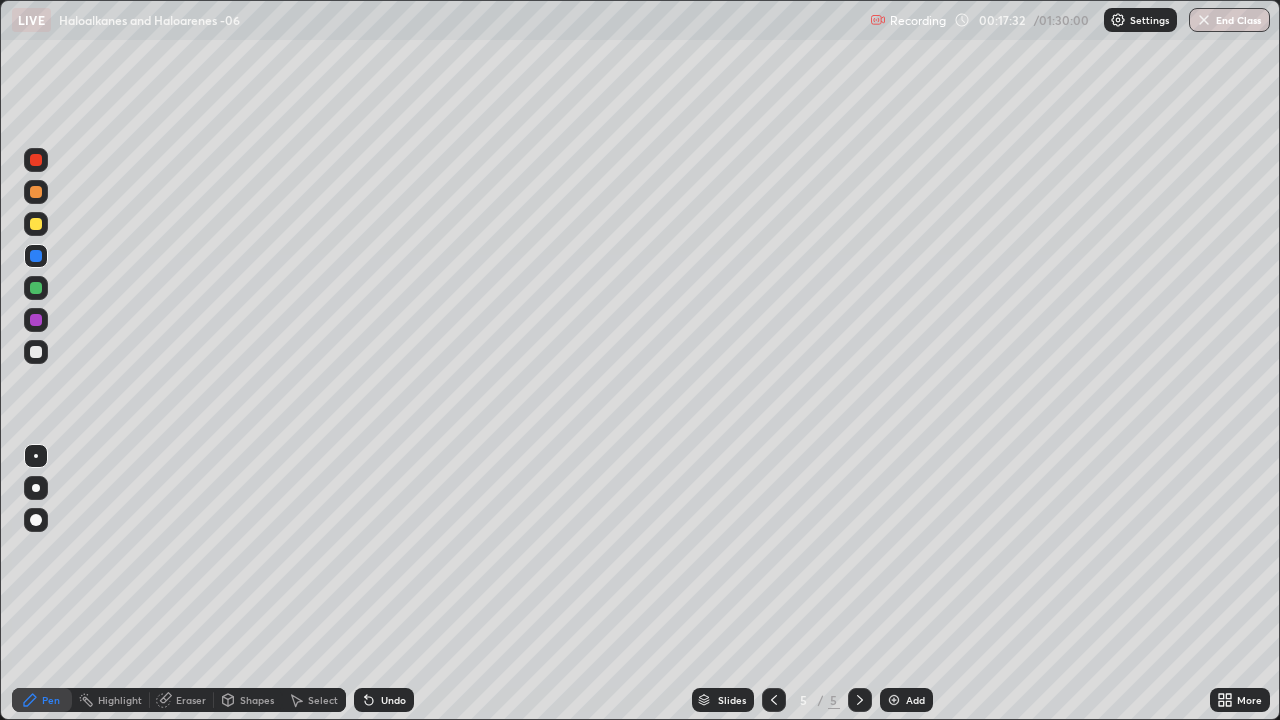 click on "Add" at bounding box center (915, 700) 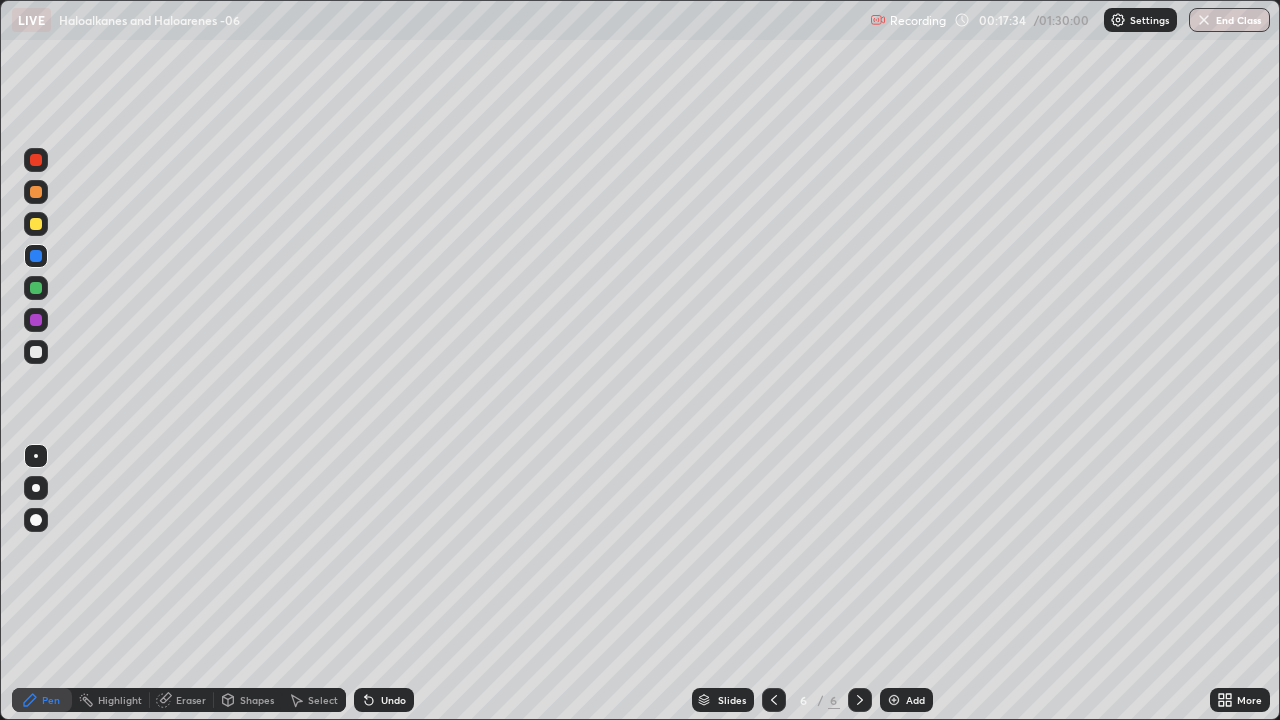 click at bounding box center [36, 160] 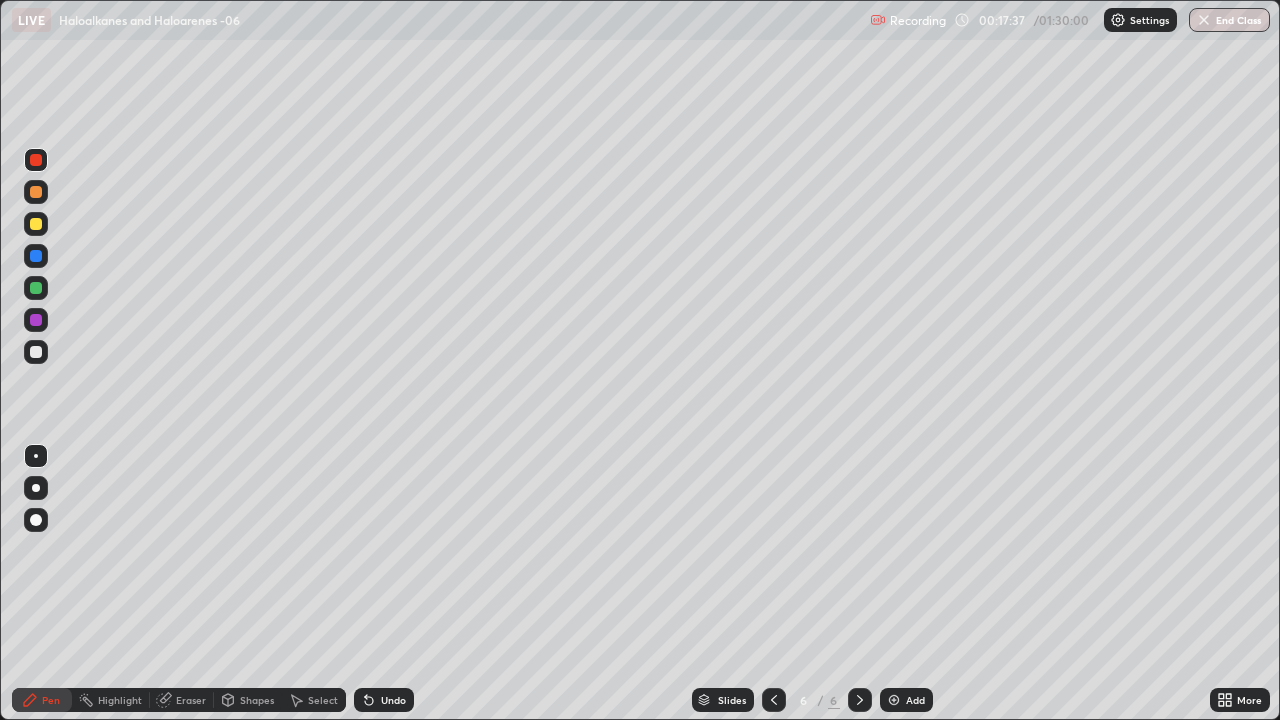 click at bounding box center [36, 352] 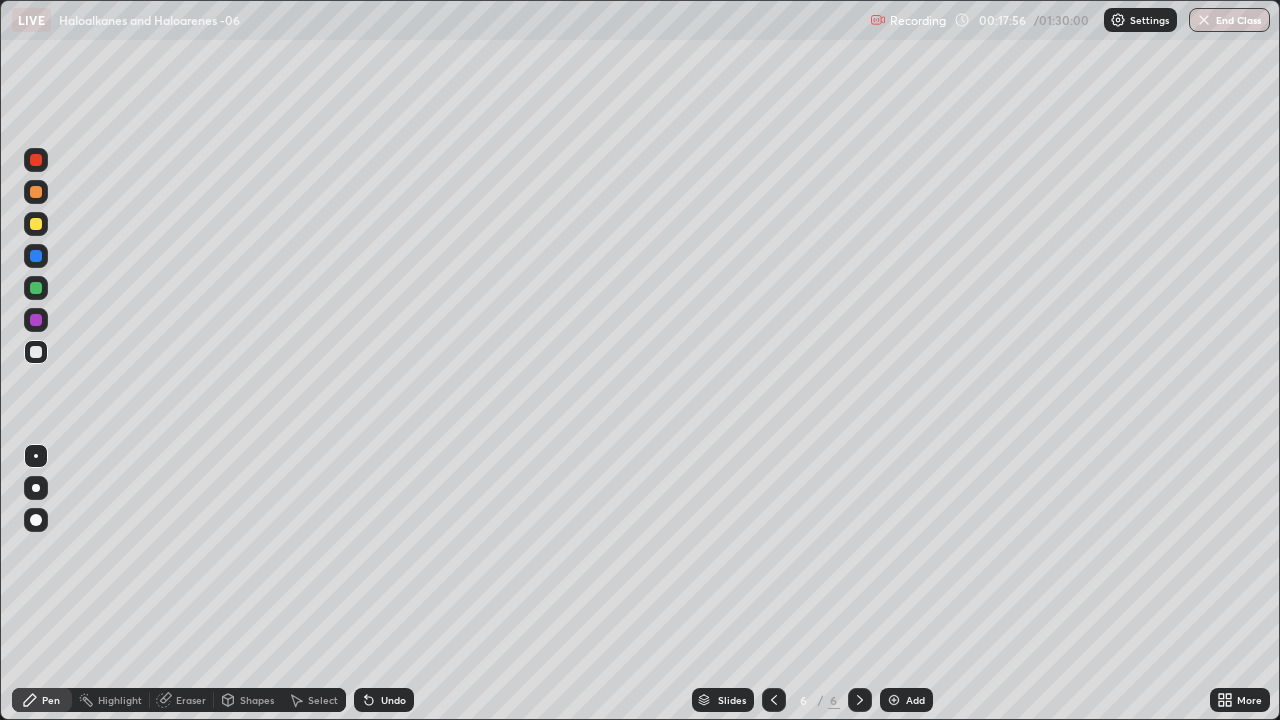 click at bounding box center (36, 192) 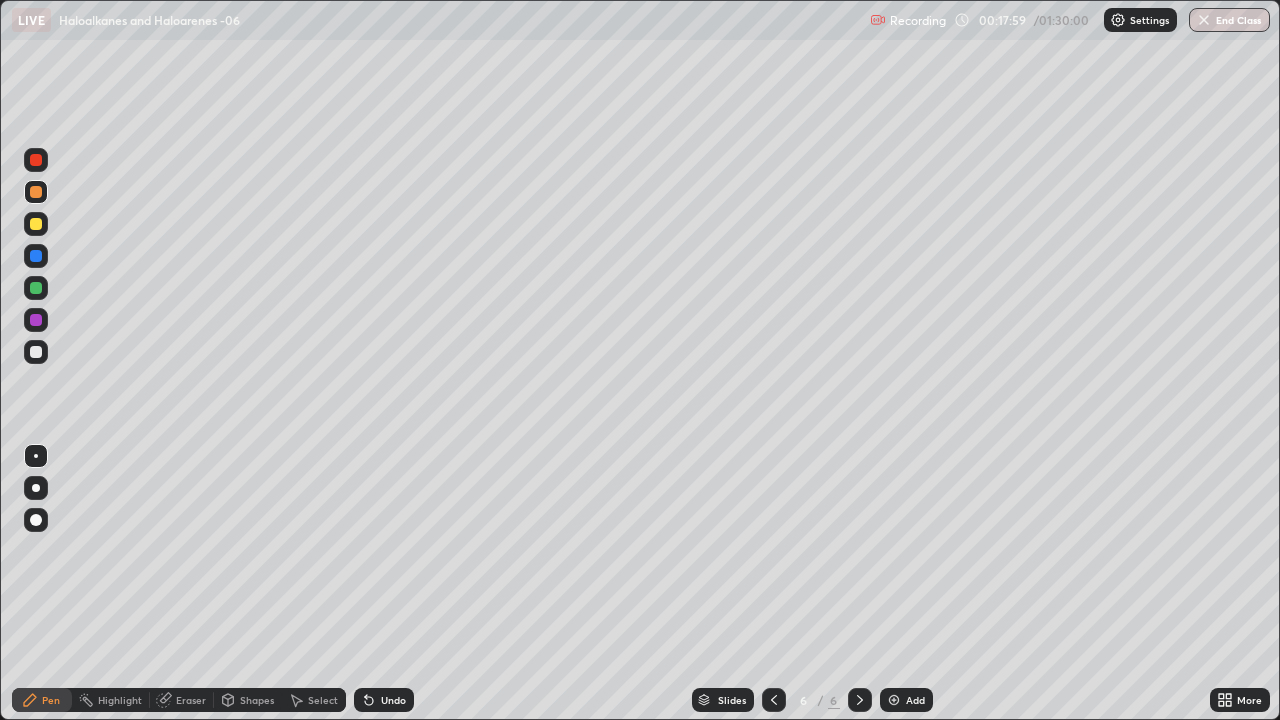 click at bounding box center (36, 352) 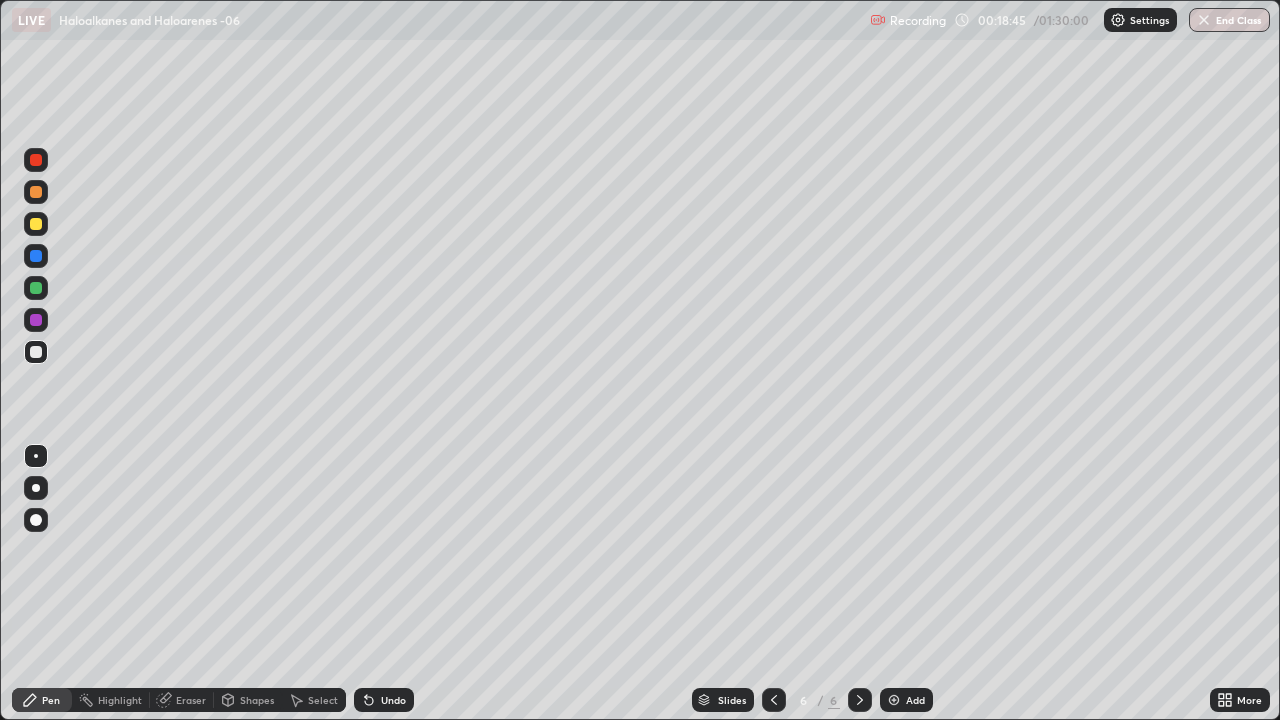click at bounding box center [36, 256] 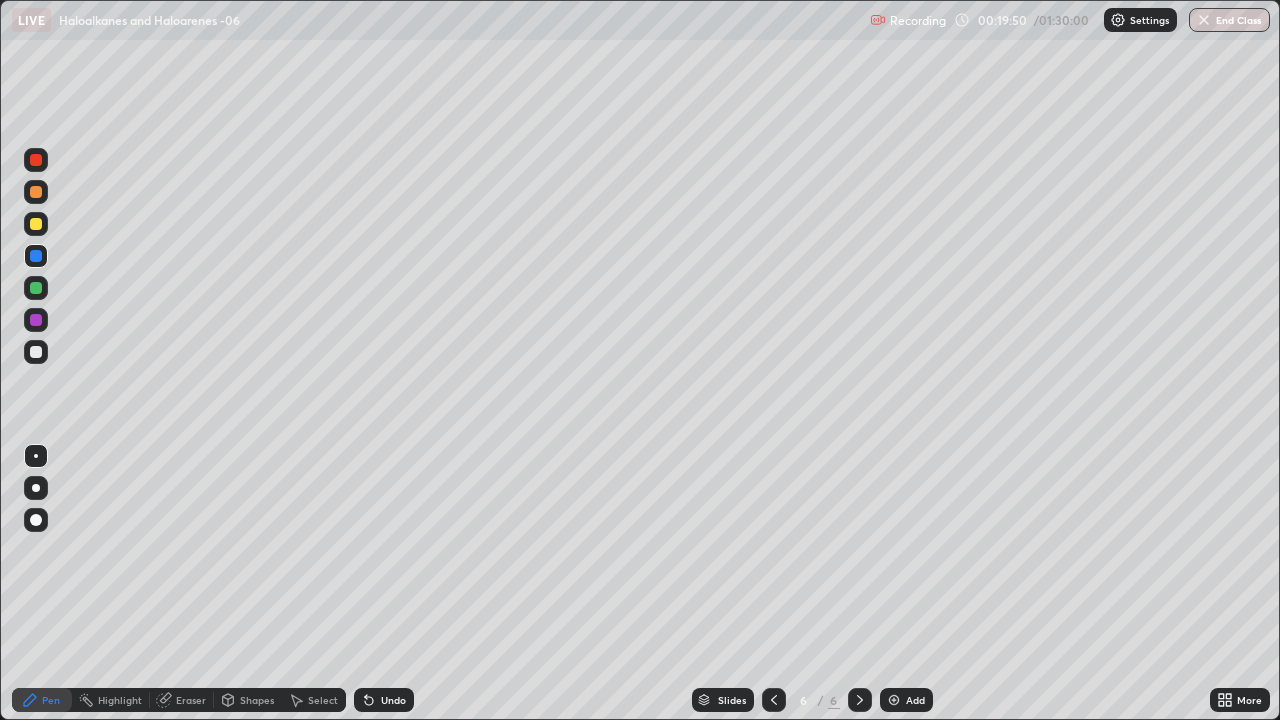 click at bounding box center [36, 160] 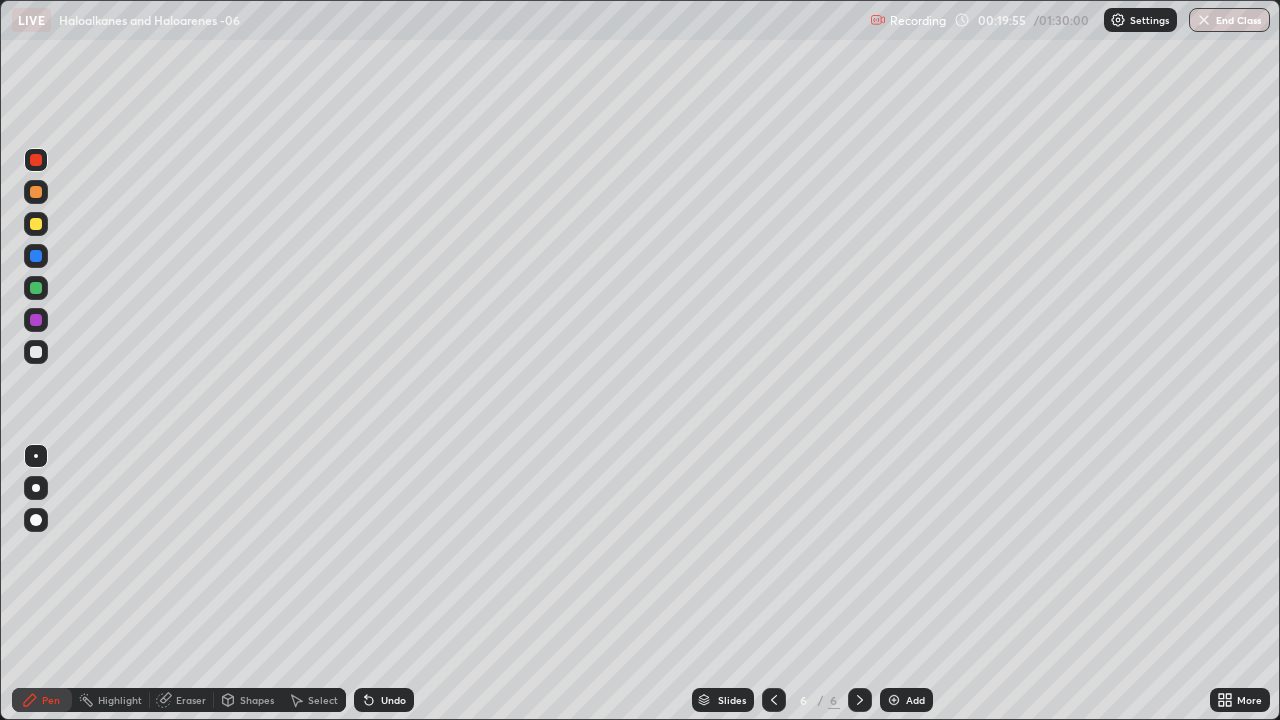 click at bounding box center (36, 352) 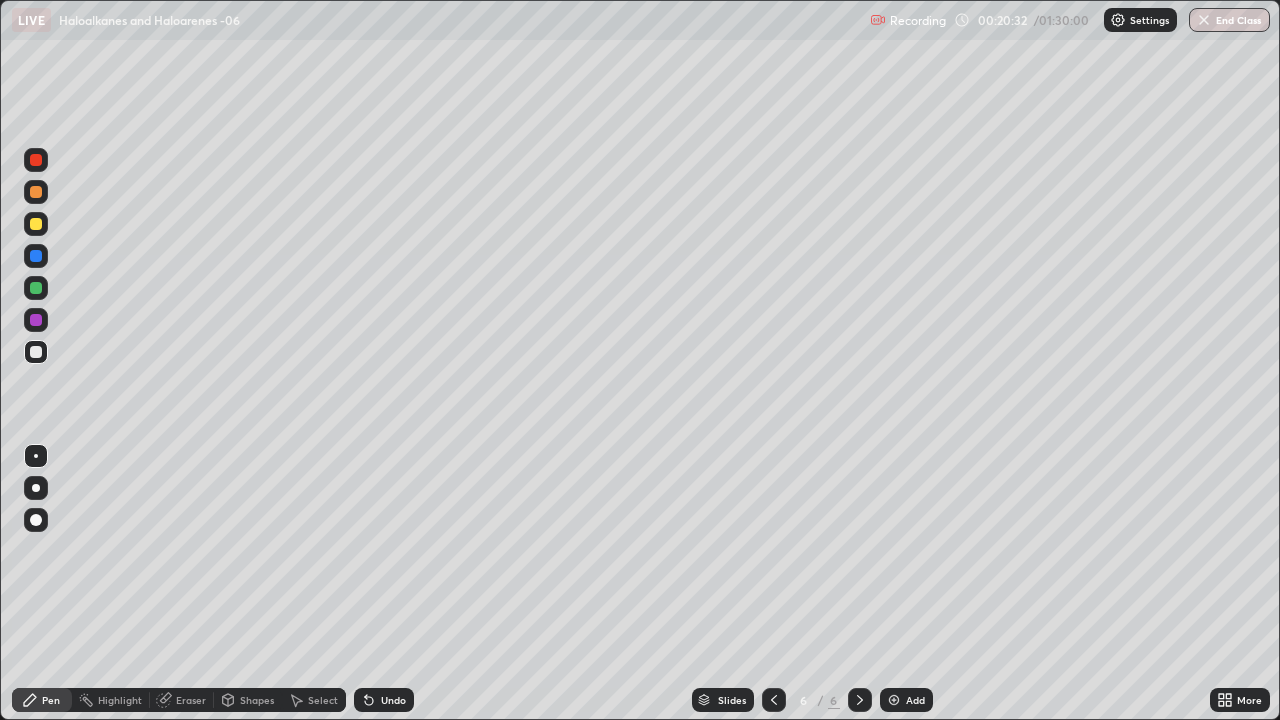 click at bounding box center [36, 256] 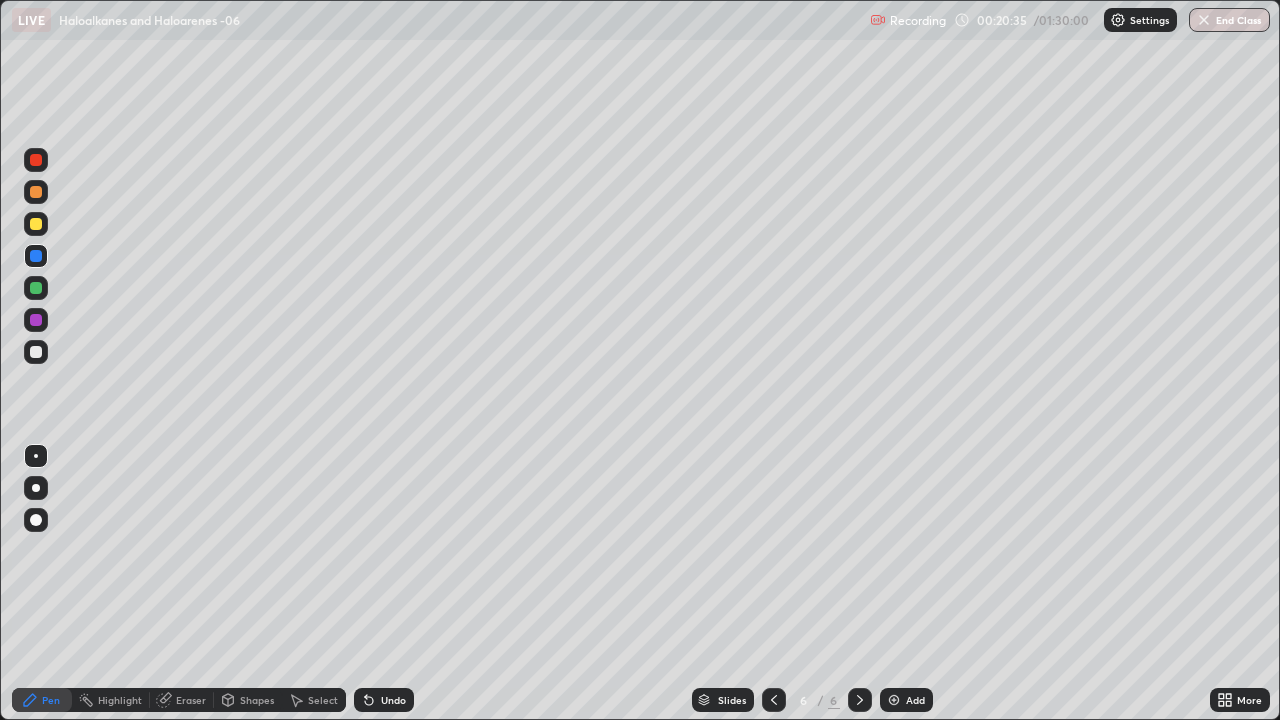 click at bounding box center (36, 352) 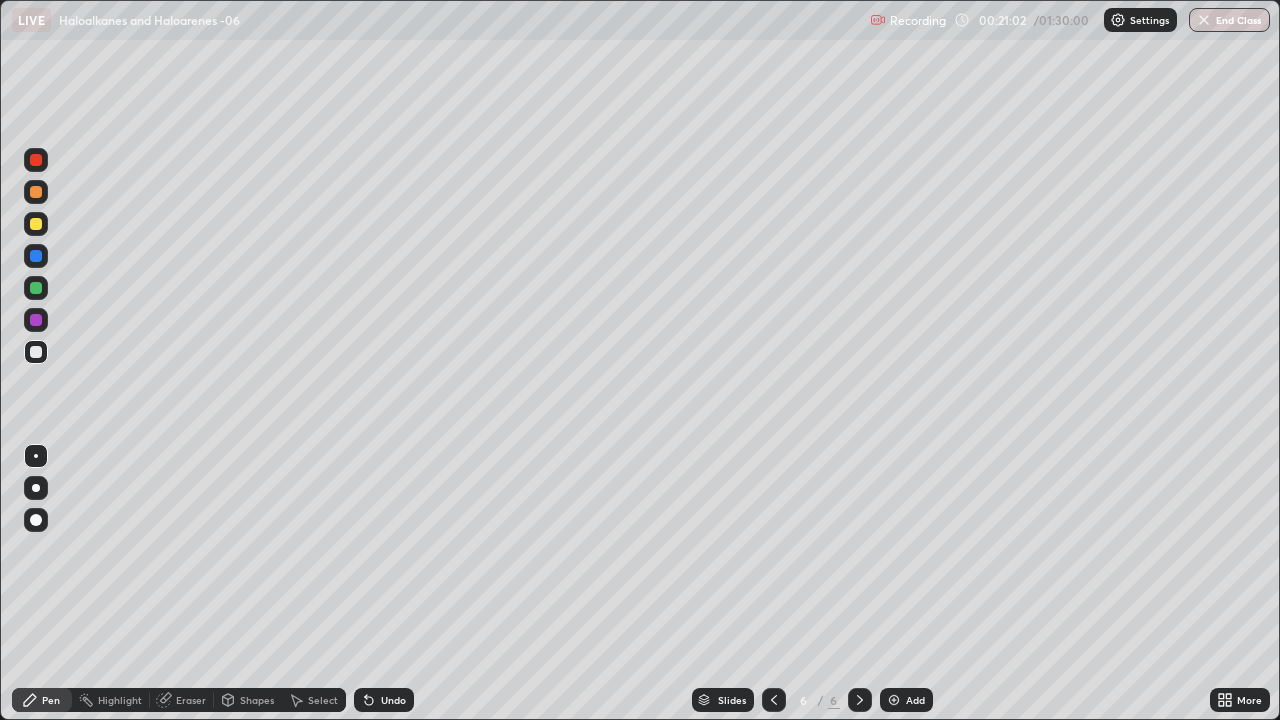 click on "Undo" at bounding box center [384, 700] 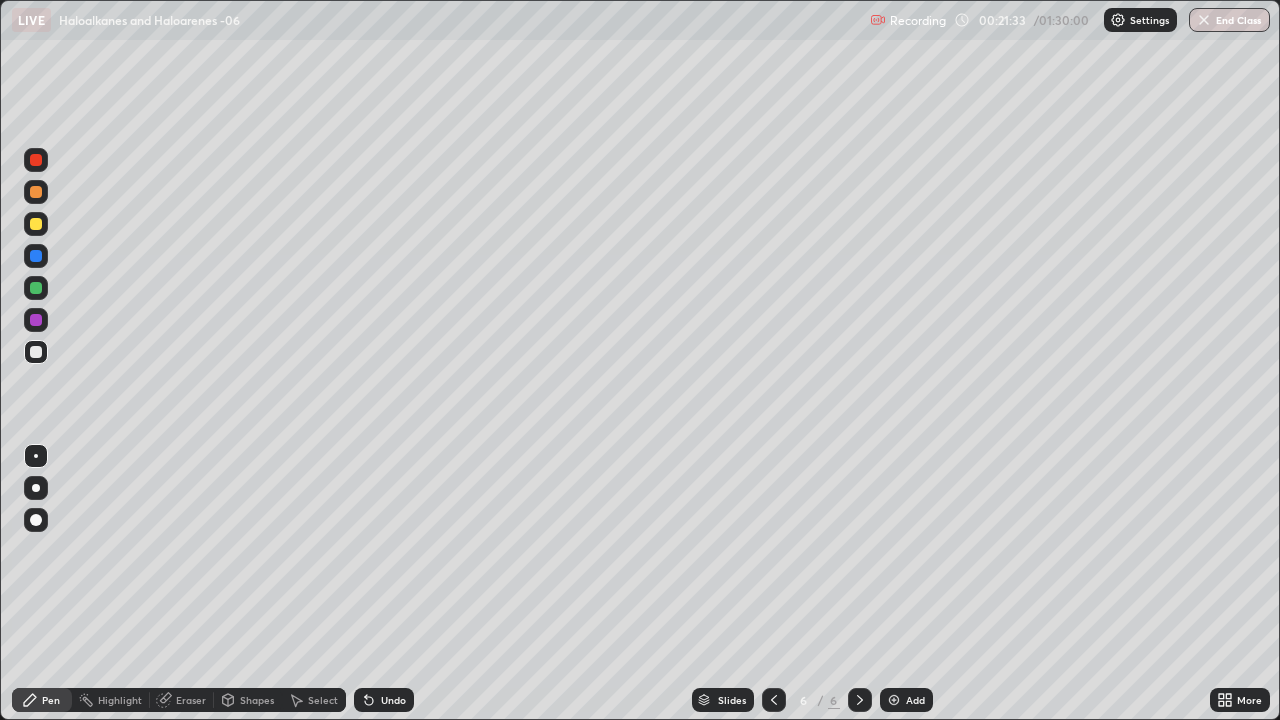 click 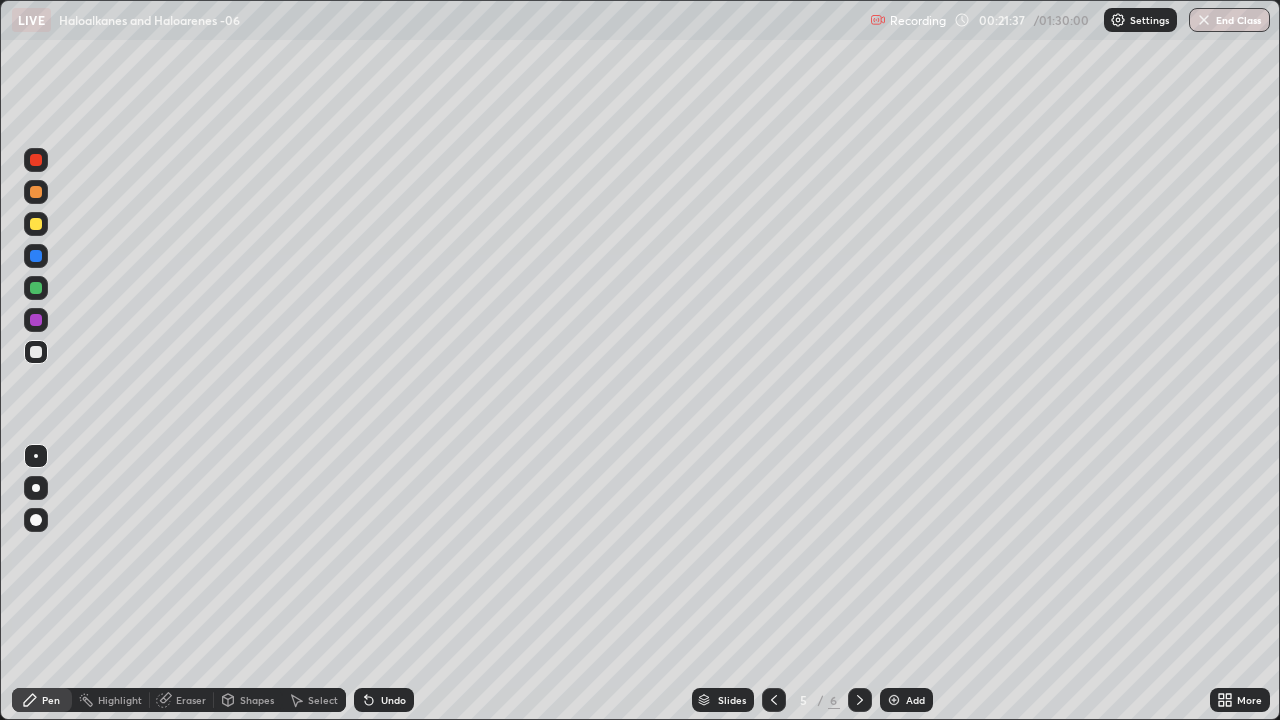 click 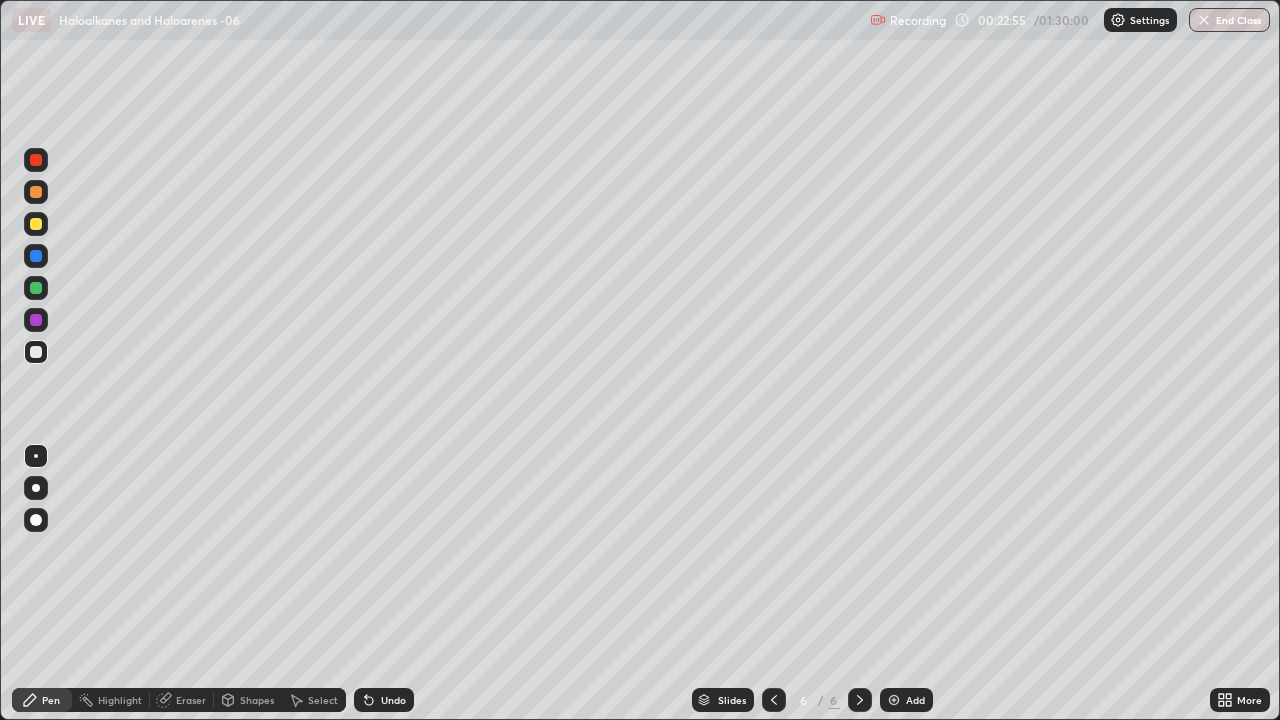 click 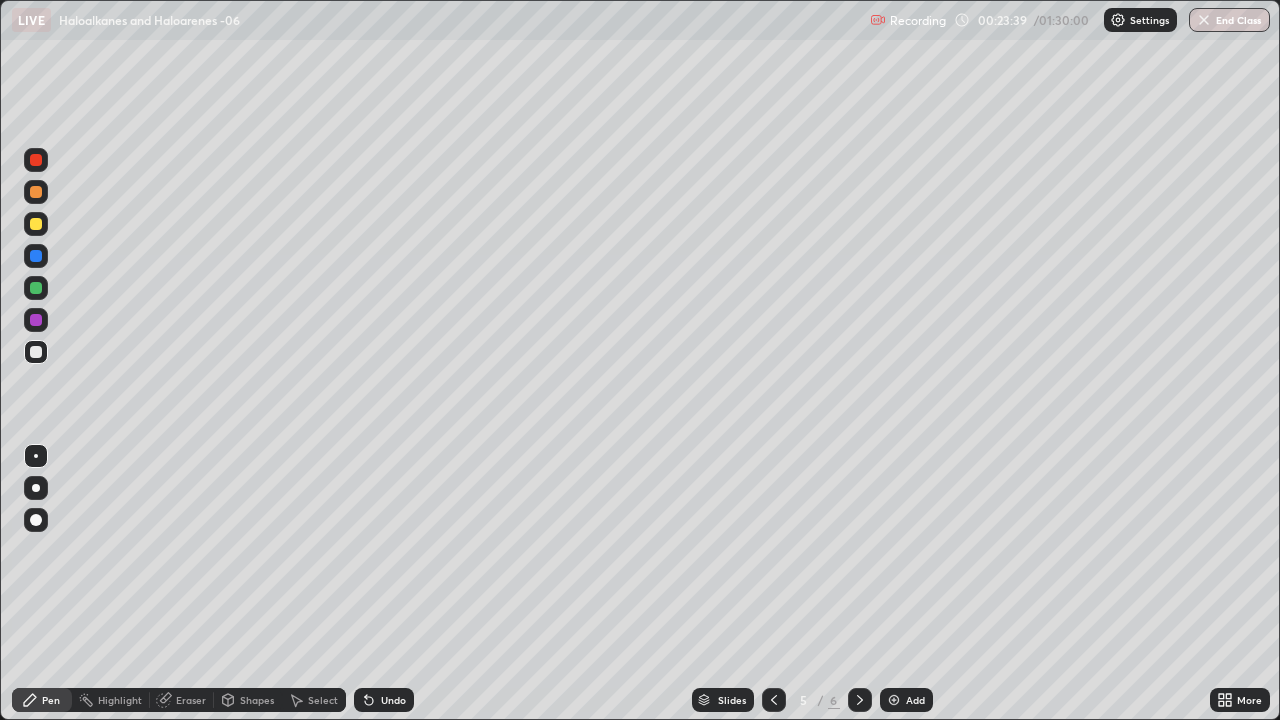 click at bounding box center (774, 700) 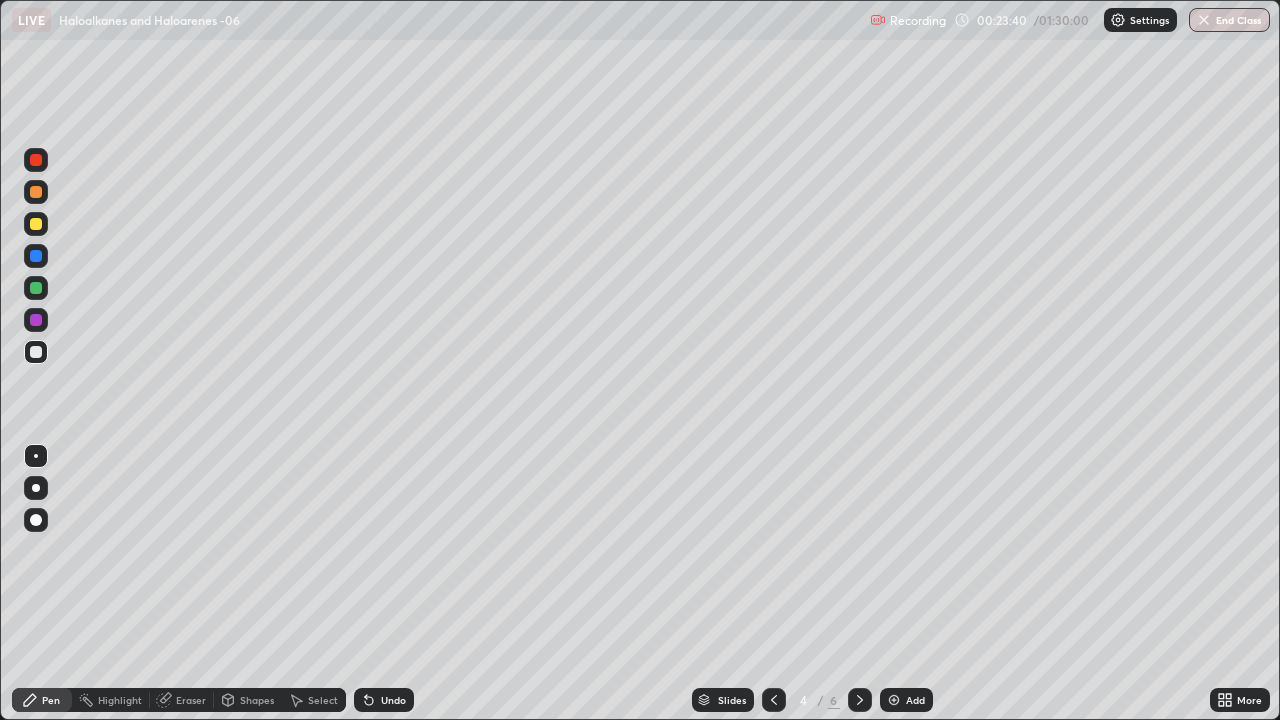 click 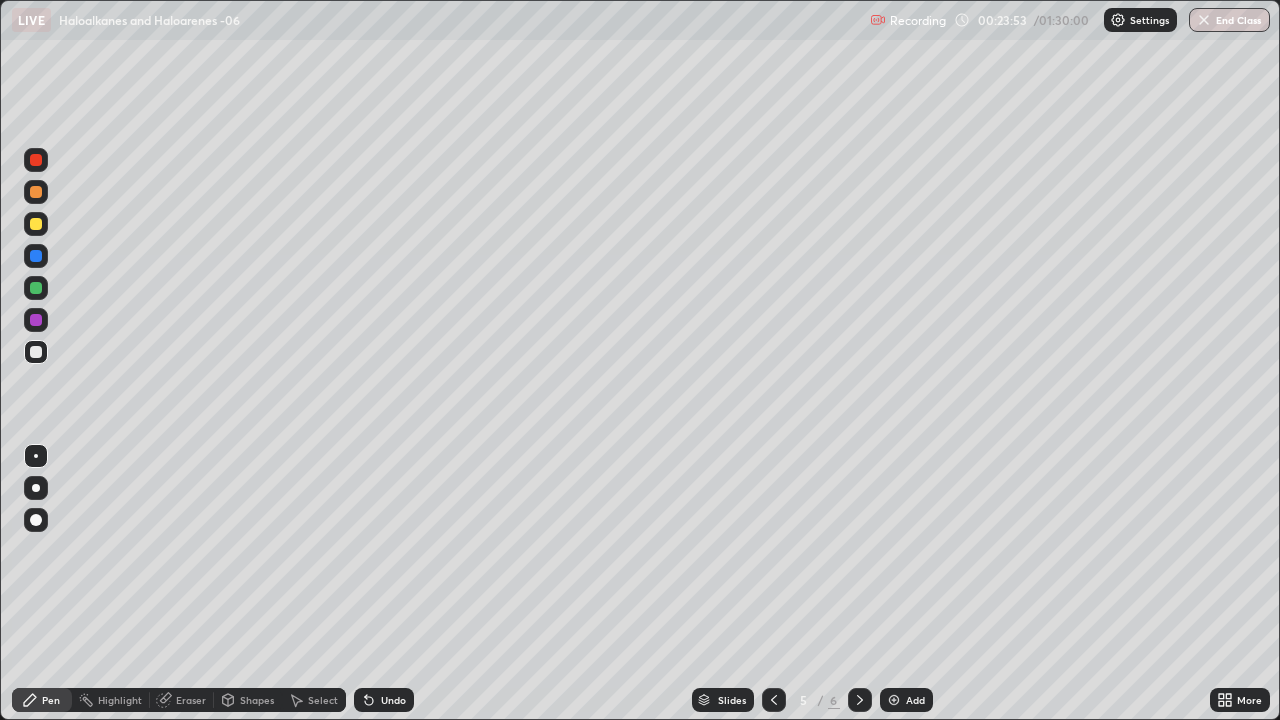 click at bounding box center (860, 700) 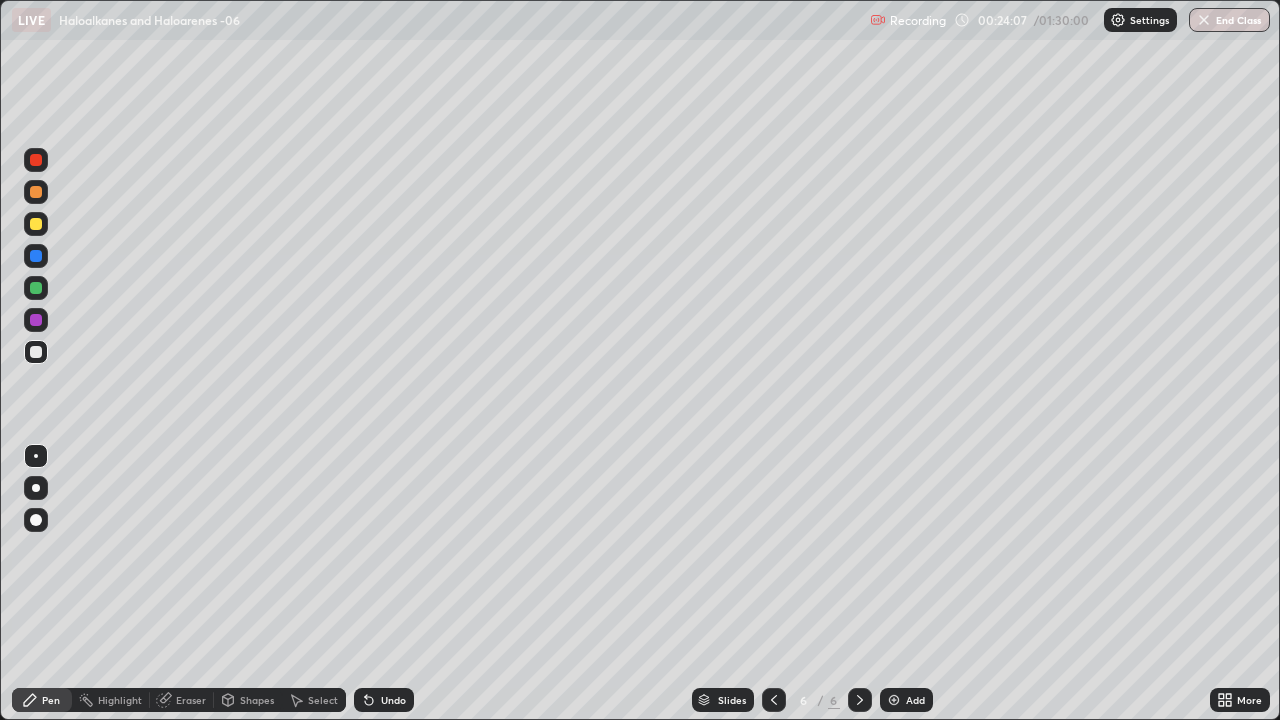 click on "Eraser" at bounding box center (191, 700) 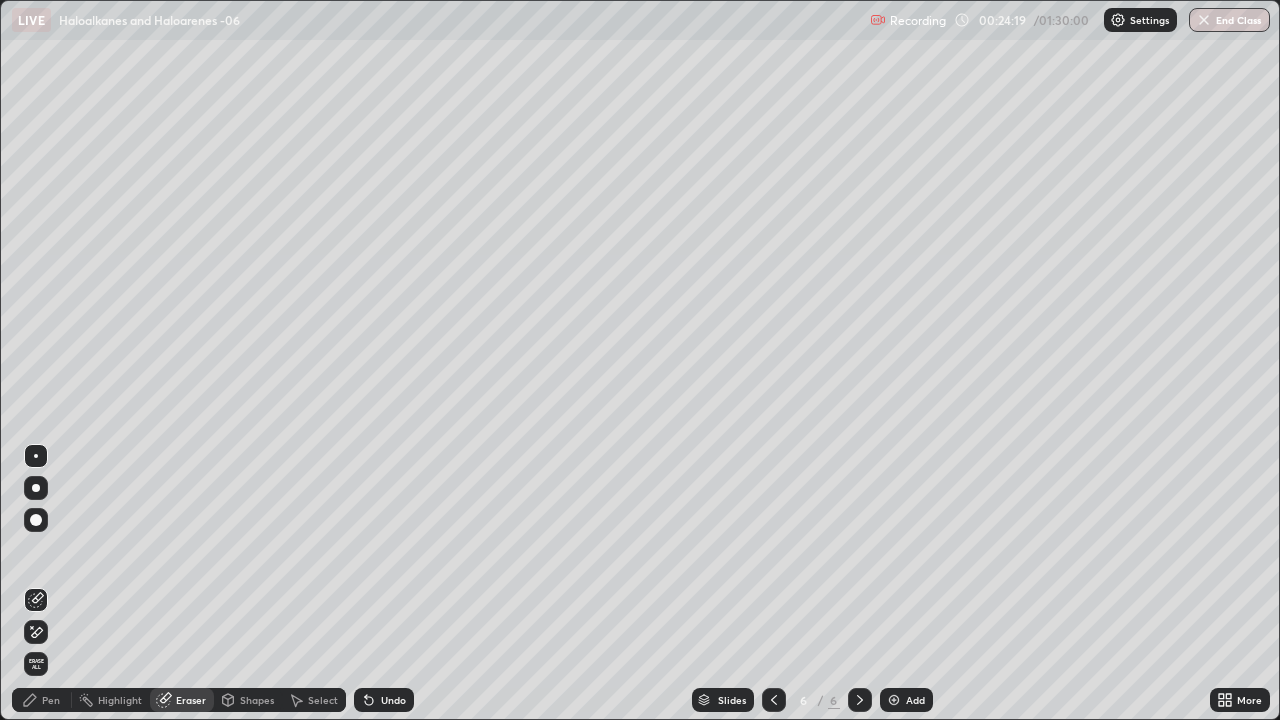 click on "Pen" at bounding box center [51, 700] 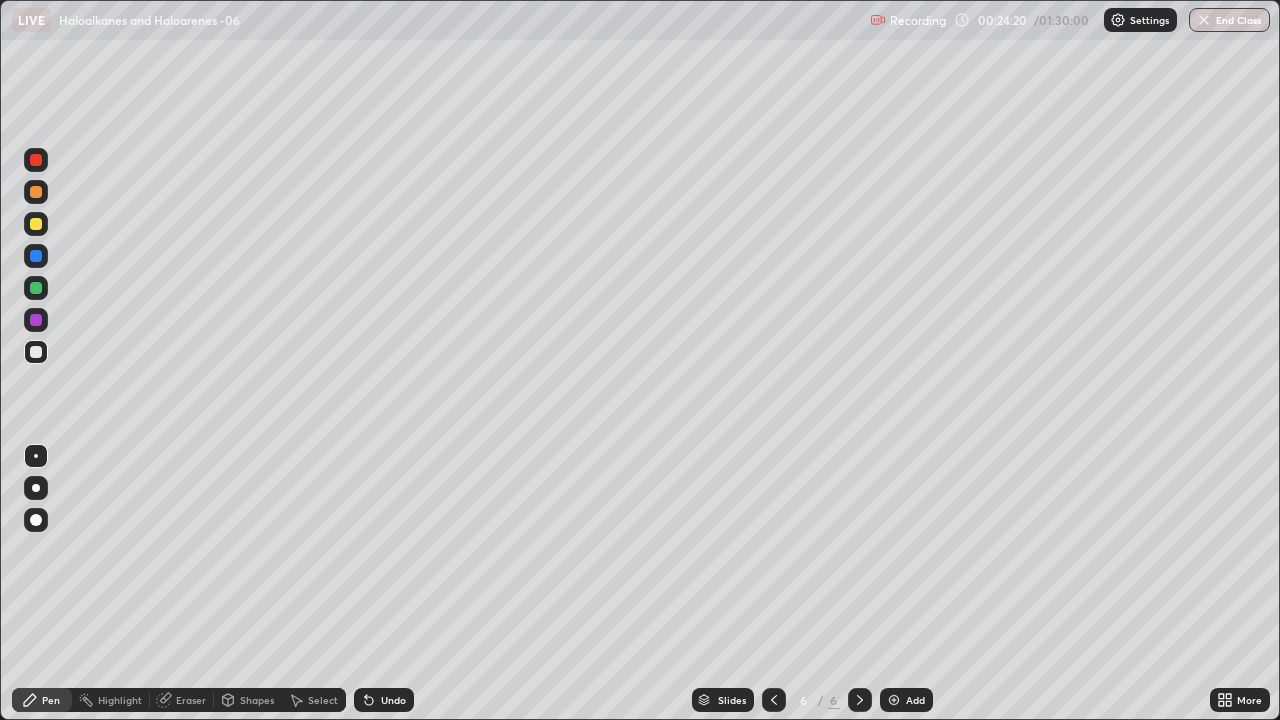 click at bounding box center (36, 160) 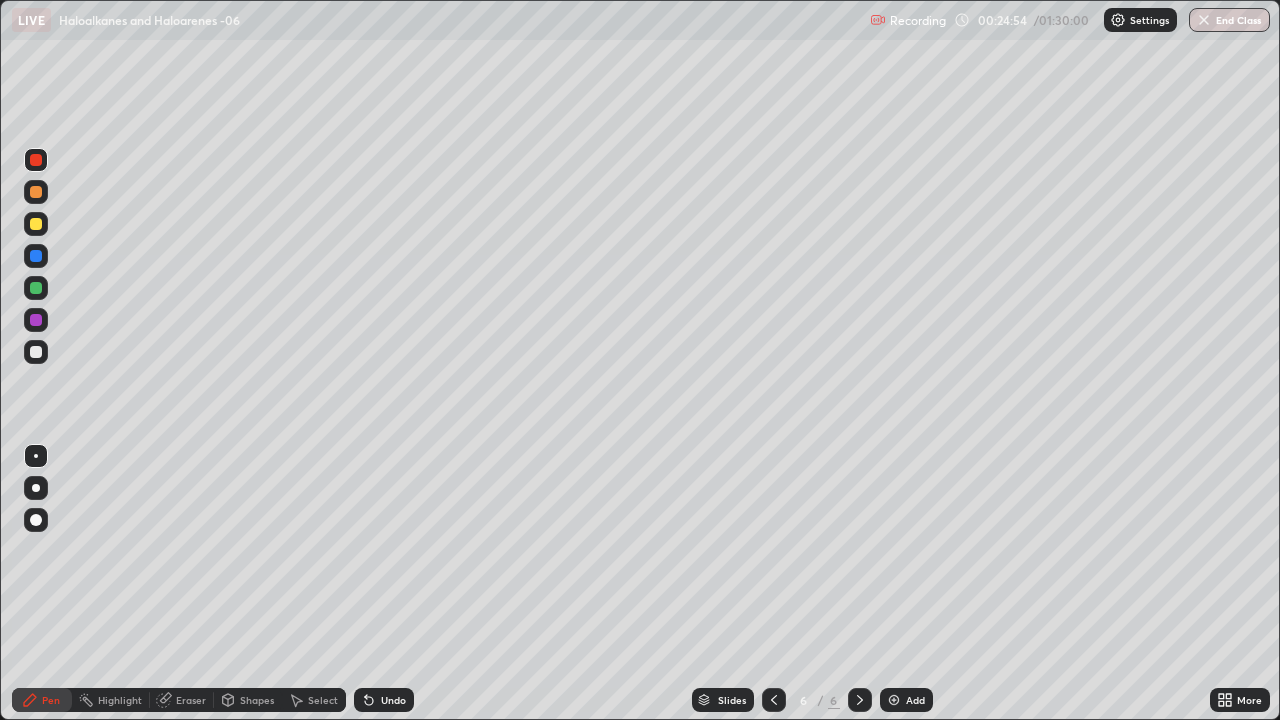 click at bounding box center [36, 352] 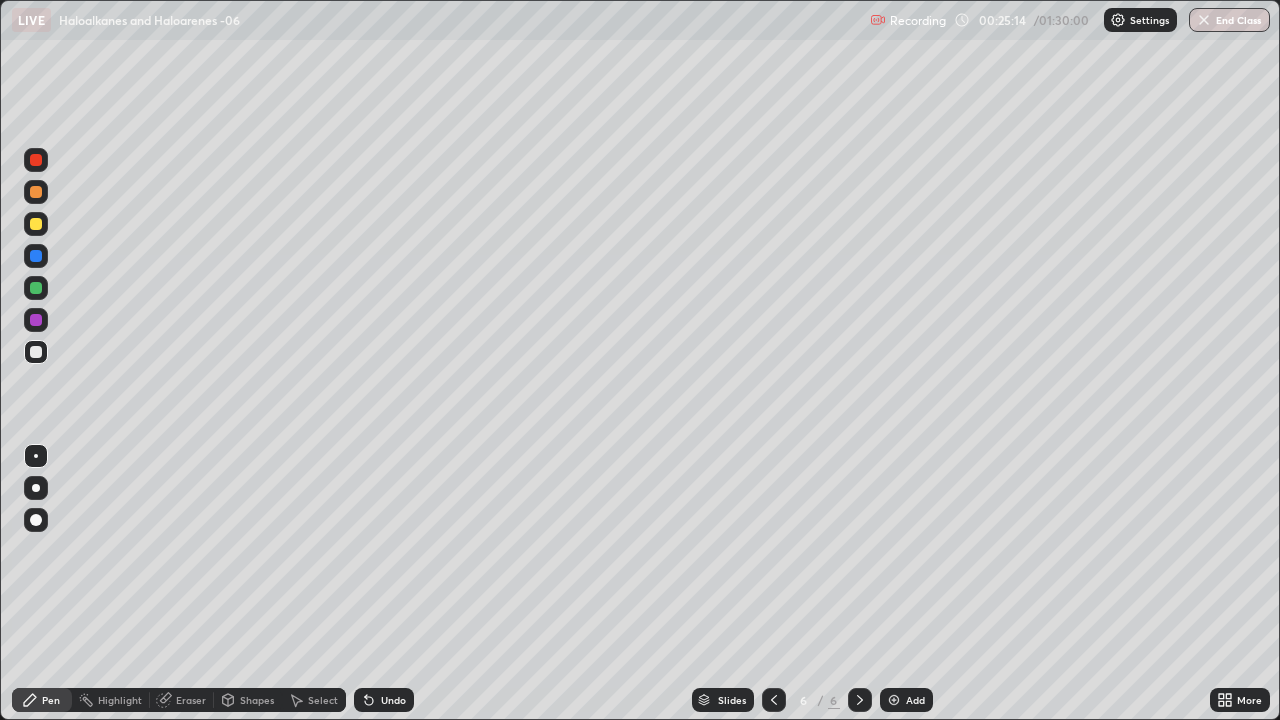 click on "Add" at bounding box center (906, 700) 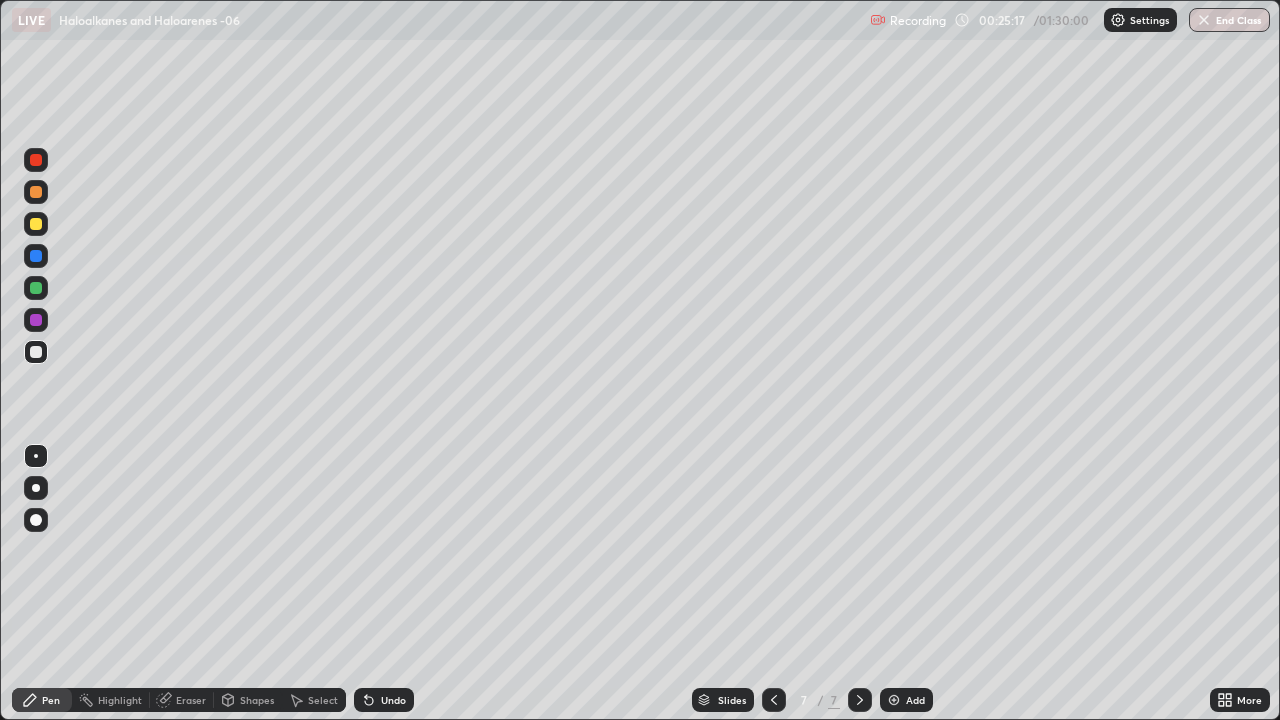 click 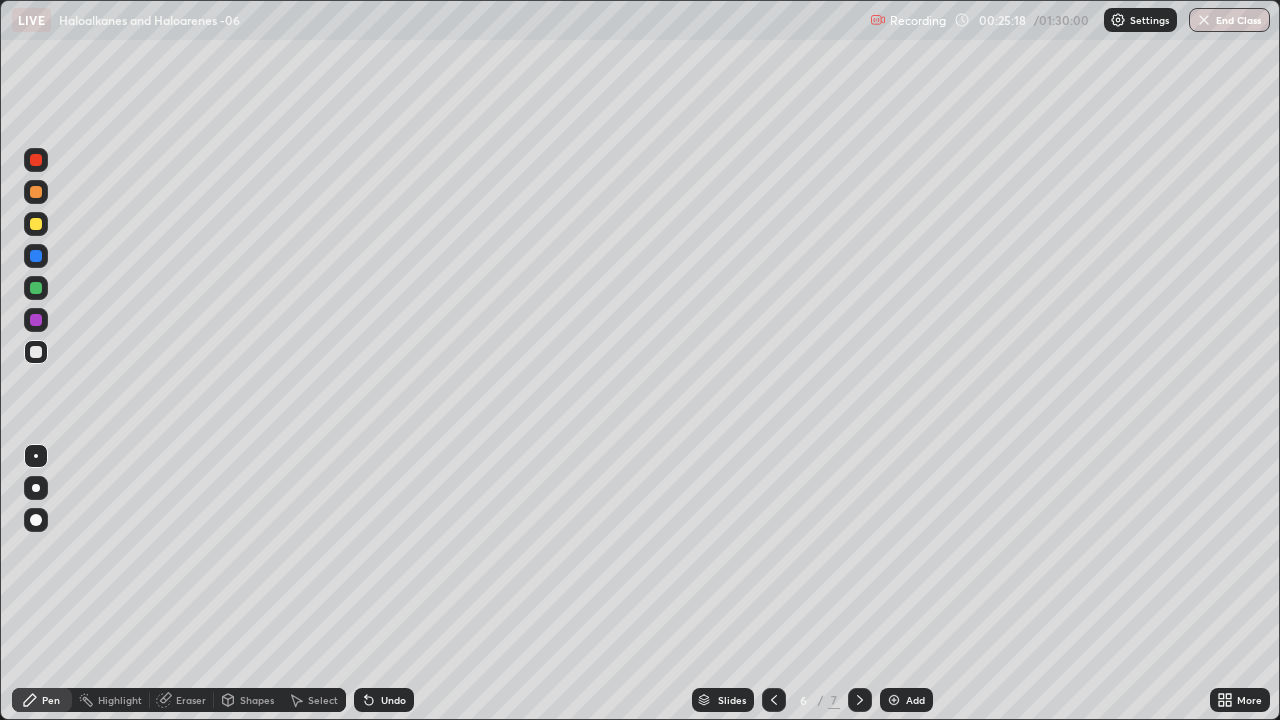 click 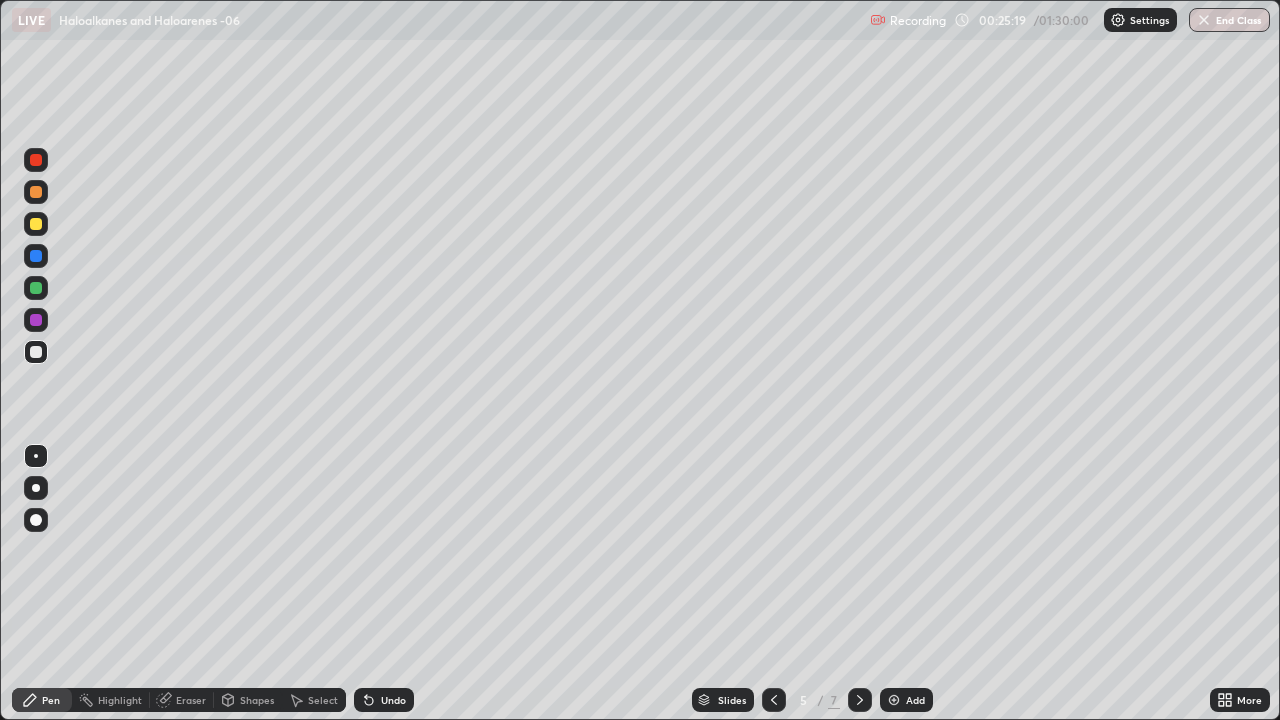click at bounding box center (36, 160) 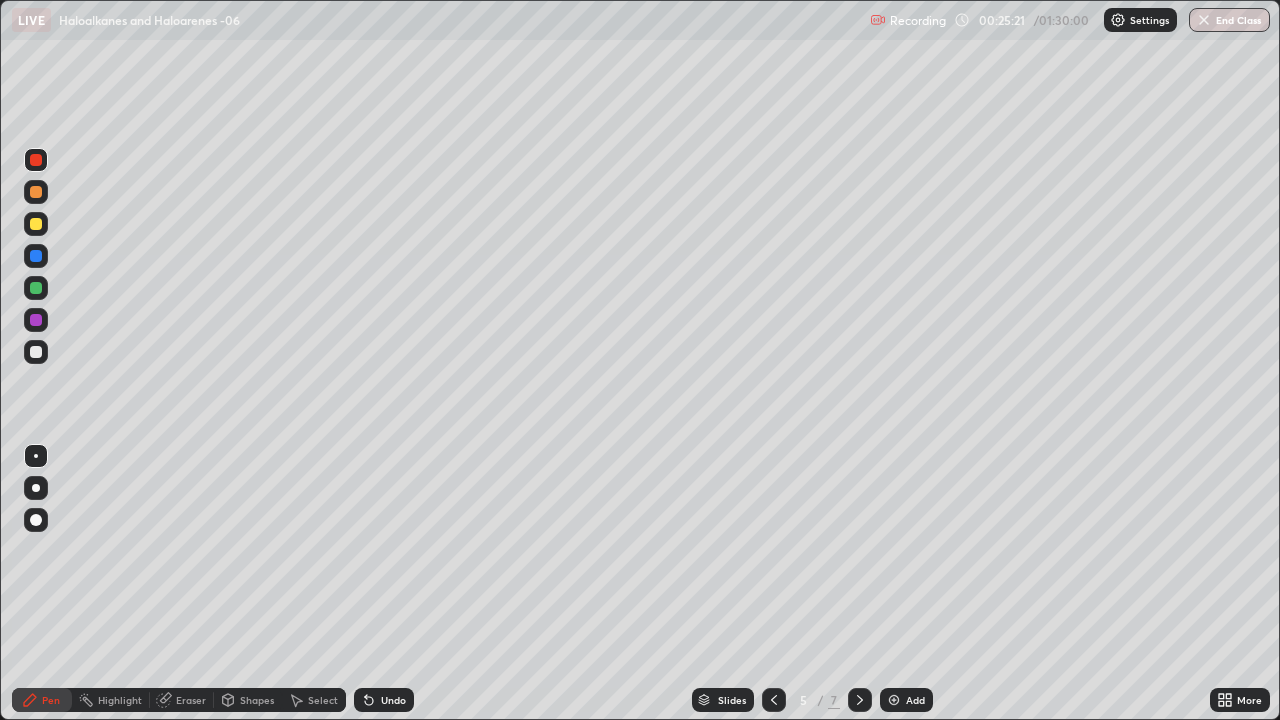click at bounding box center [36, 352] 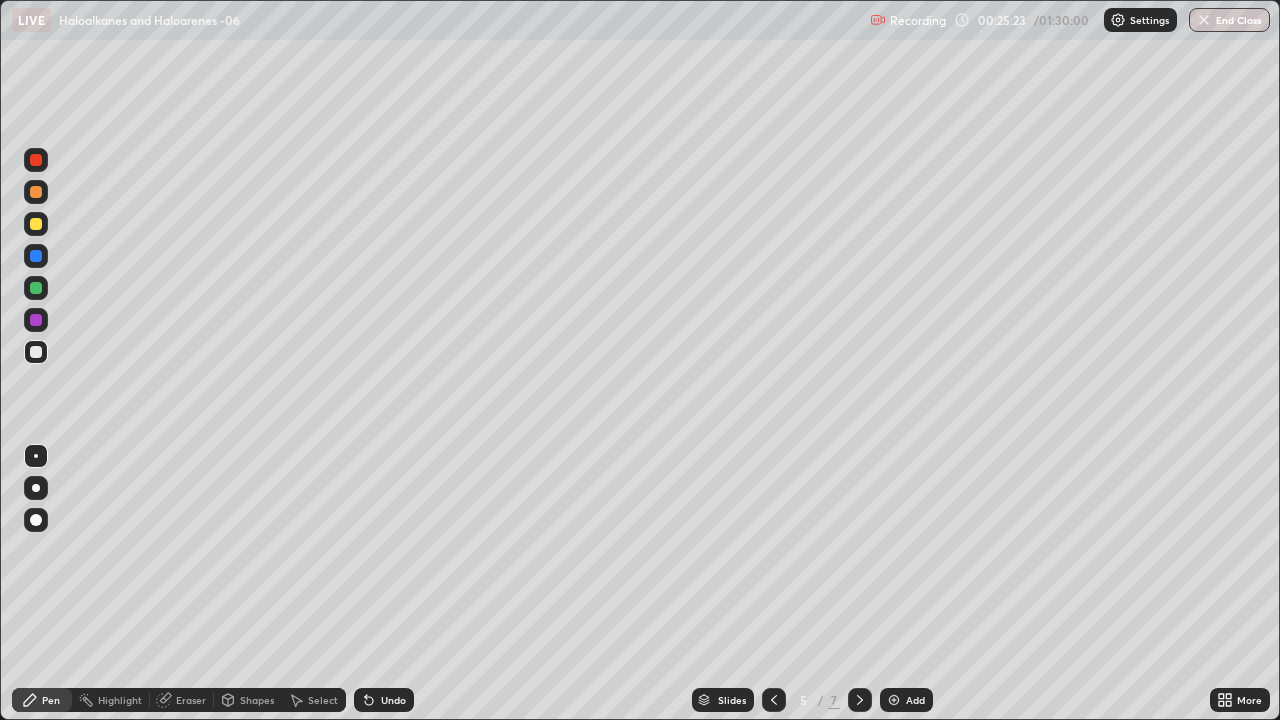 click 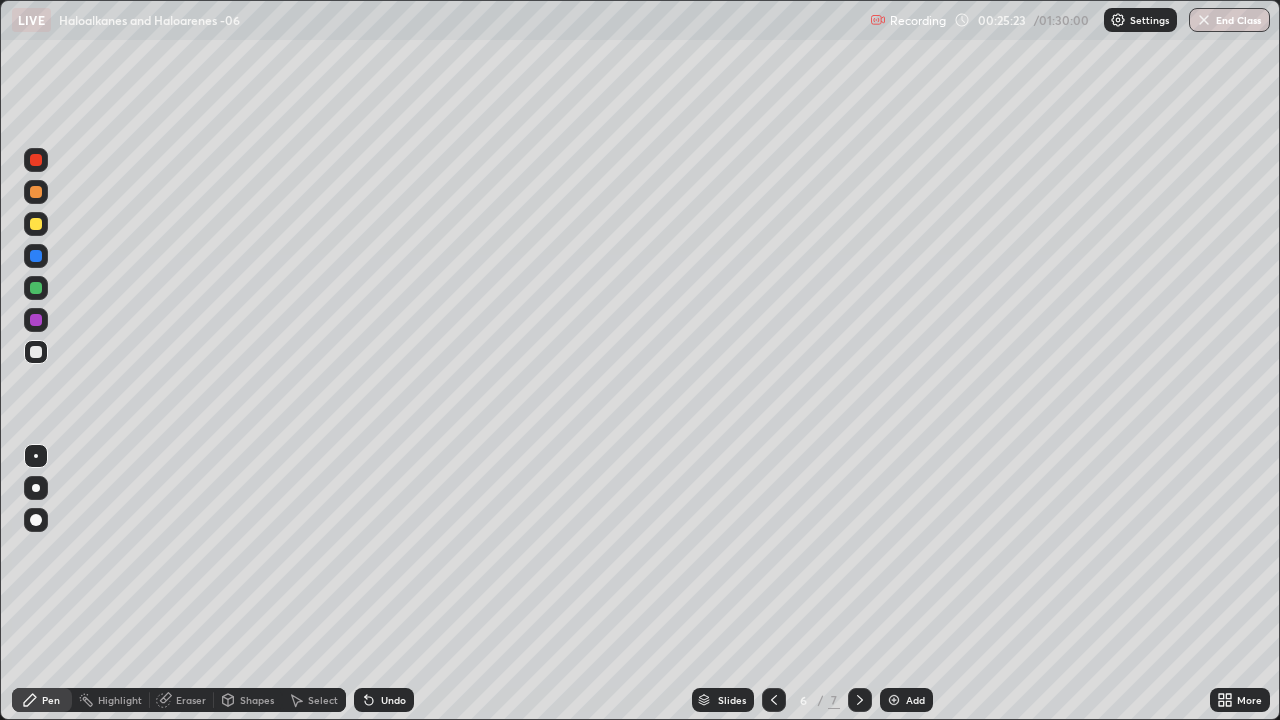 click 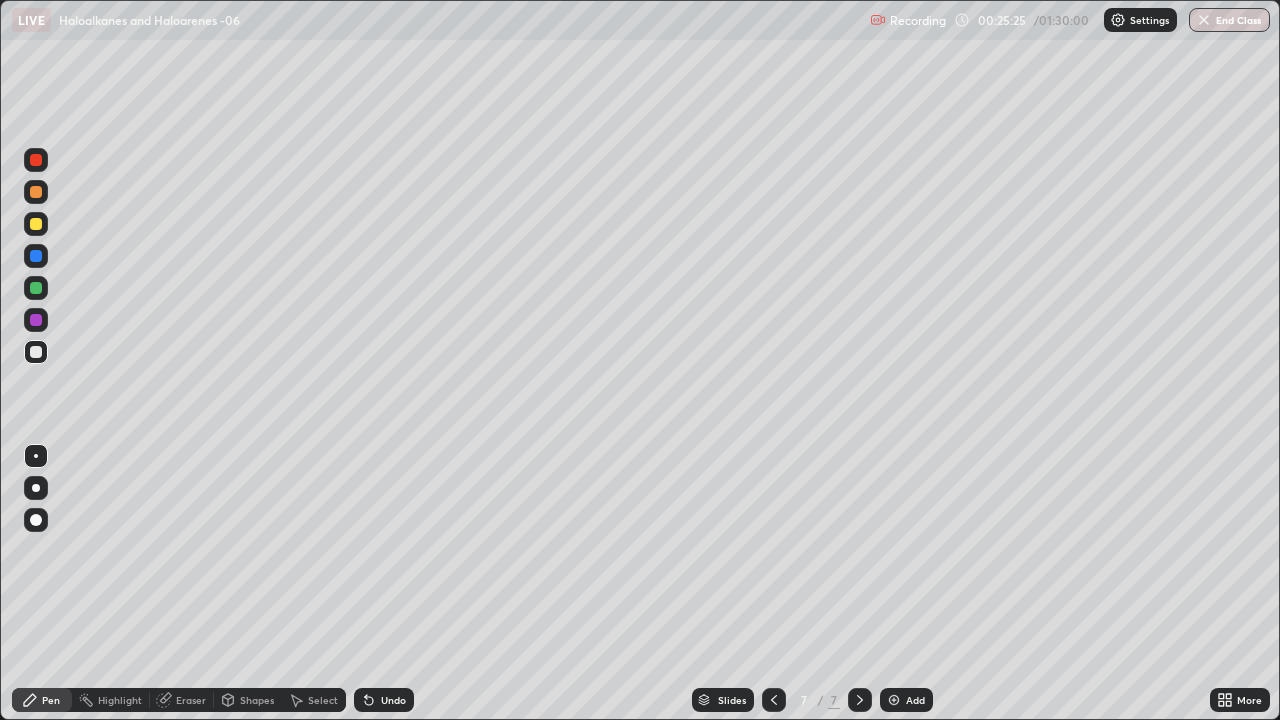 click at bounding box center (36, 160) 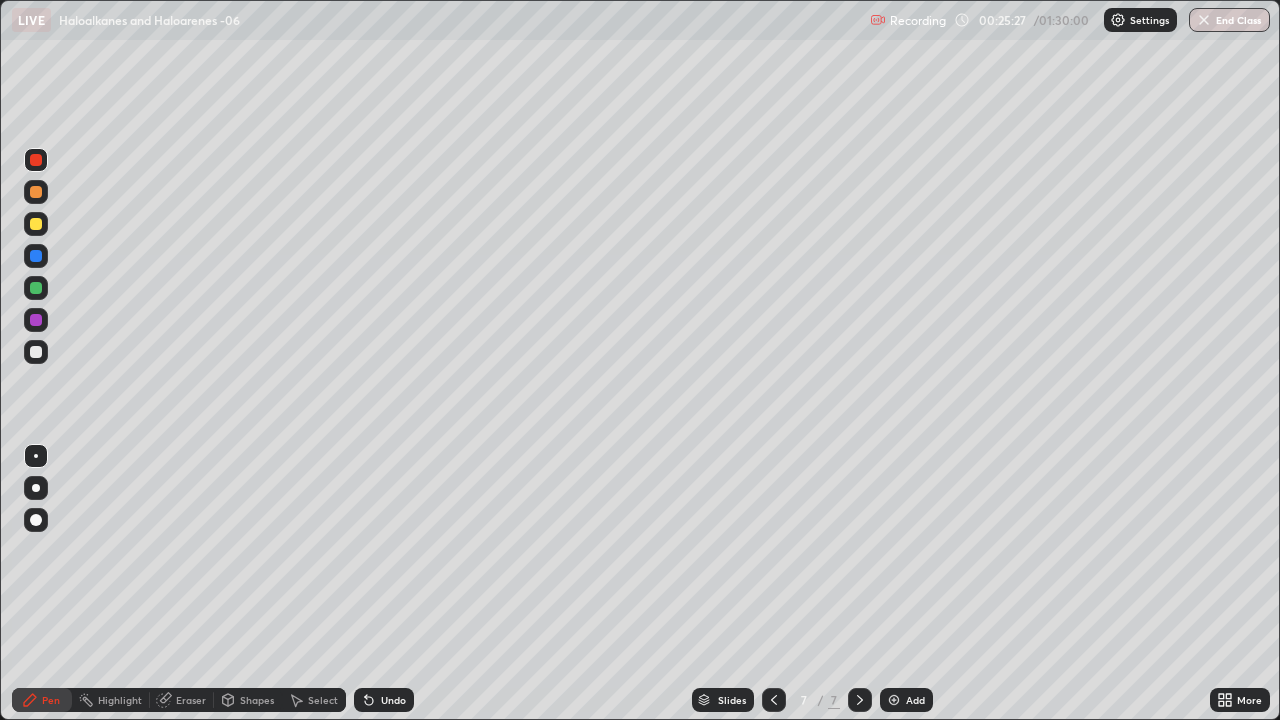 click at bounding box center [36, 352] 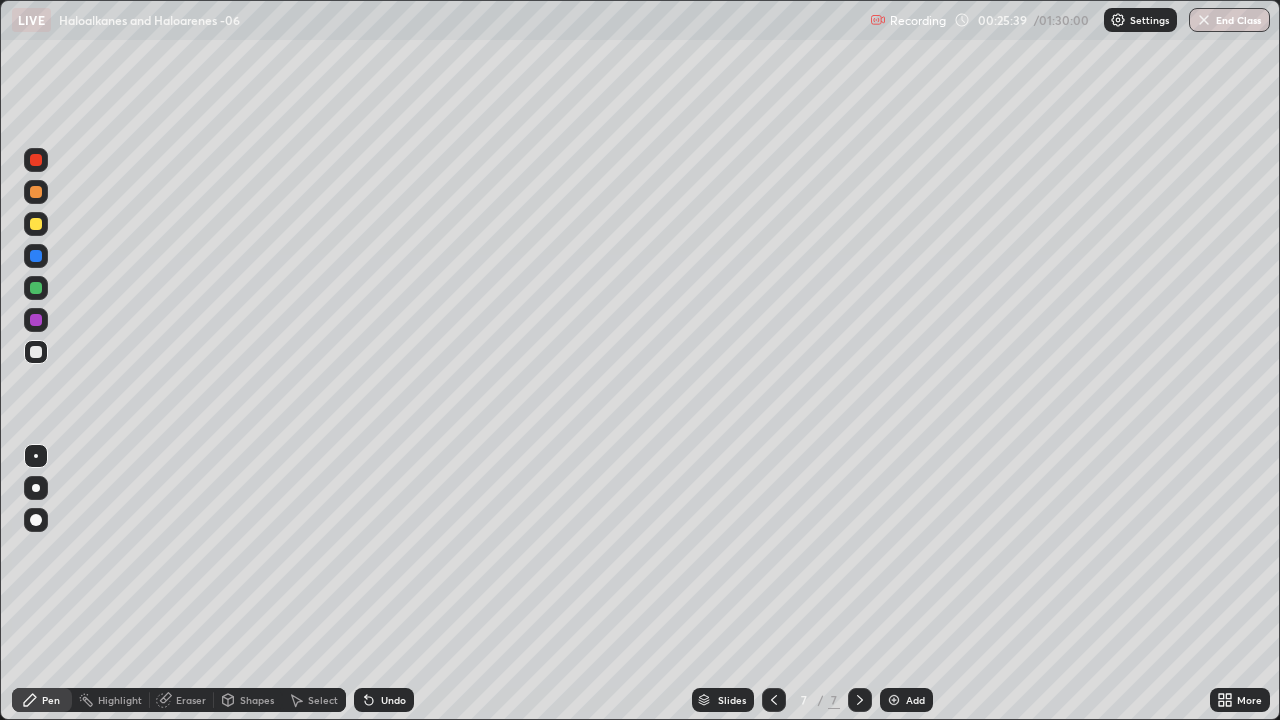 click at bounding box center [36, 160] 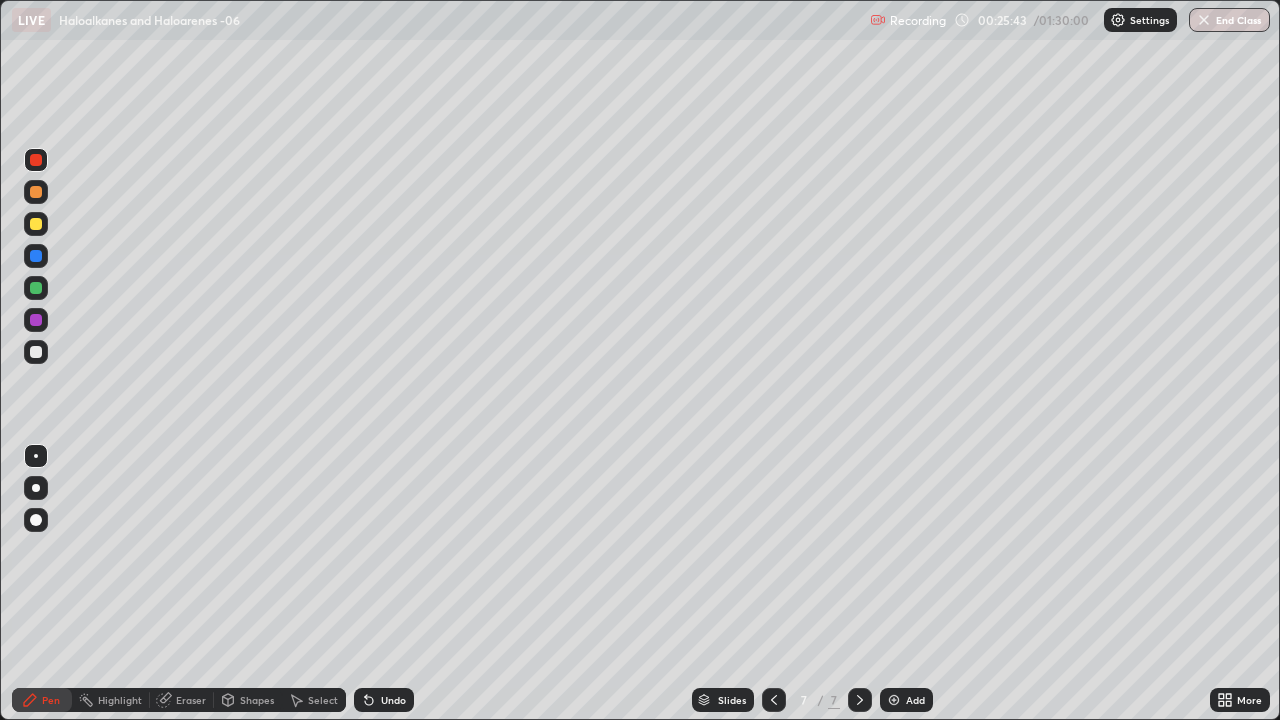 click at bounding box center (36, 352) 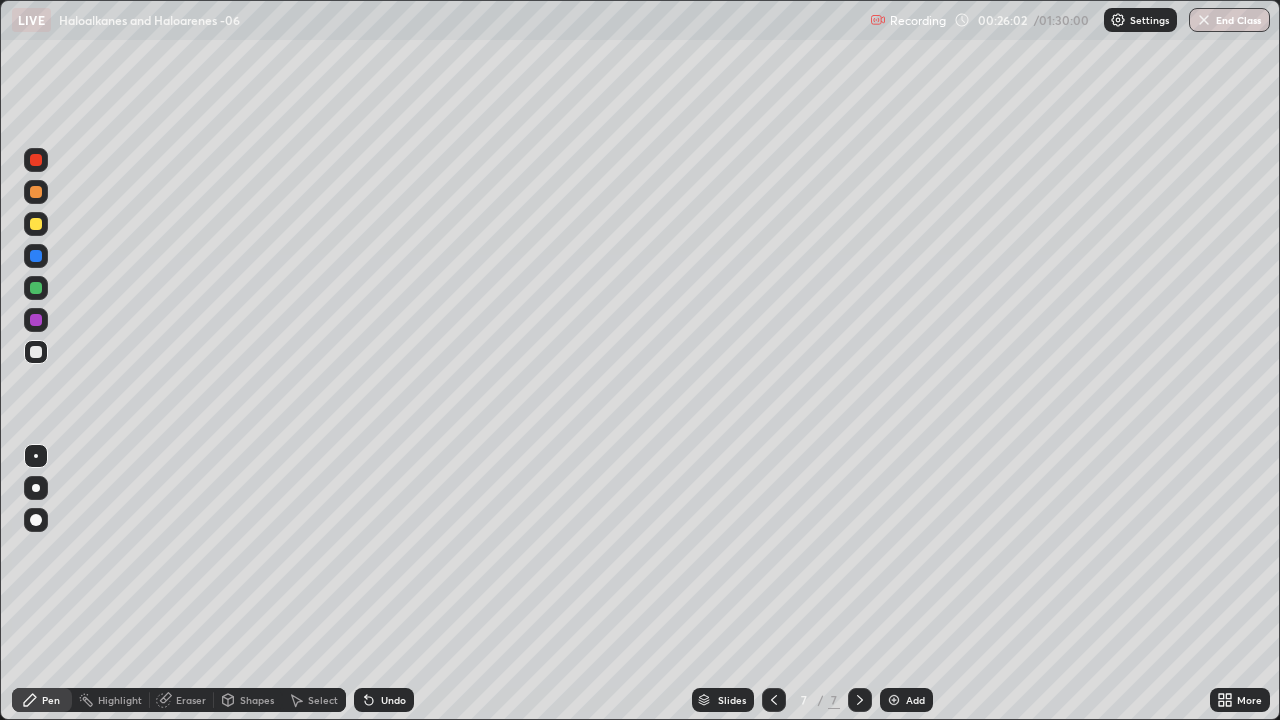 click on "Undo" at bounding box center (384, 700) 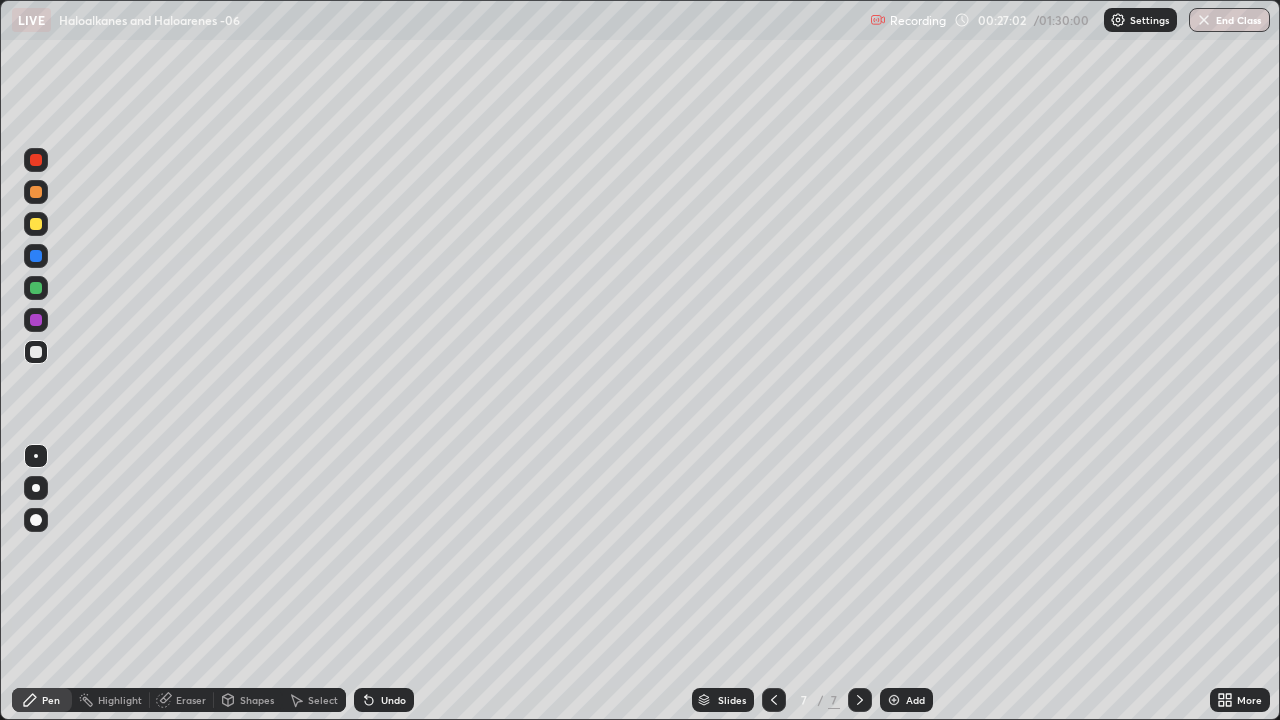 click at bounding box center [36, 160] 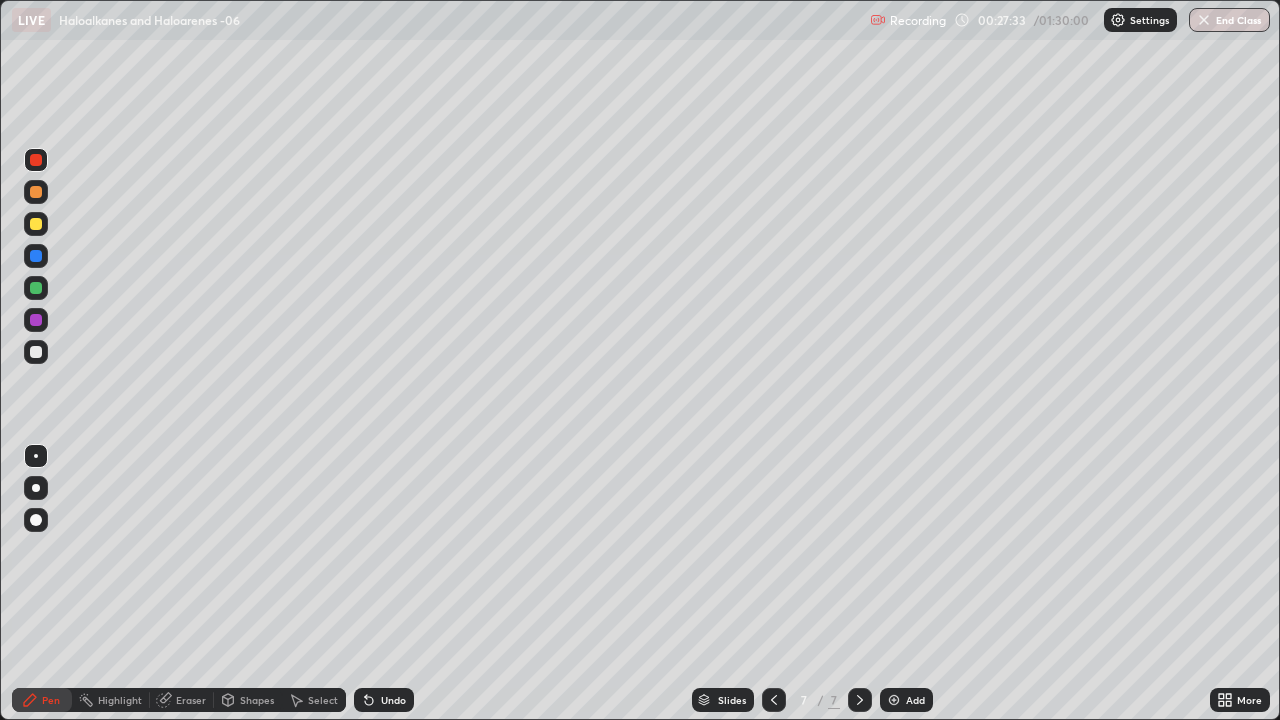 click 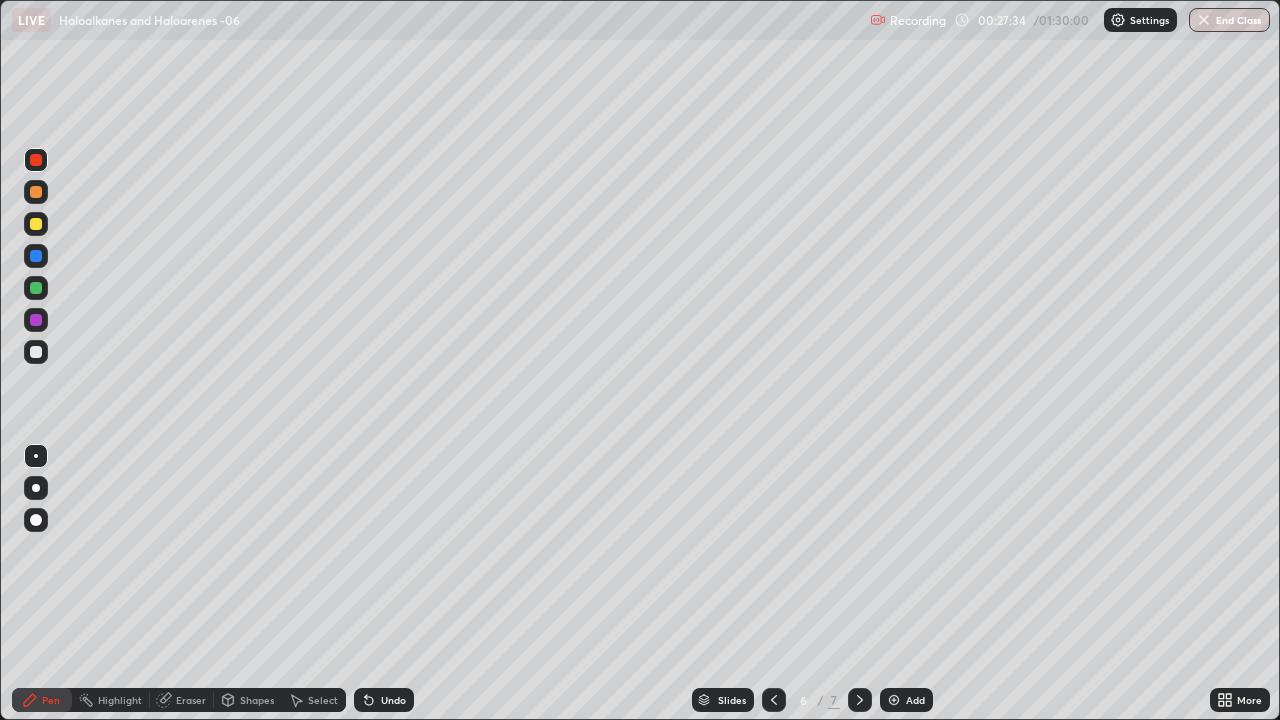 click 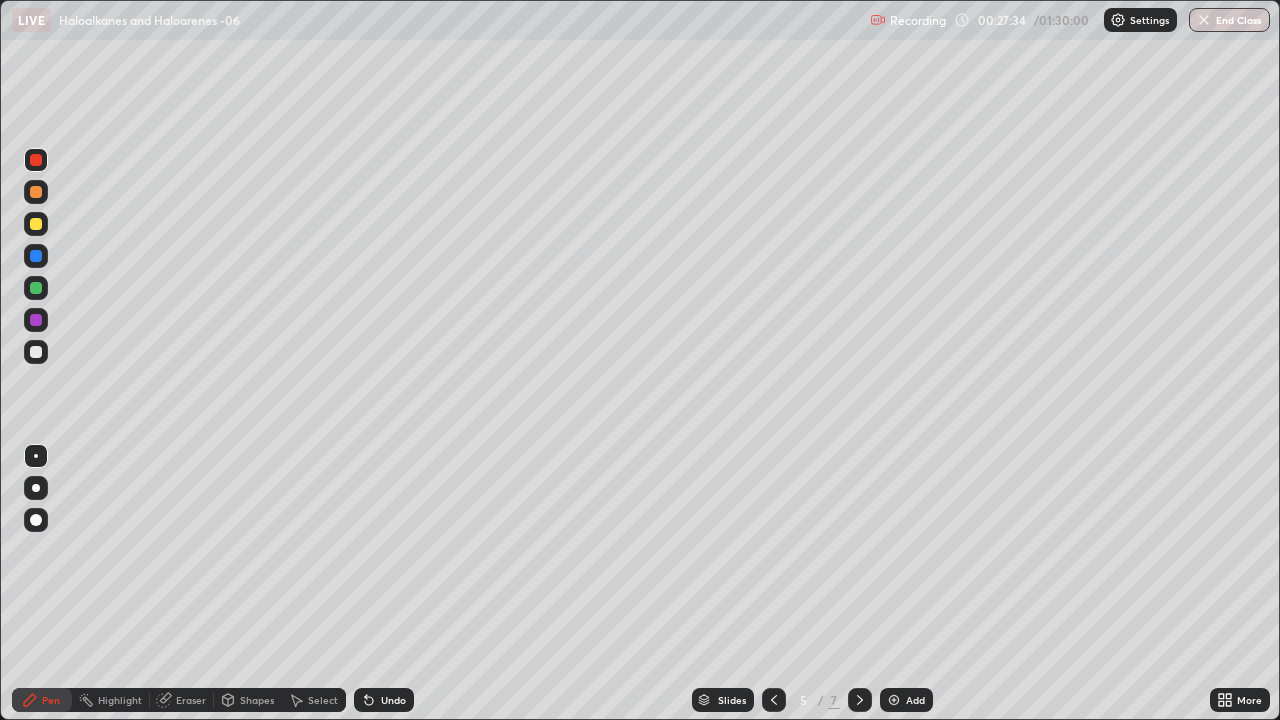 click 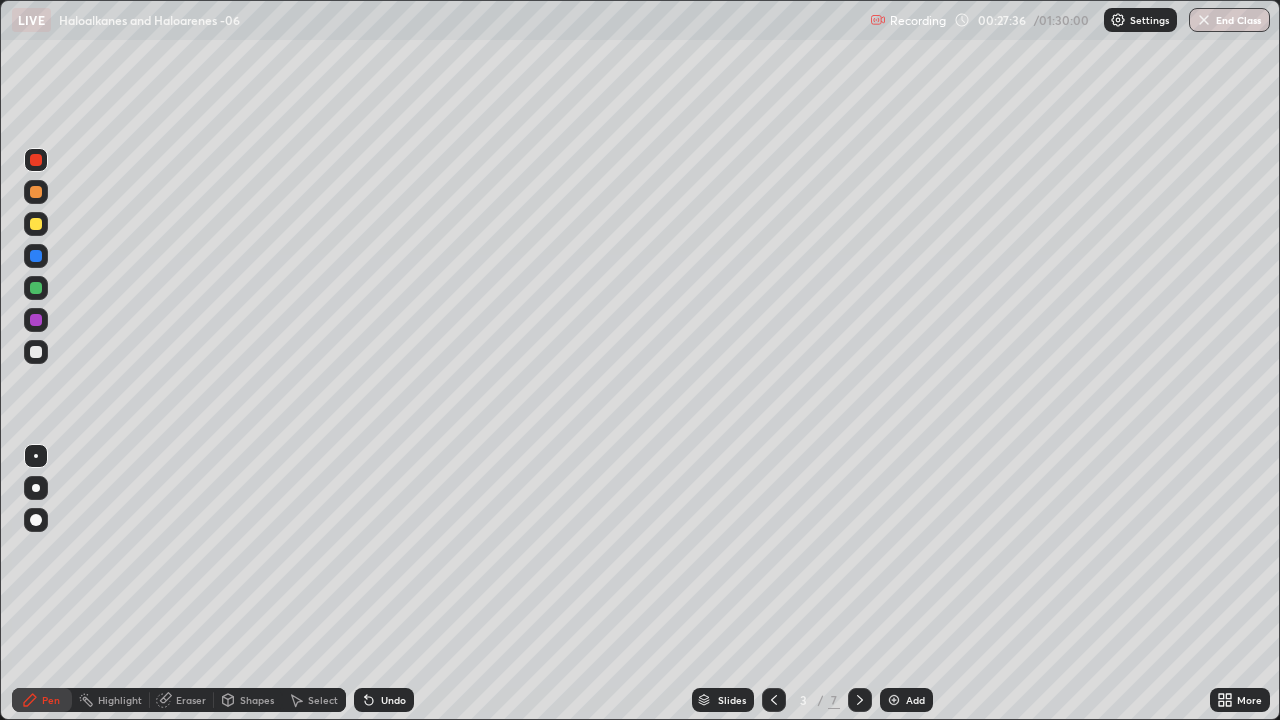 click at bounding box center (860, 700) 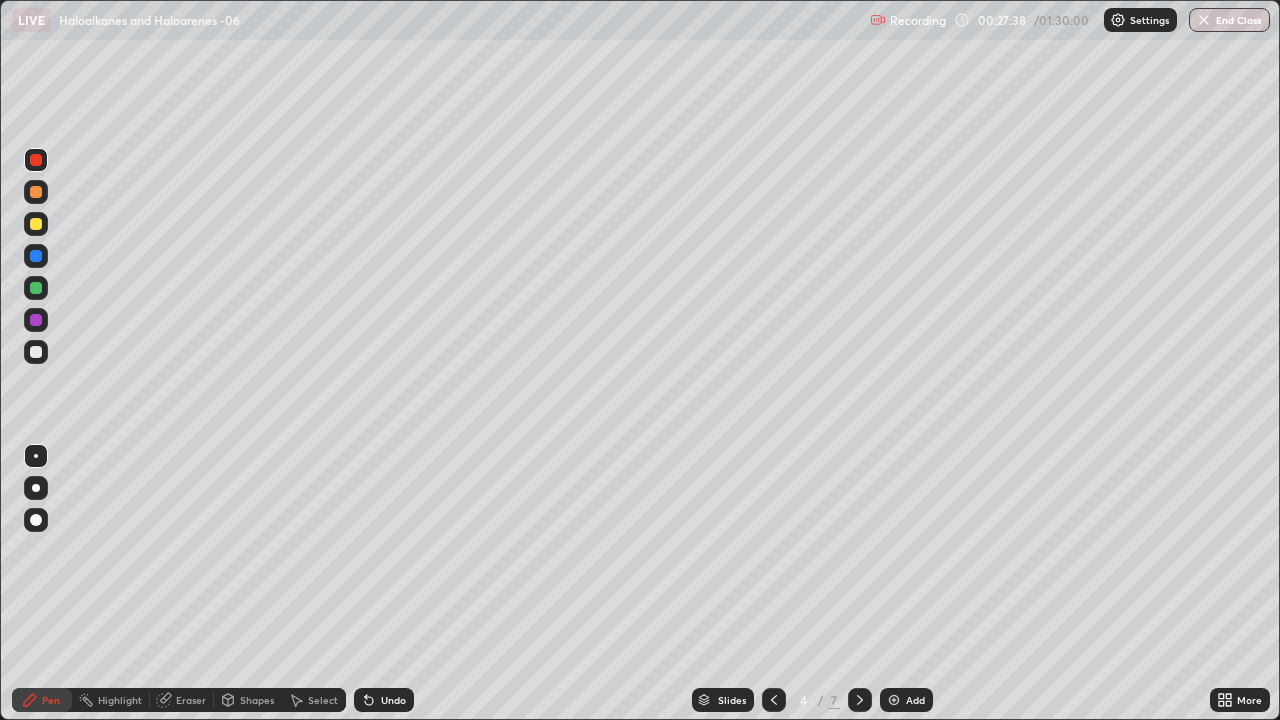 click 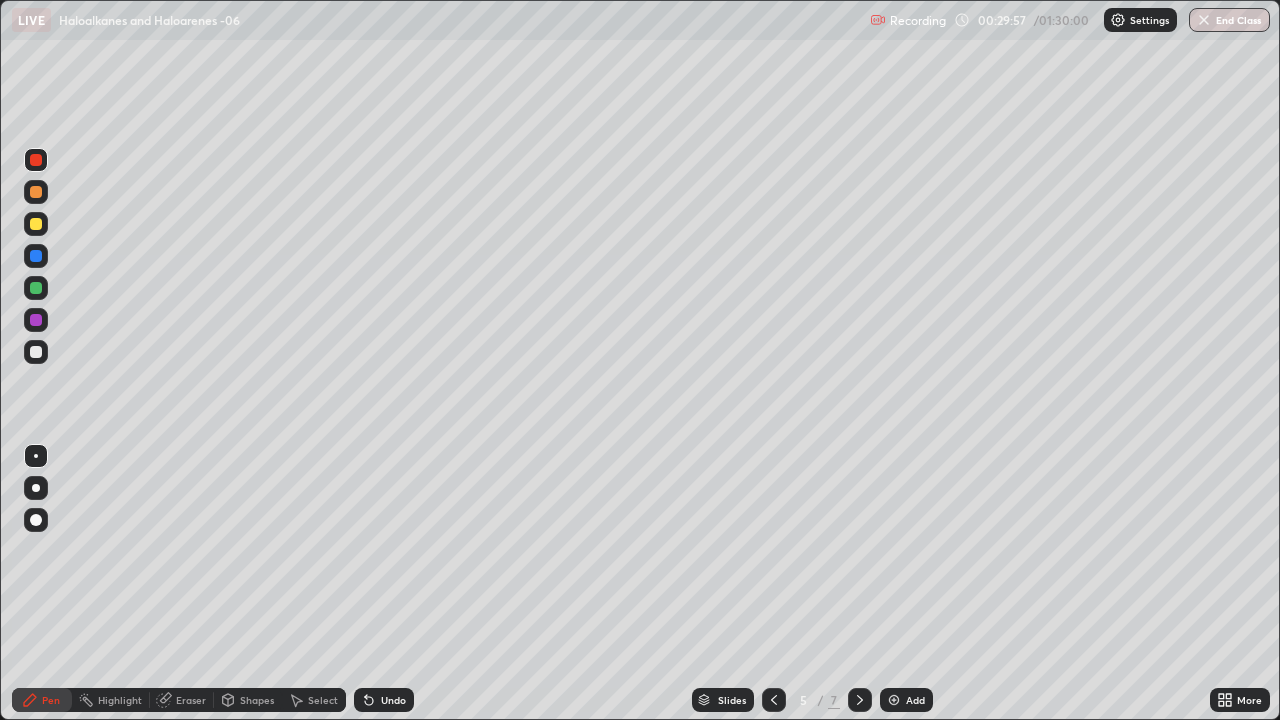 click 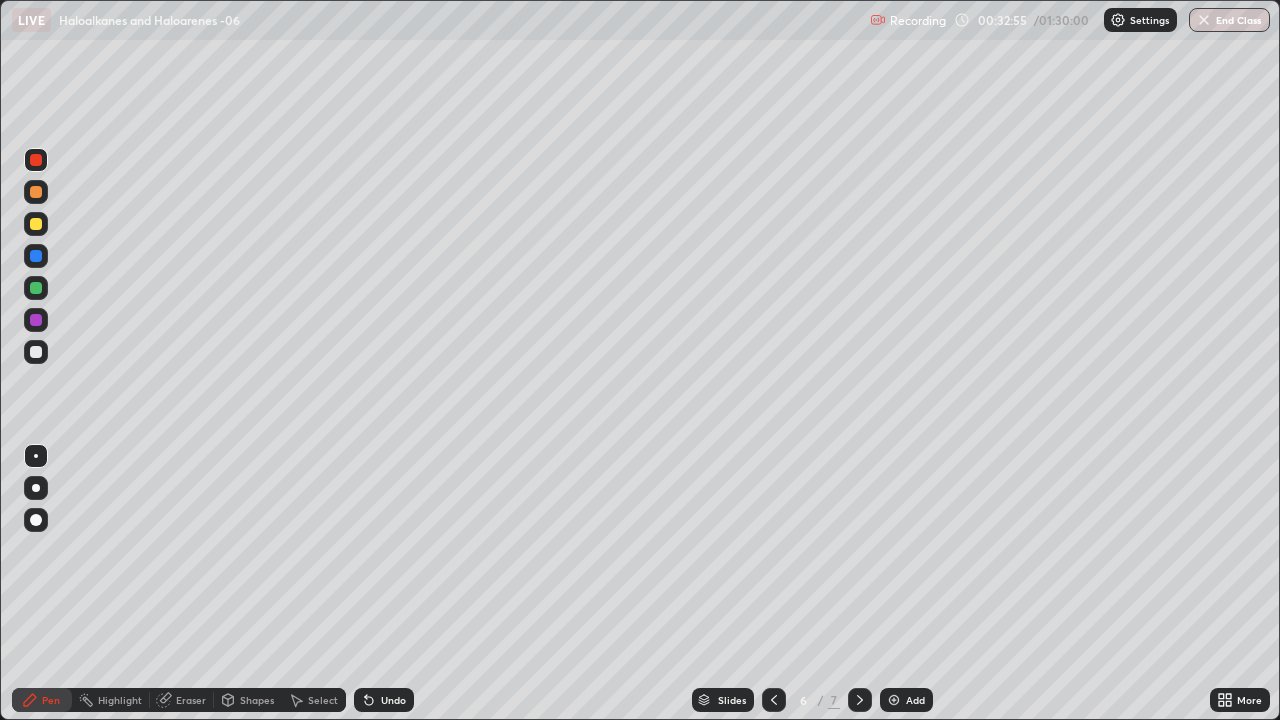 click 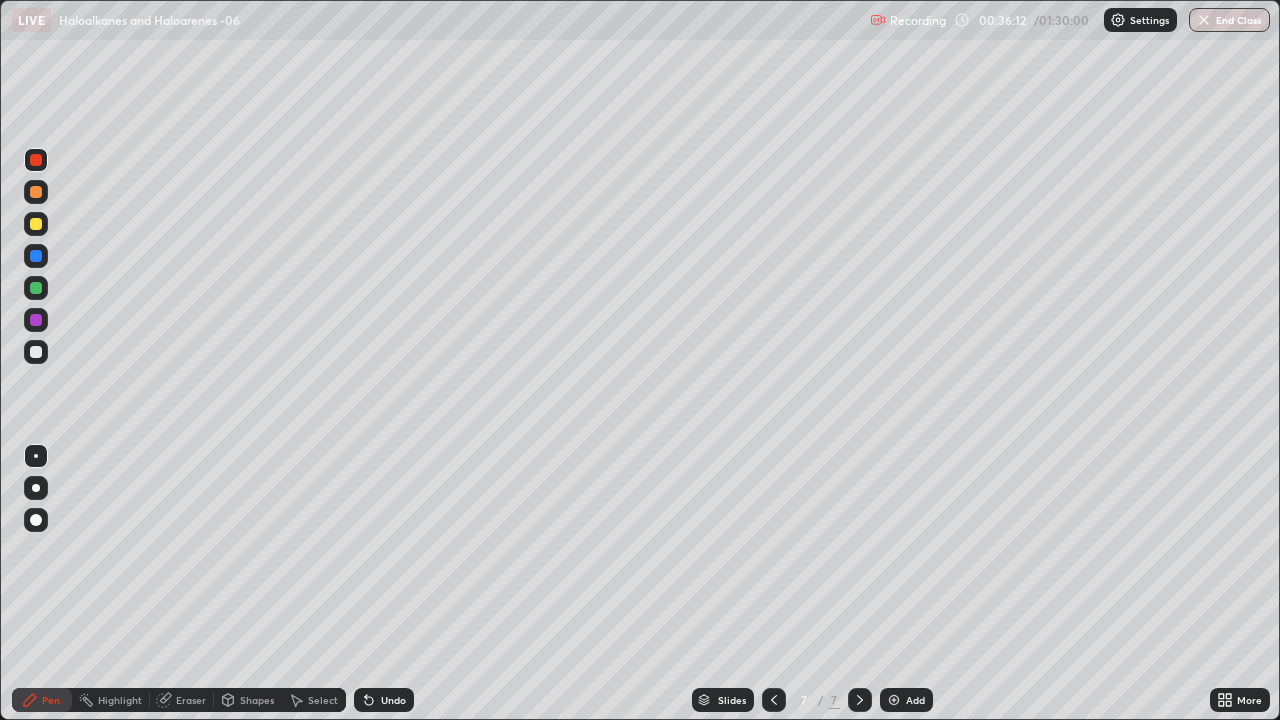 click 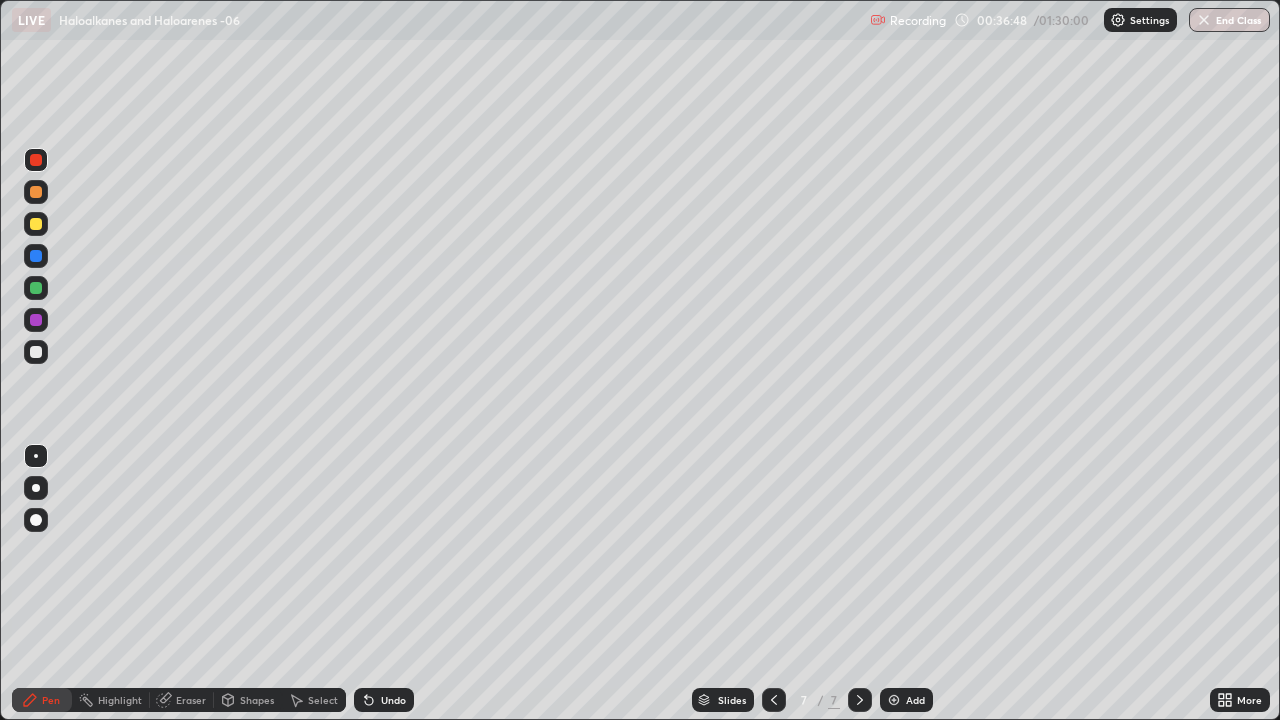 click on "Add" at bounding box center (906, 700) 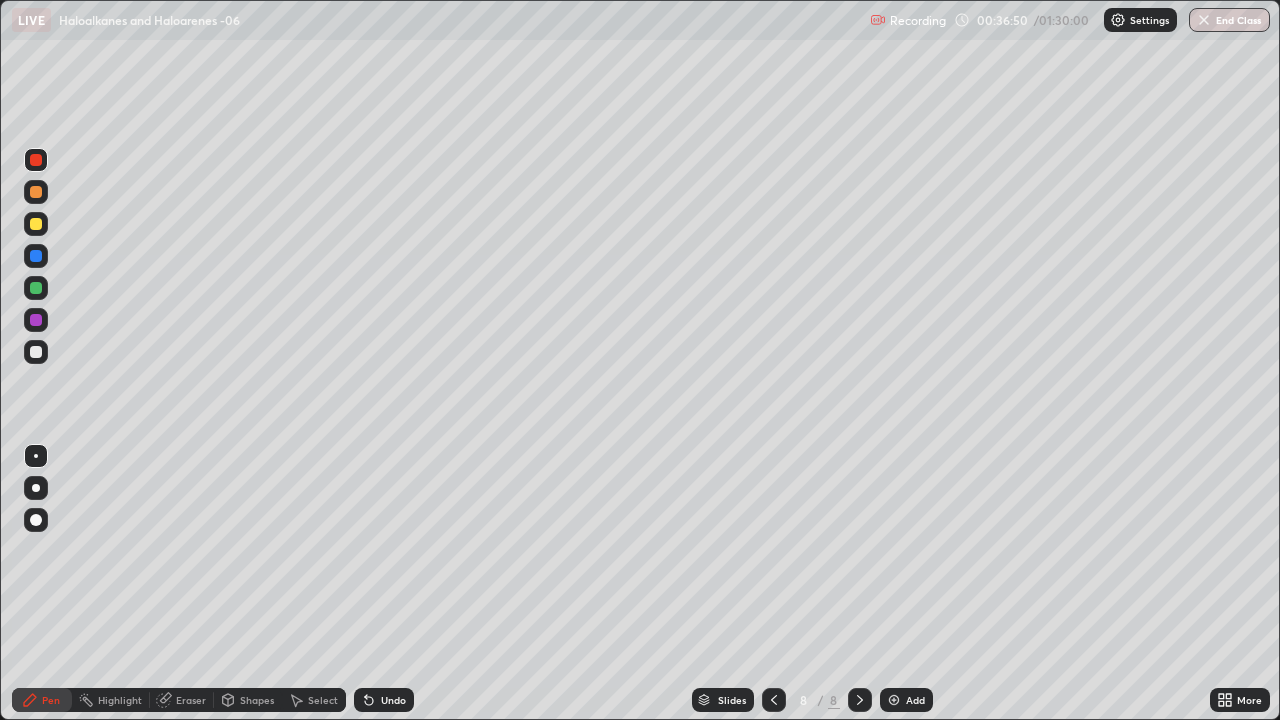 click at bounding box center (36, 352) 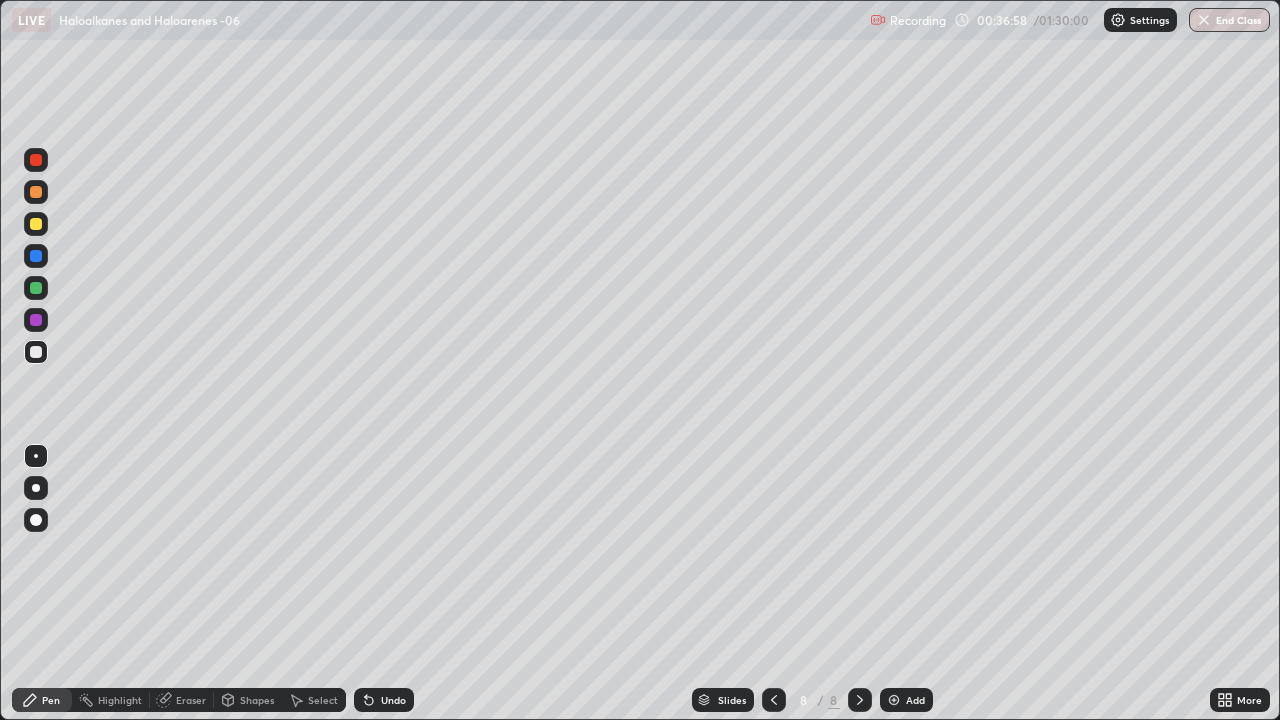 click at bounding box center [36, 160] 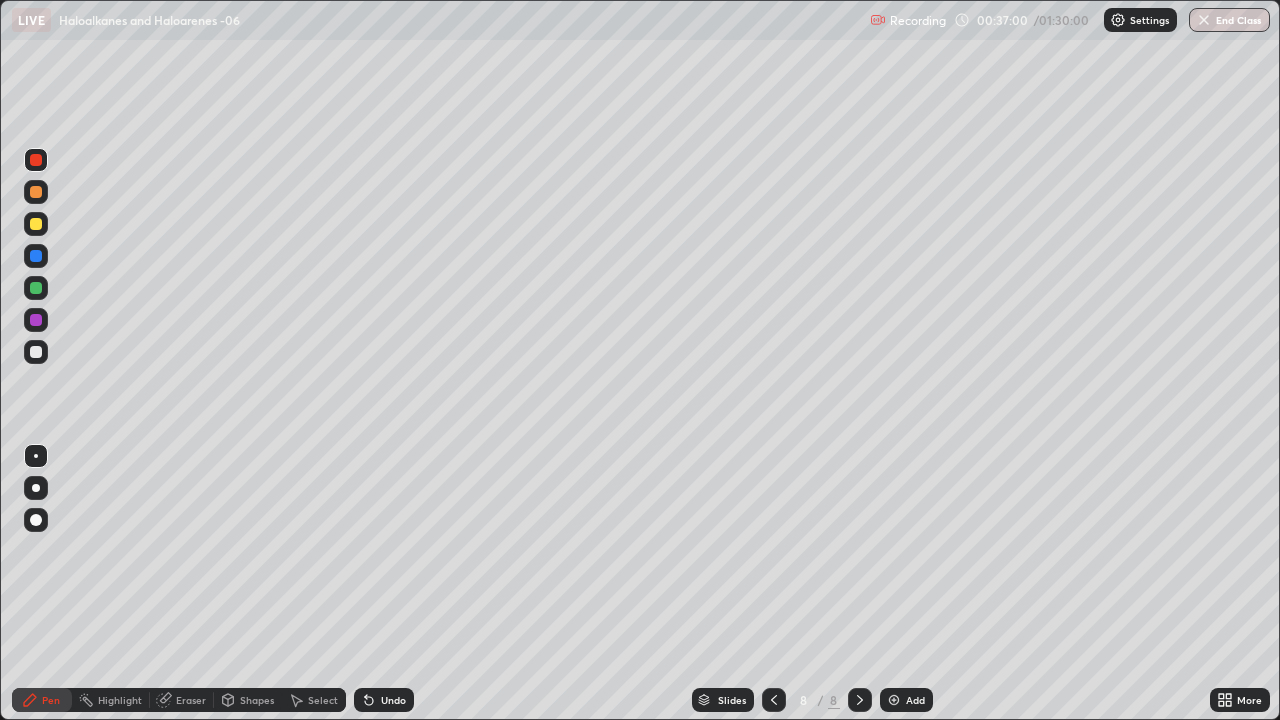 click at bounding box center [36, 256] 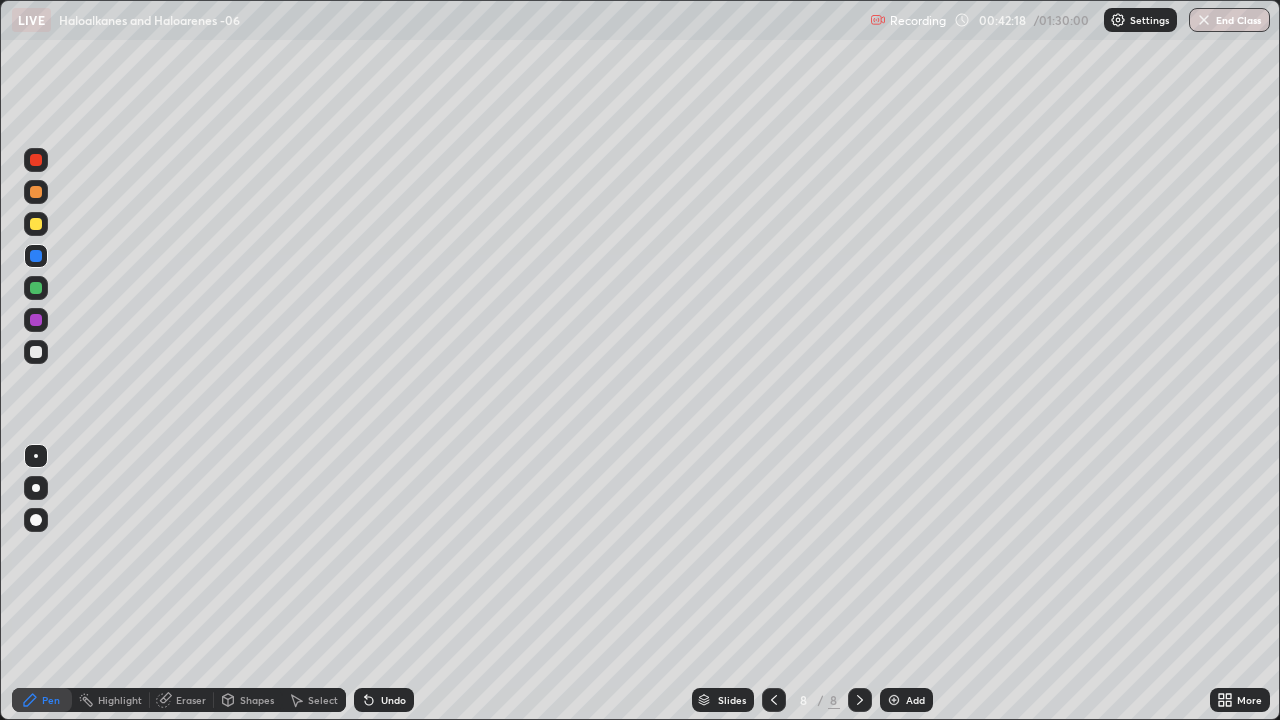 click at bounding box center (36, 352) 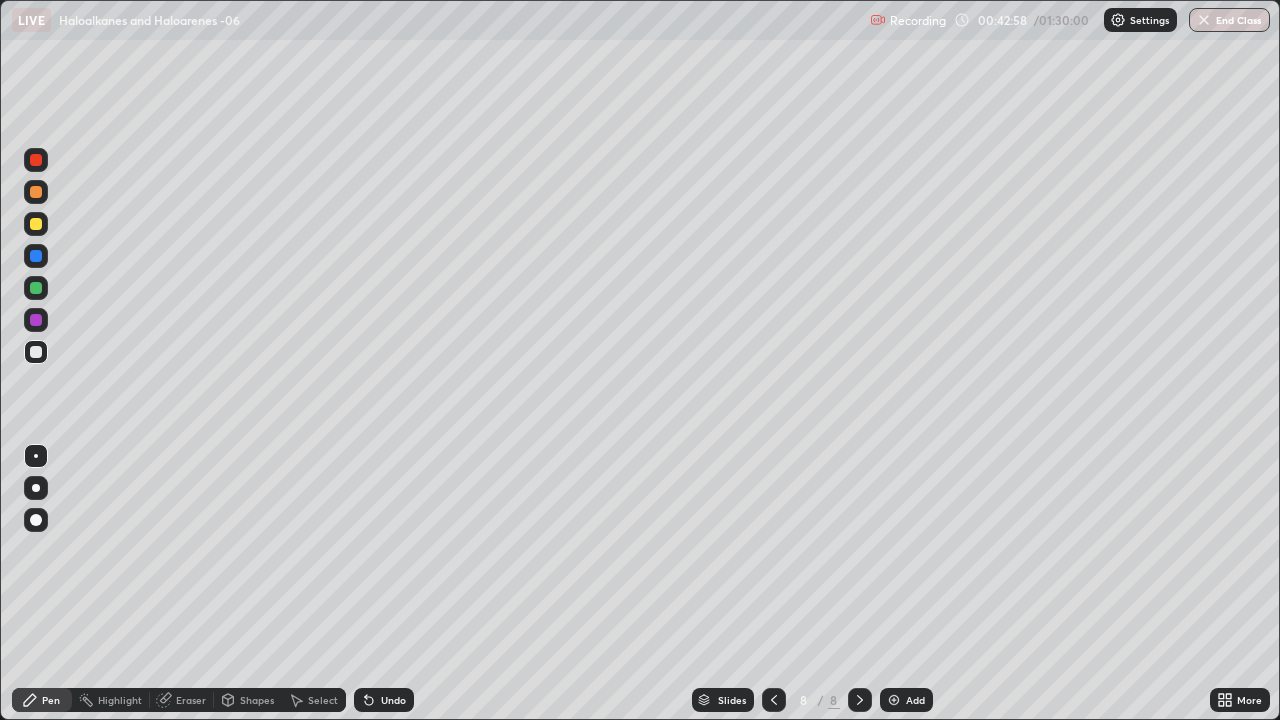 click at bounding box center (36, 192) 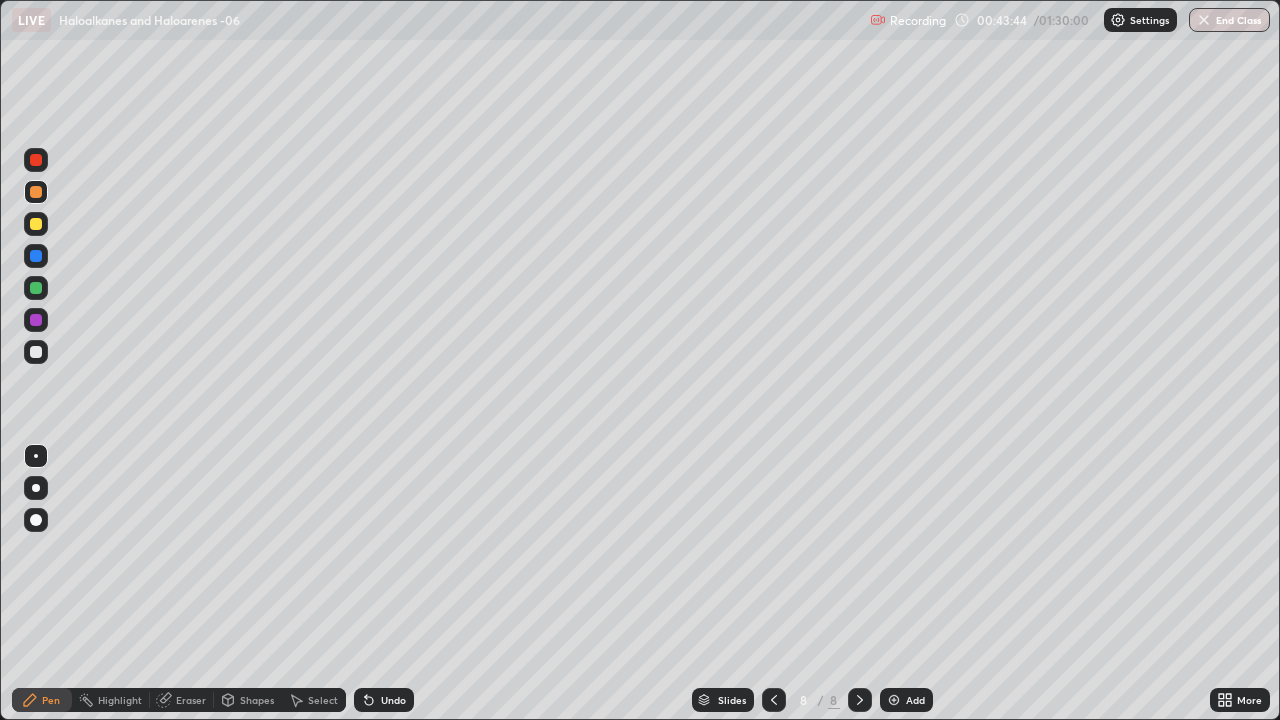 click at bounding box center (36, 352) 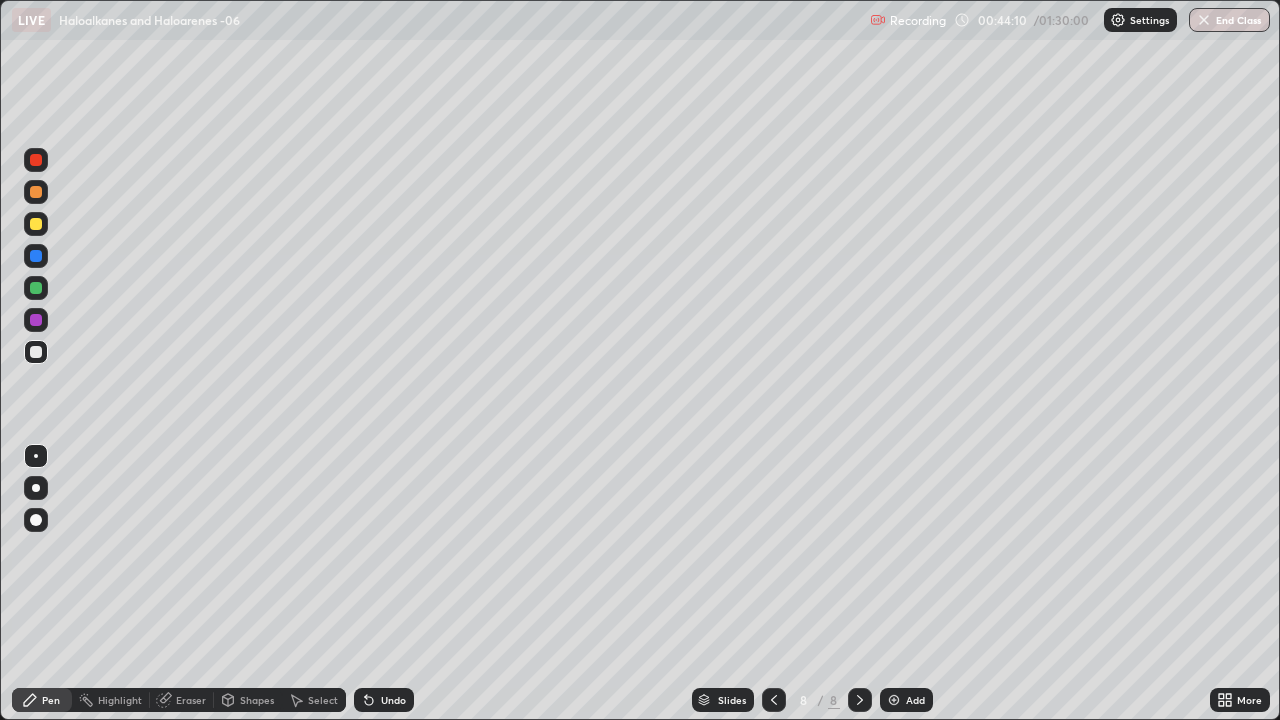 click at bounding box center (36, 288) 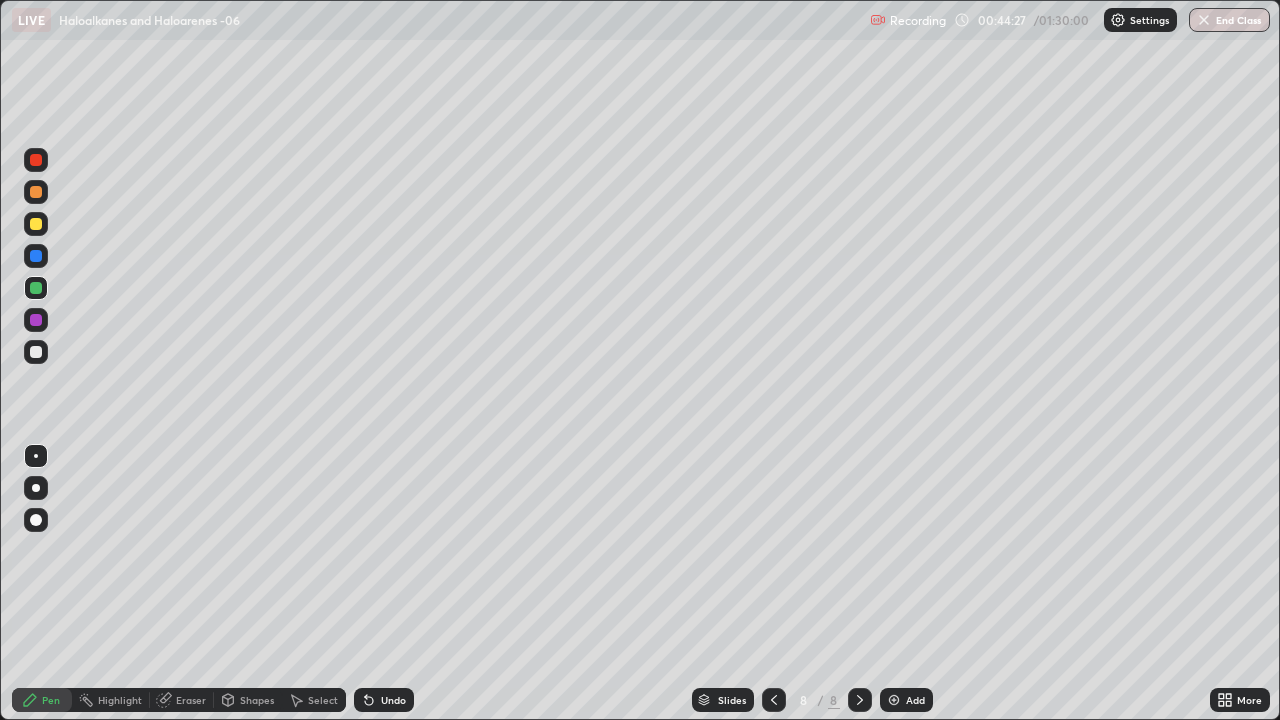 click on "Undo" at bounding box center (384, 700) 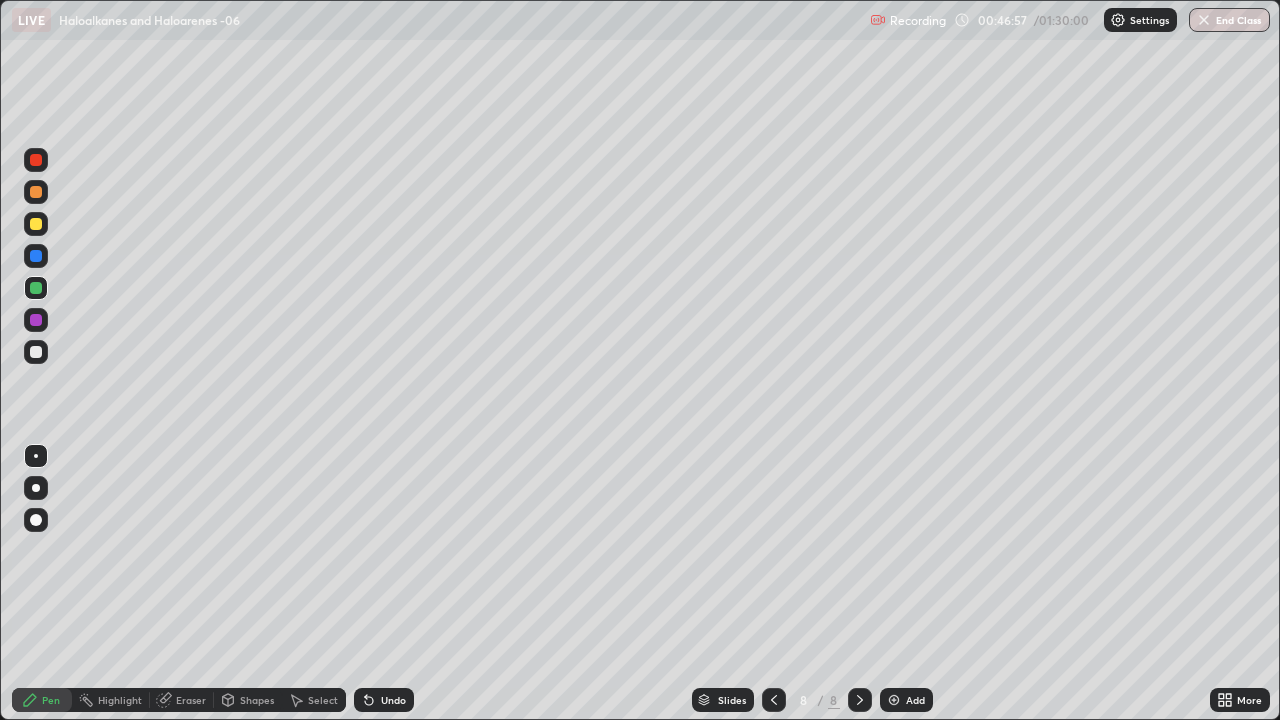 click 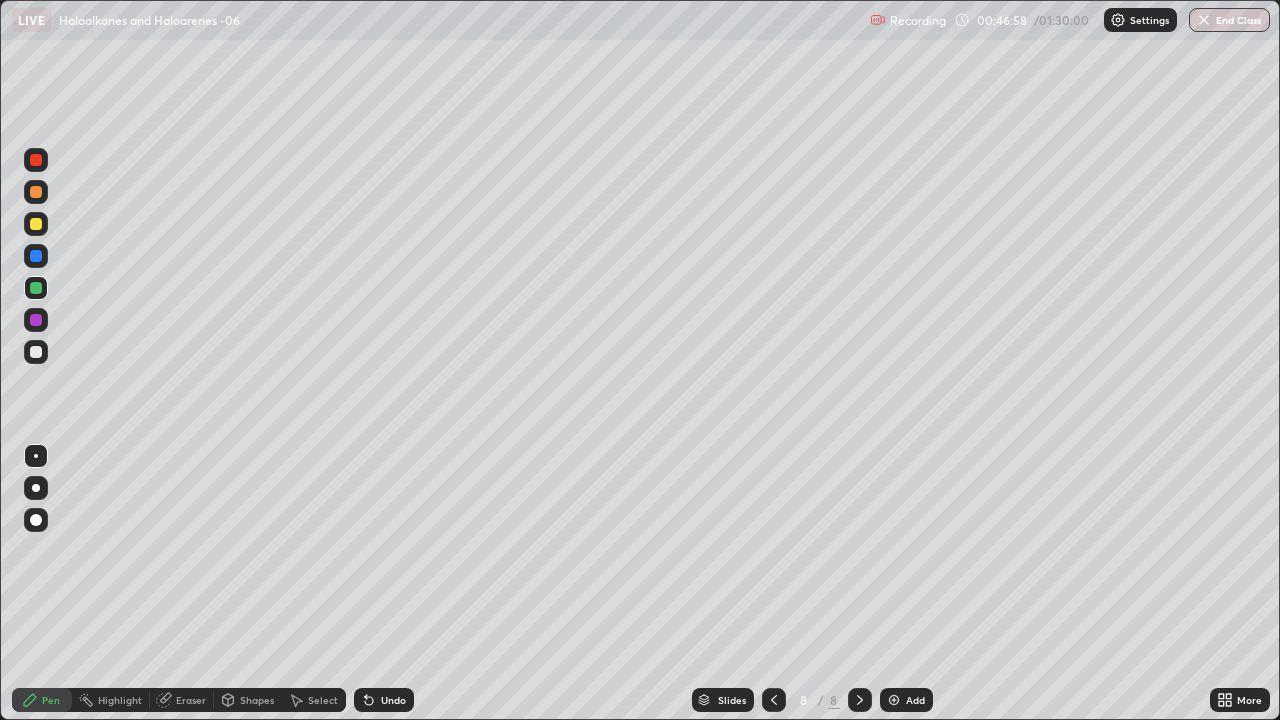 click on "Add" at bounding box center (915, 700) 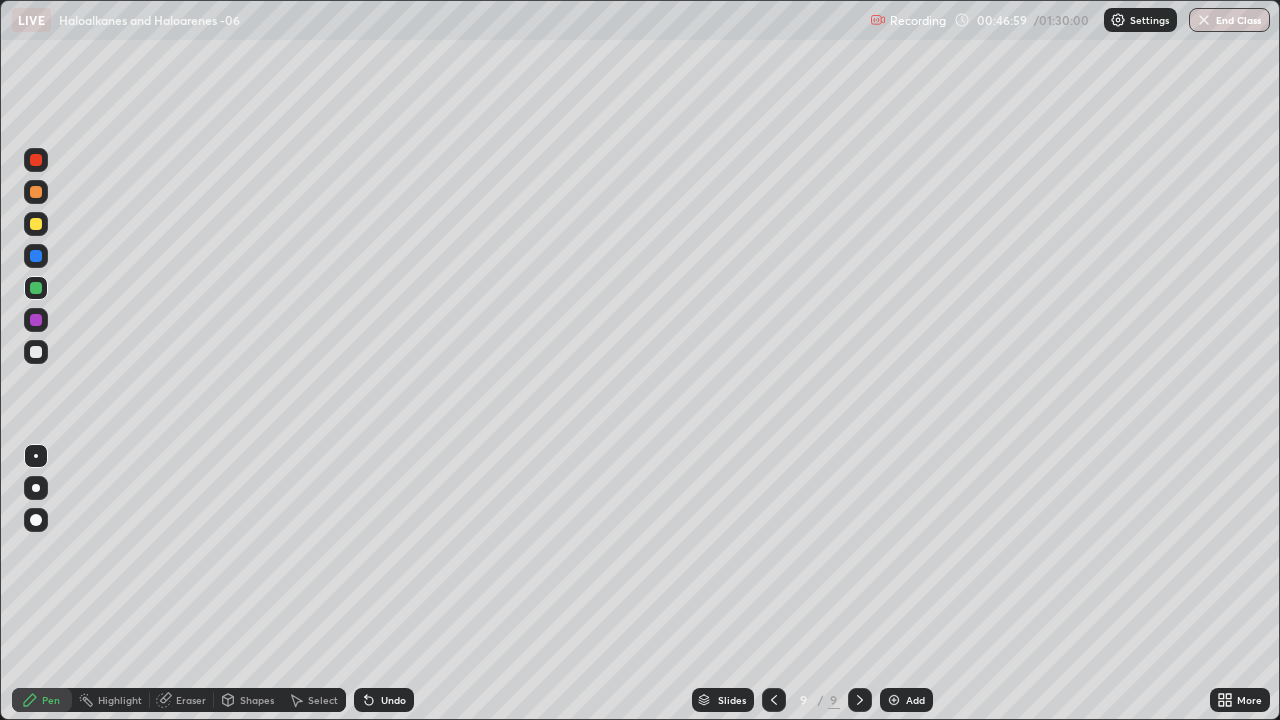 click at bounding box center [36, 160] 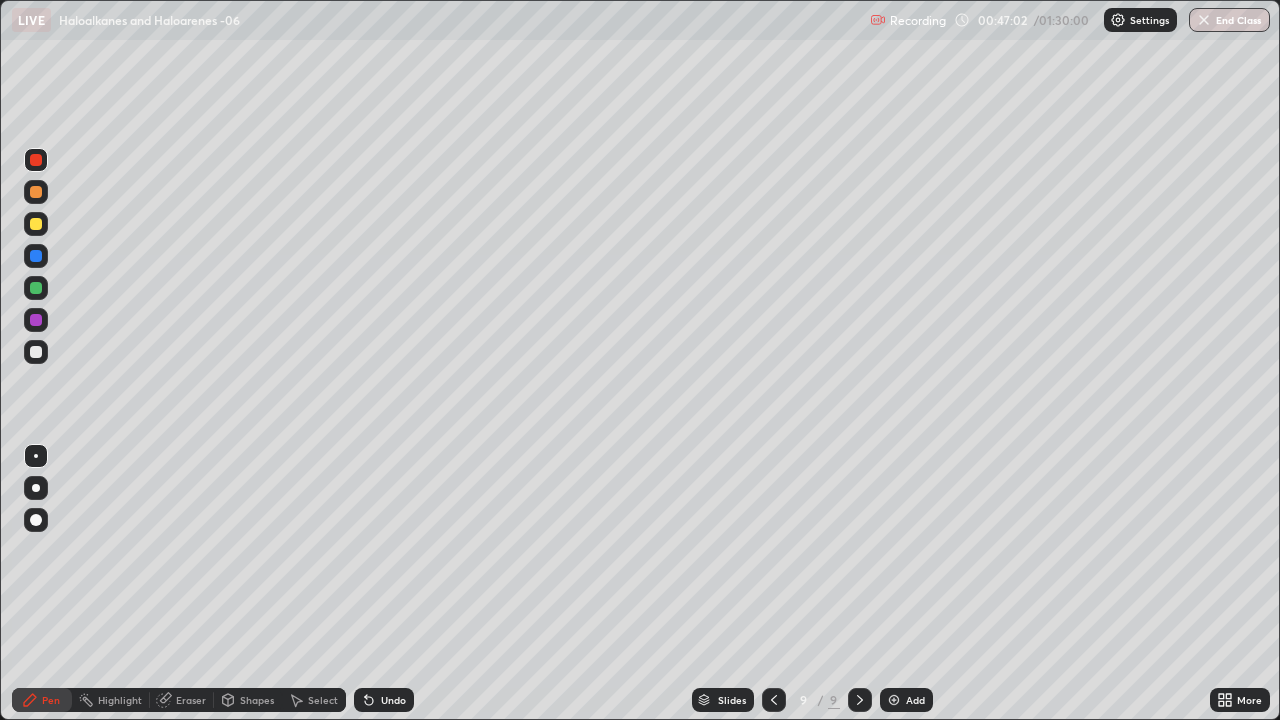 click on "Undo" at bounding box center (384, 700) 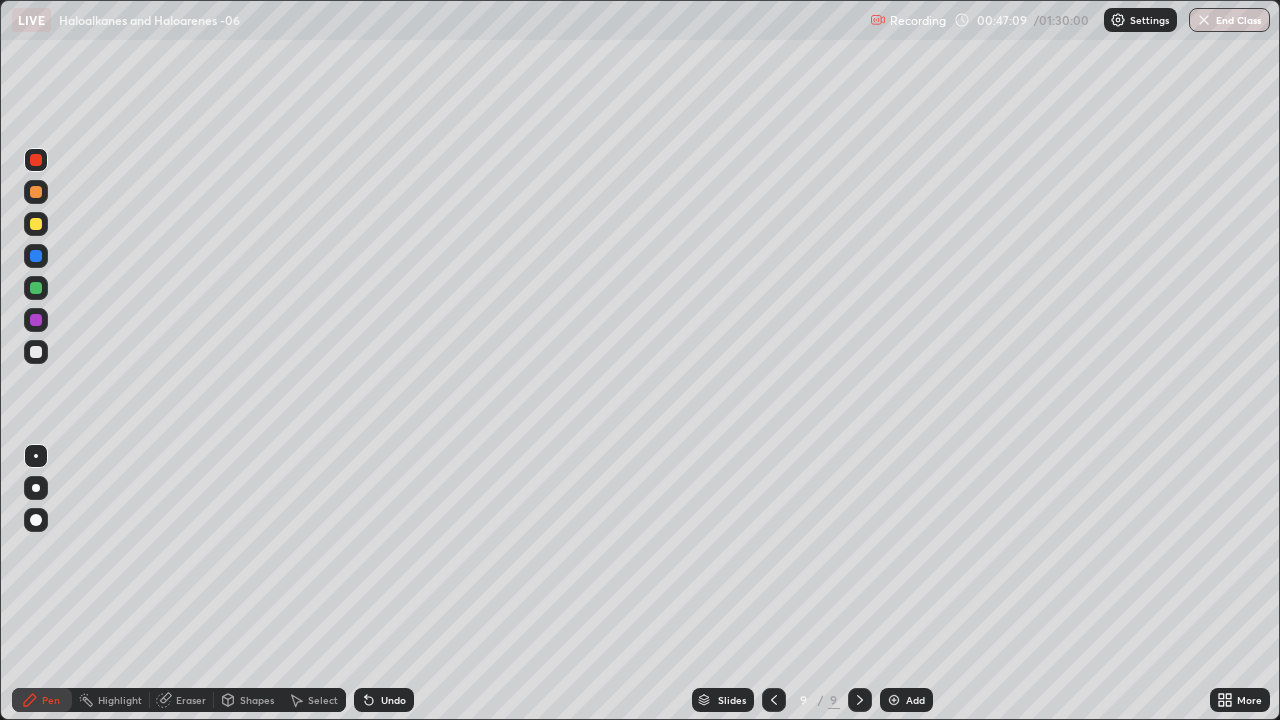 click at bounding box center (36, 352) 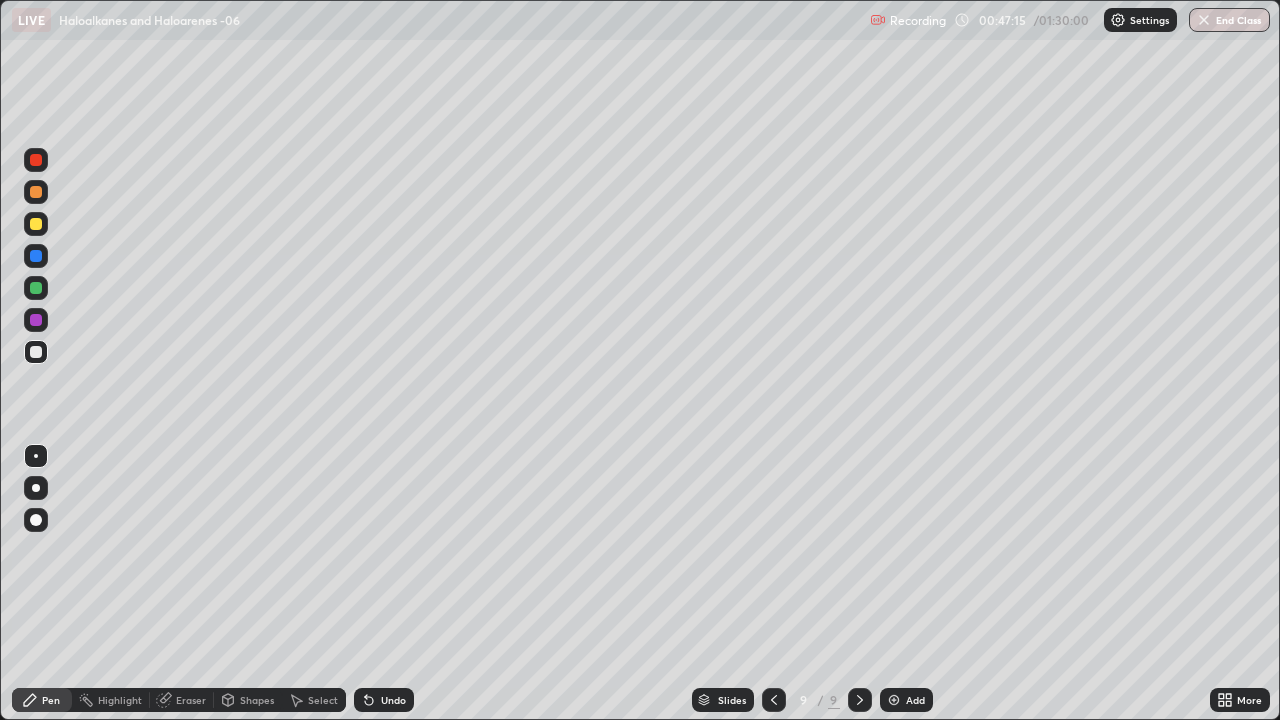 click at bounding box center (36, 224) 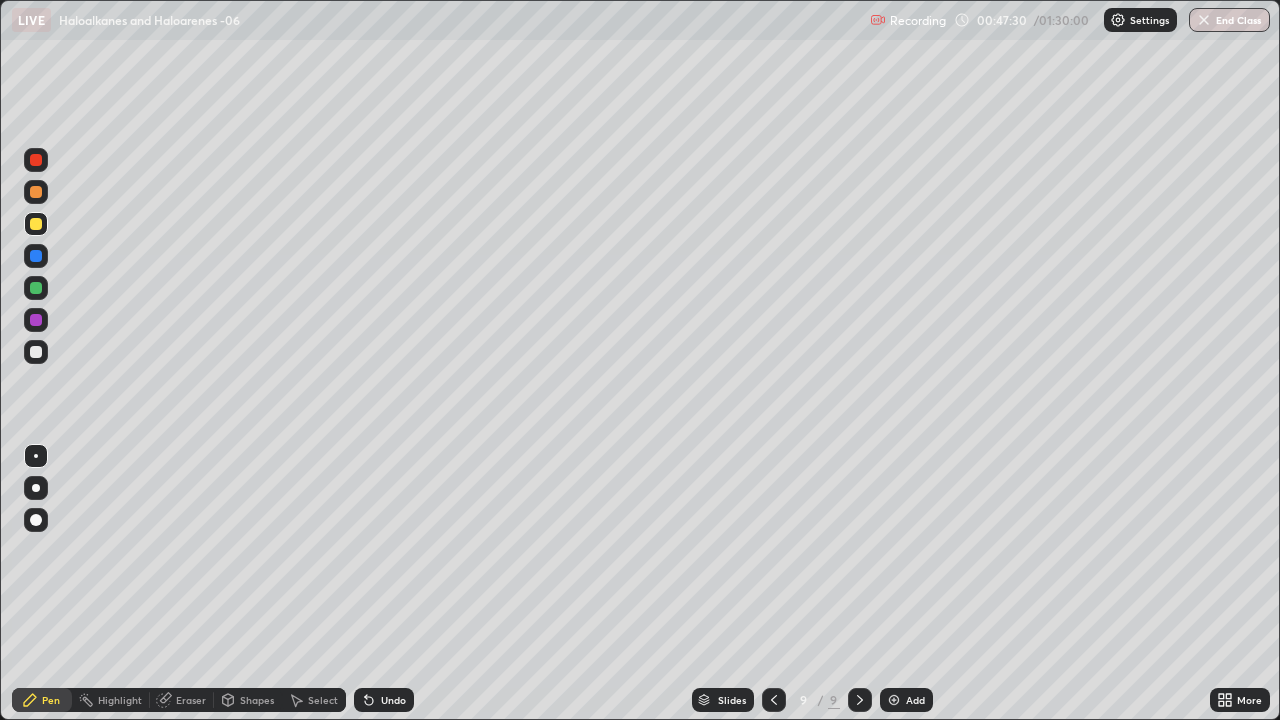 click at bounding box center [36, 192] 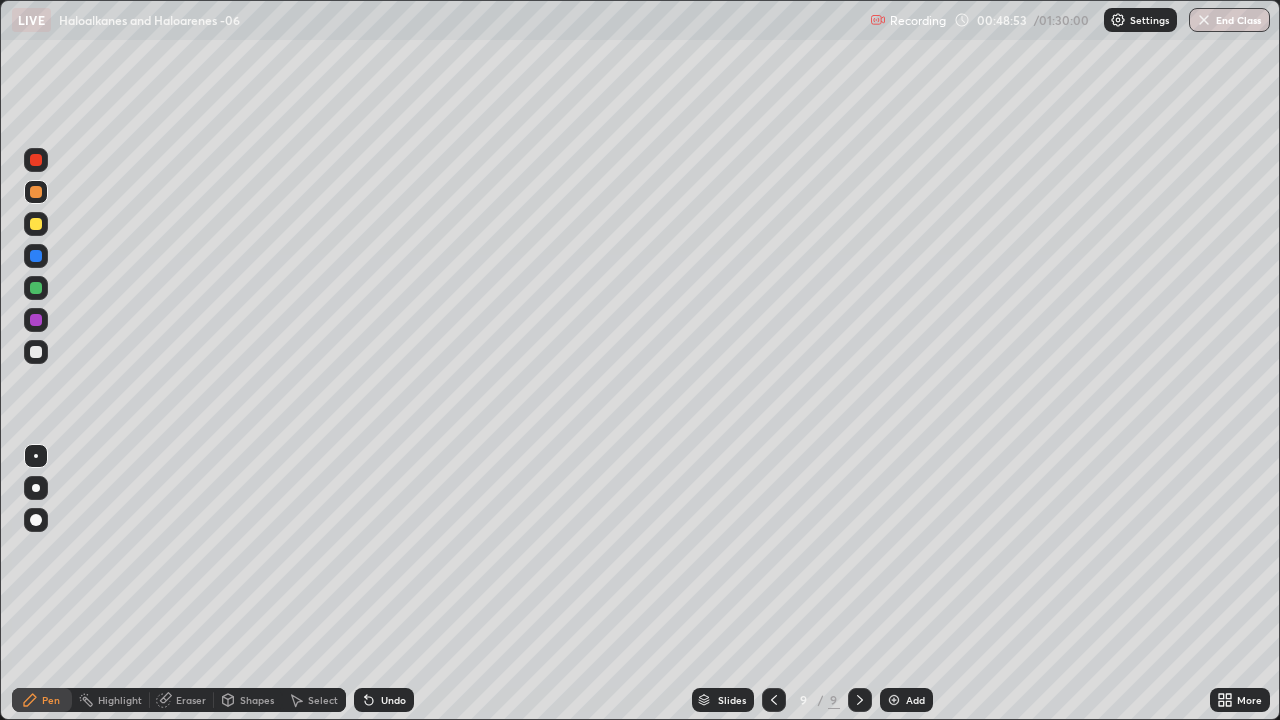 click on "Eraser" at bounding box center (191, 700) 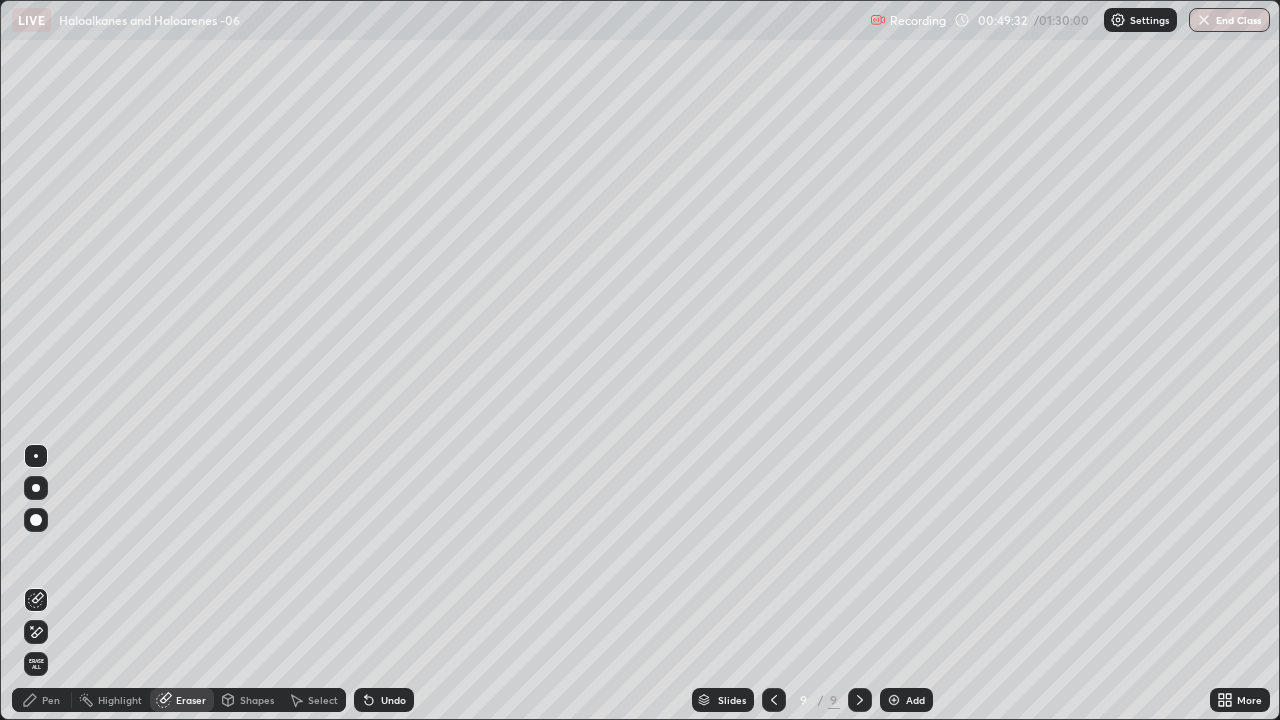 click 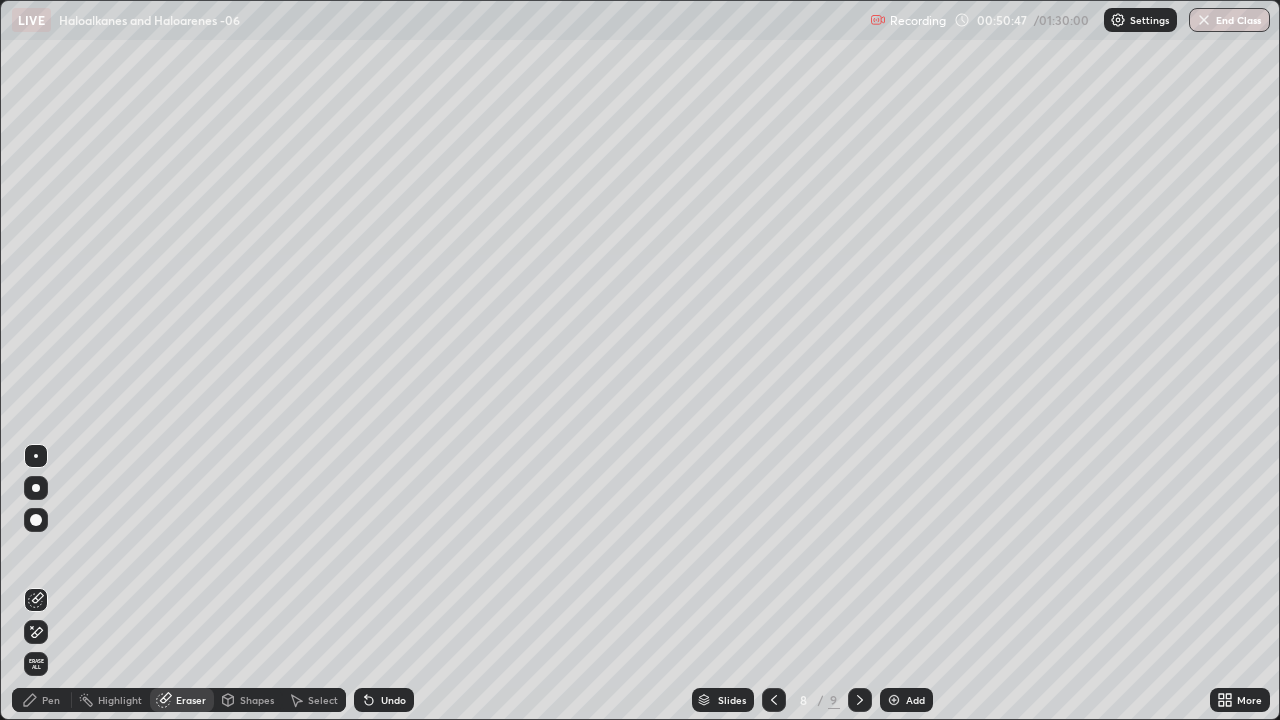 click 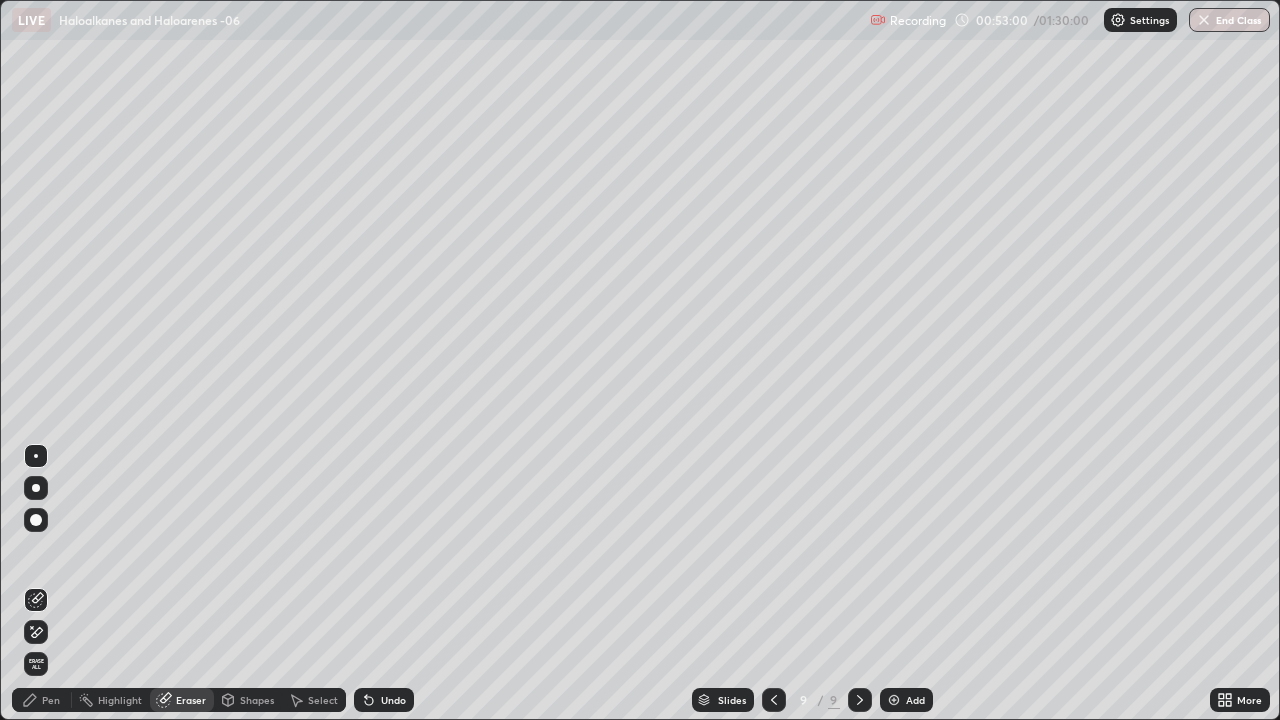 click 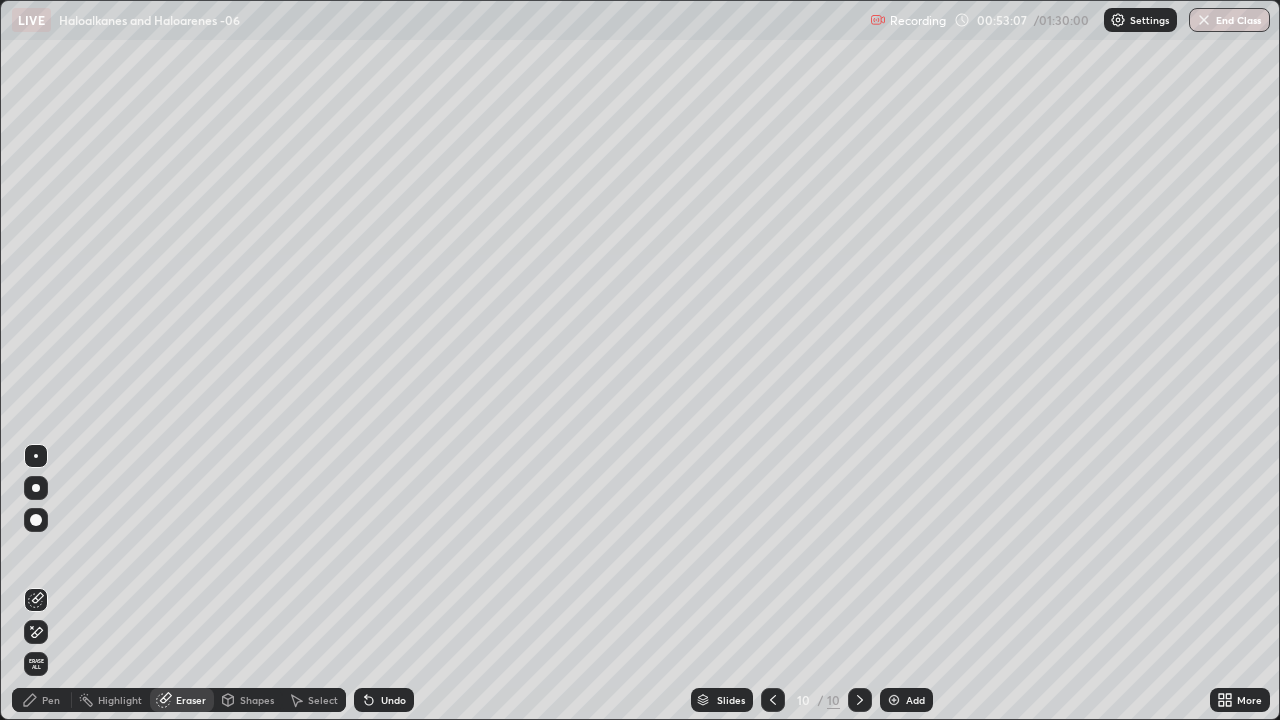 click on "Pen" at bounding box center (51, 700) 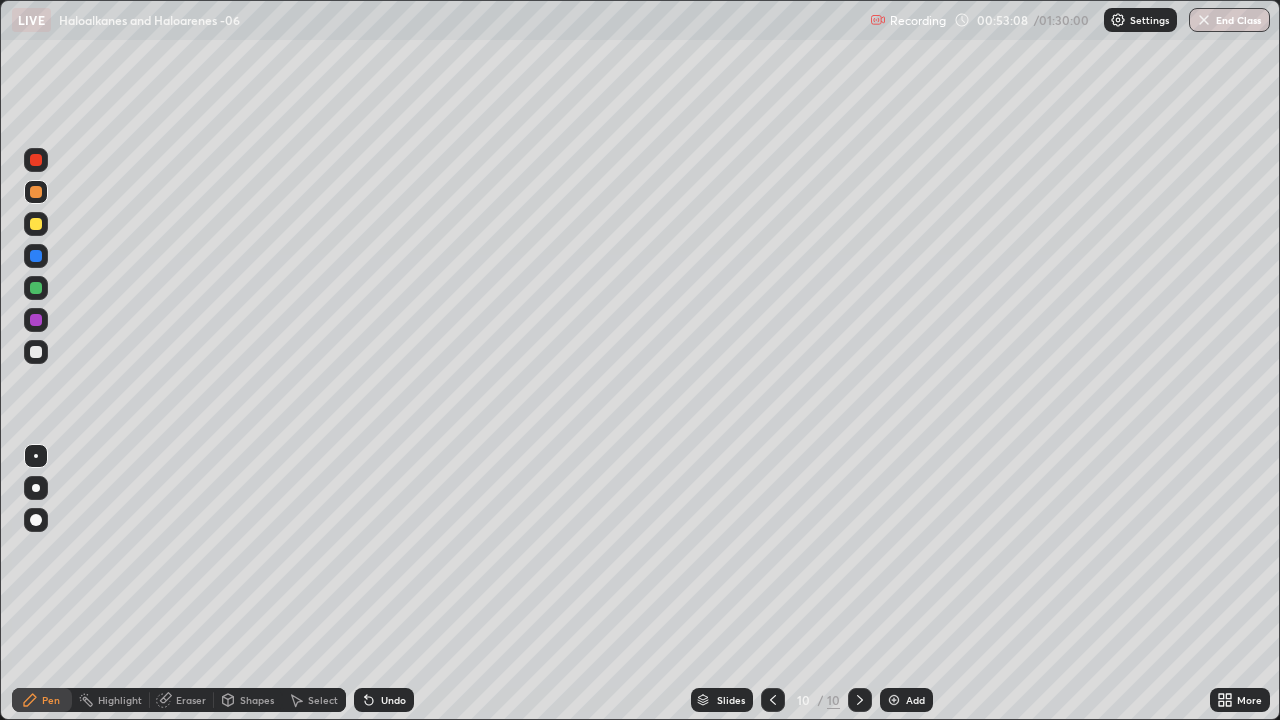 click at bounding box center (36, 160) 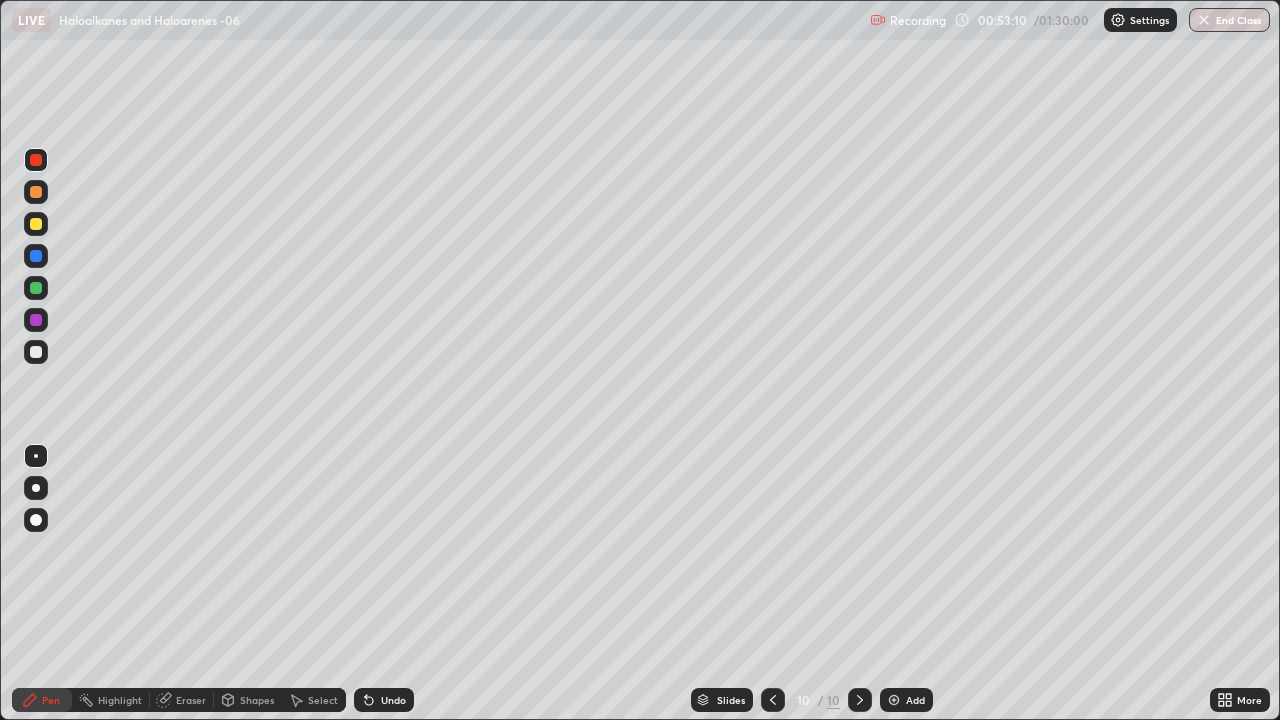 click at bounding box center (36, 352) 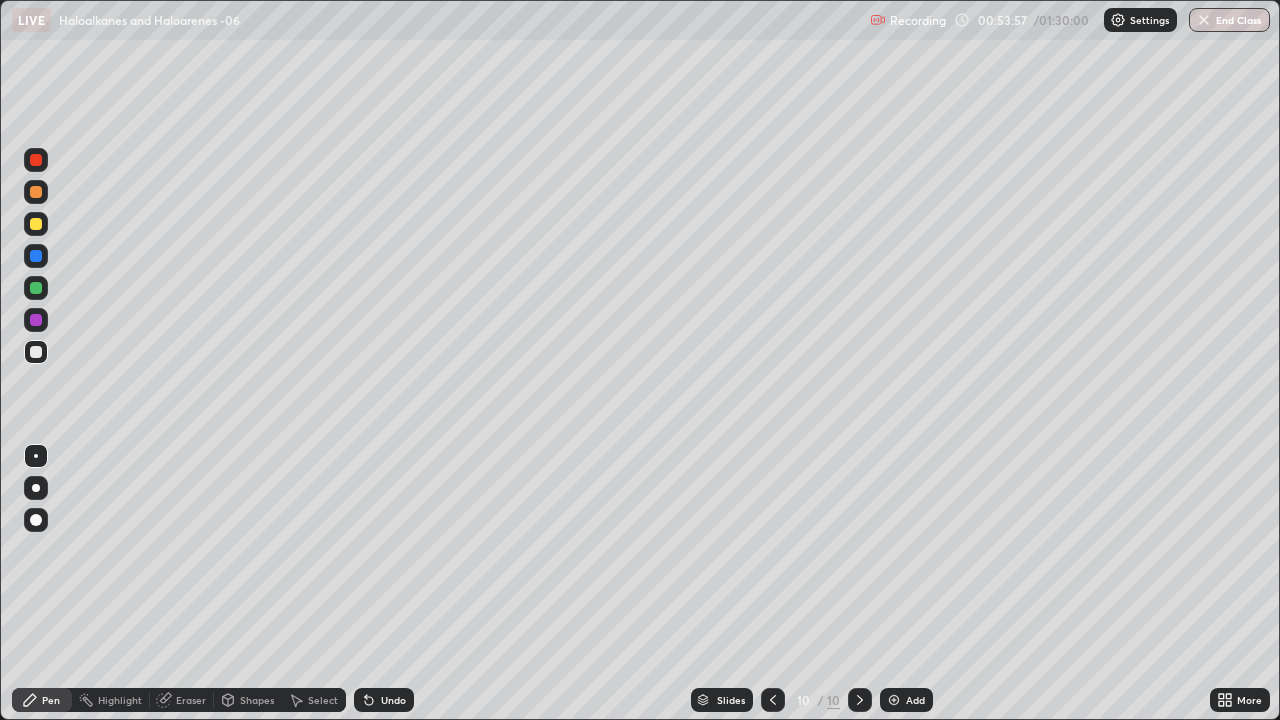 click on "Undo" at bounding box center [393, 700] 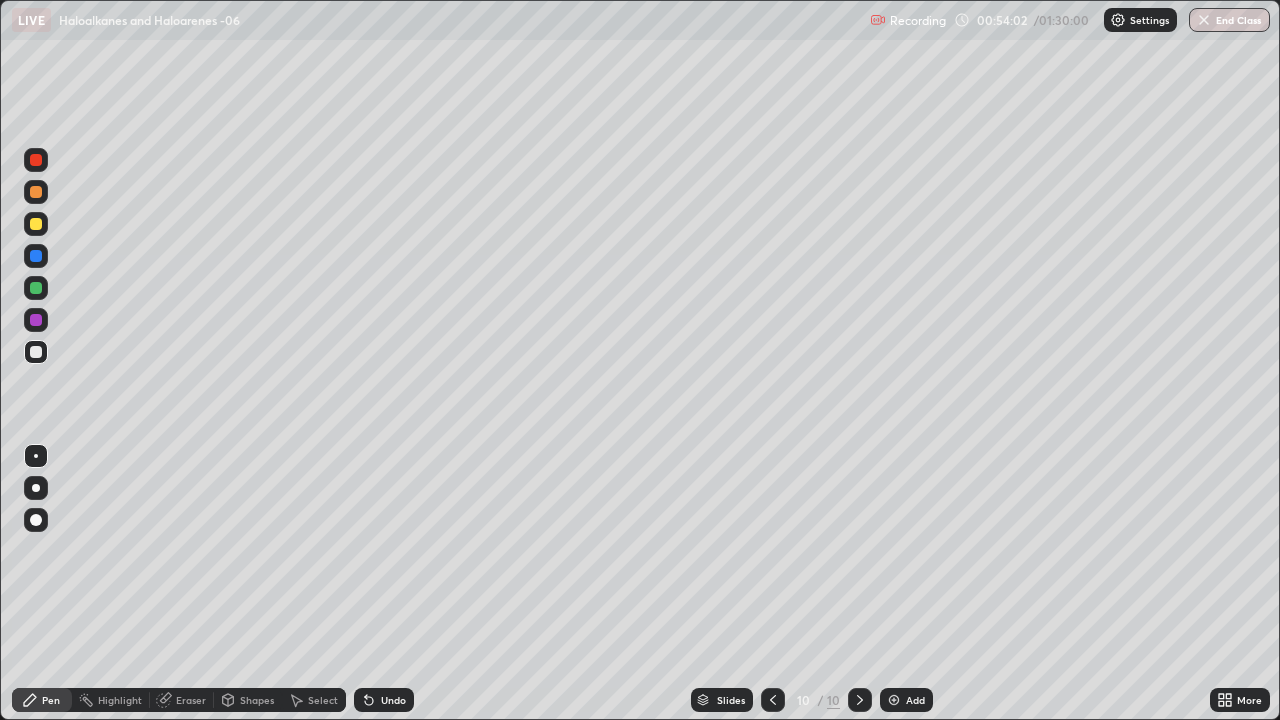 click on "Undo" at bounding box center (393, 700) 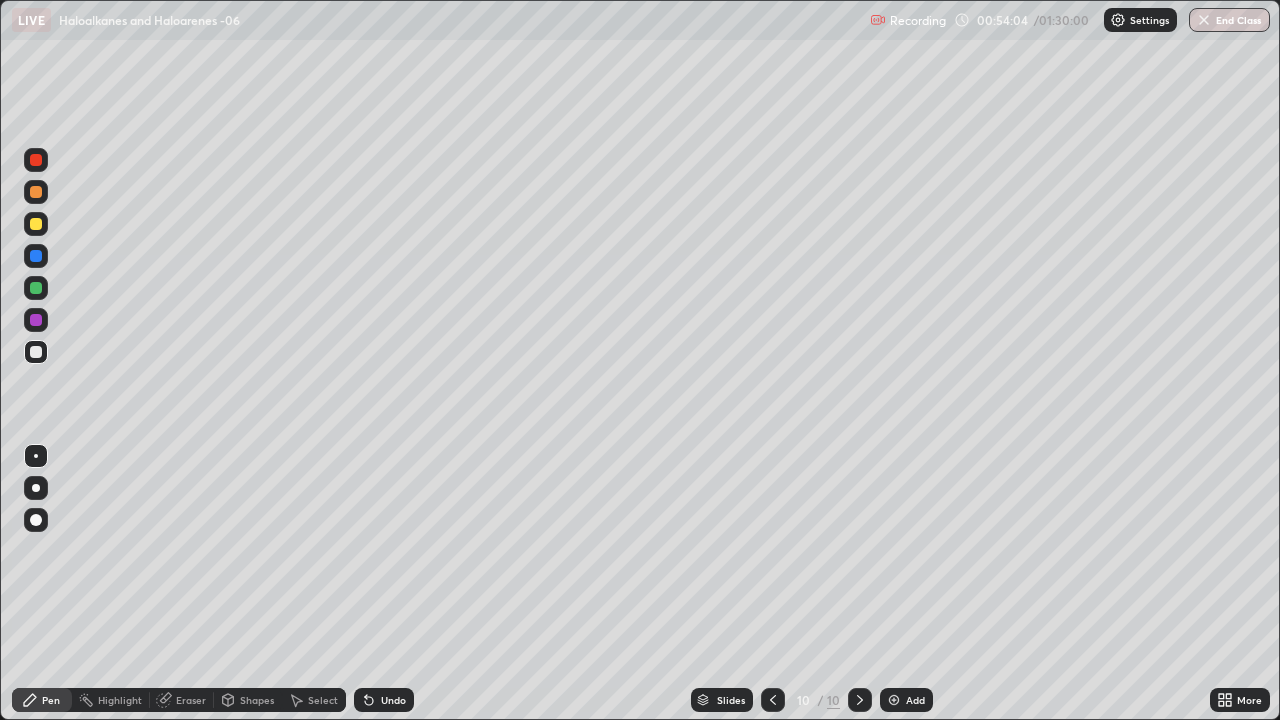 click on "Undo" at bounding box center (393, 700) 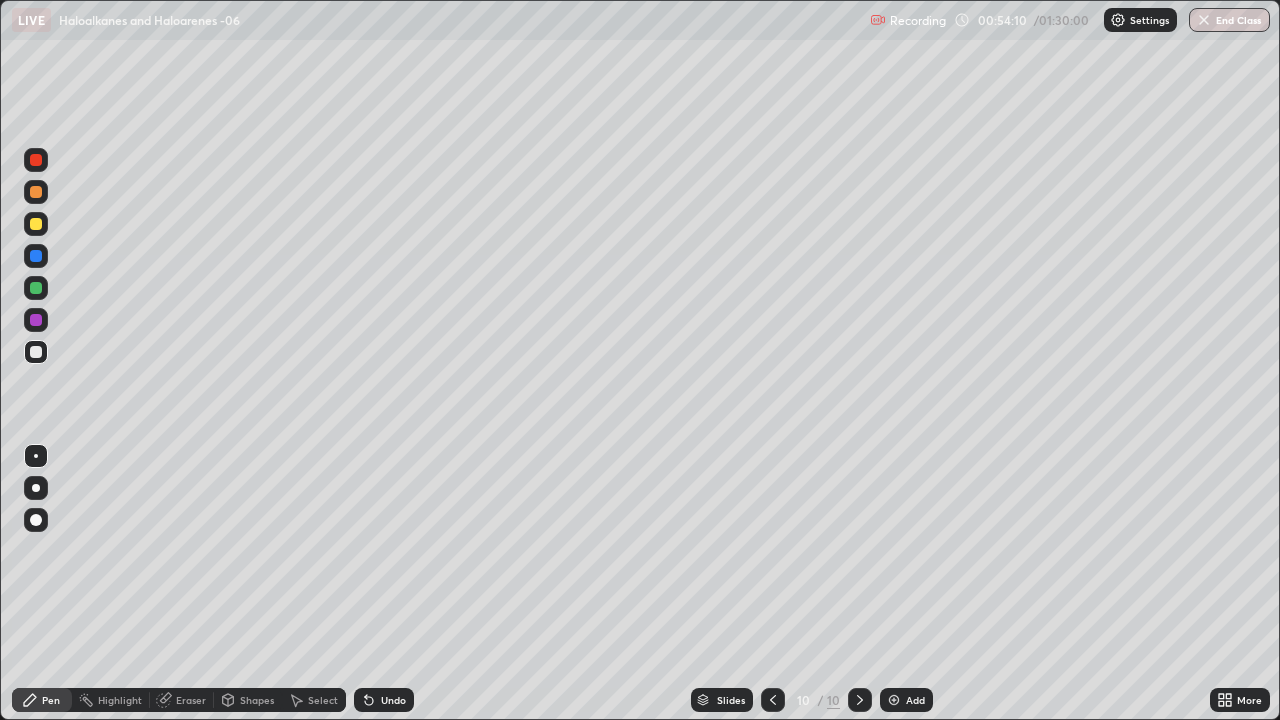 click at bounding box center (36, 288) 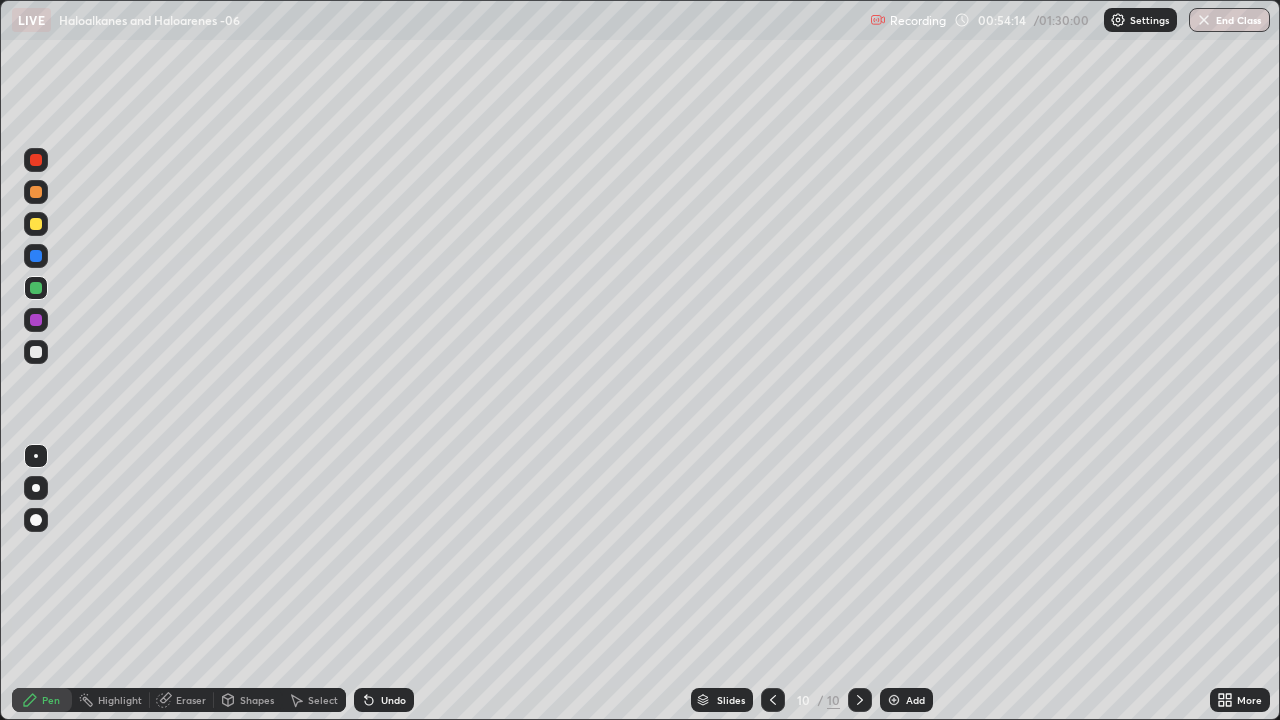 click at bounding box center (36, 352) 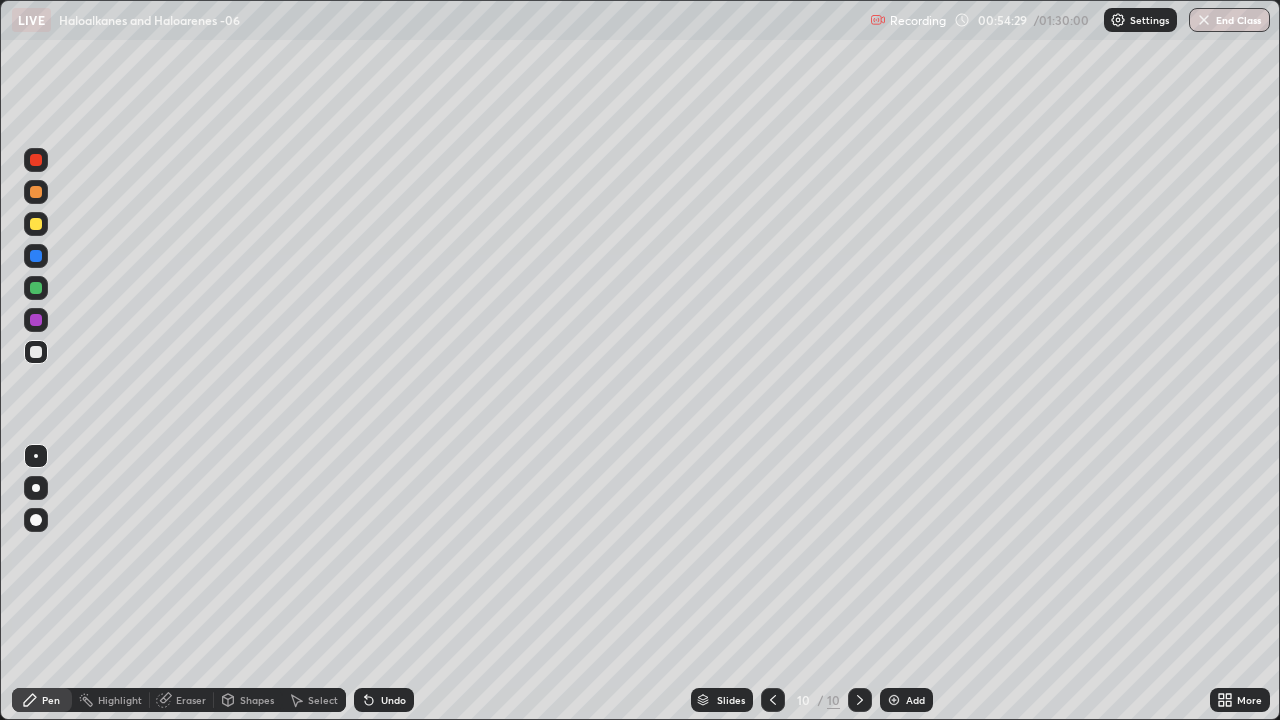 click at bounding box center [36, 160] 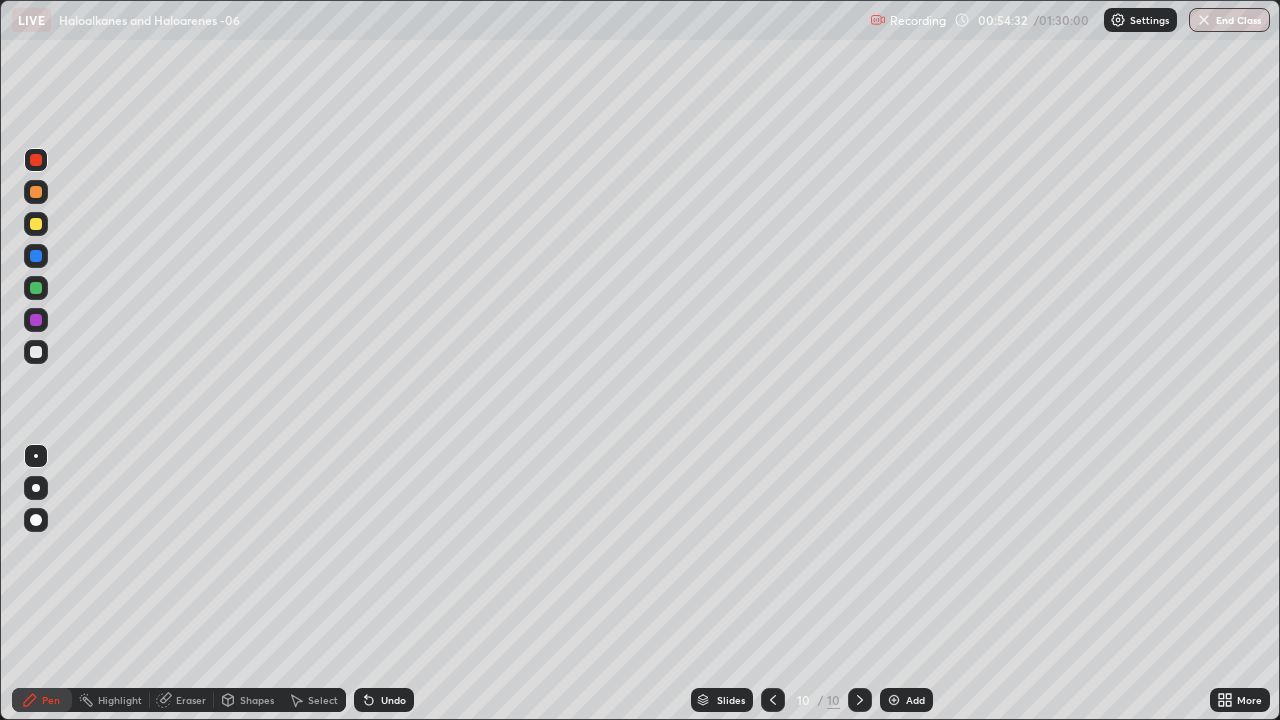 click at bounding box center (36, 352) 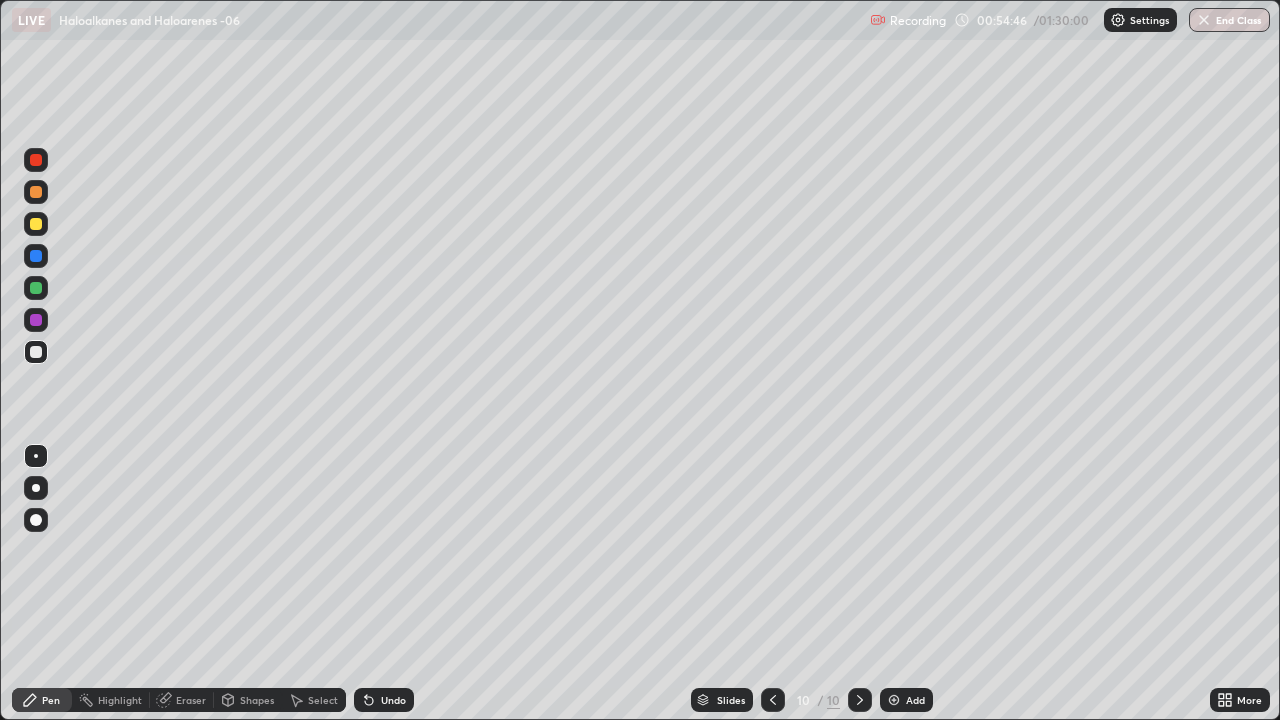 click at bounding box center [36, 288] 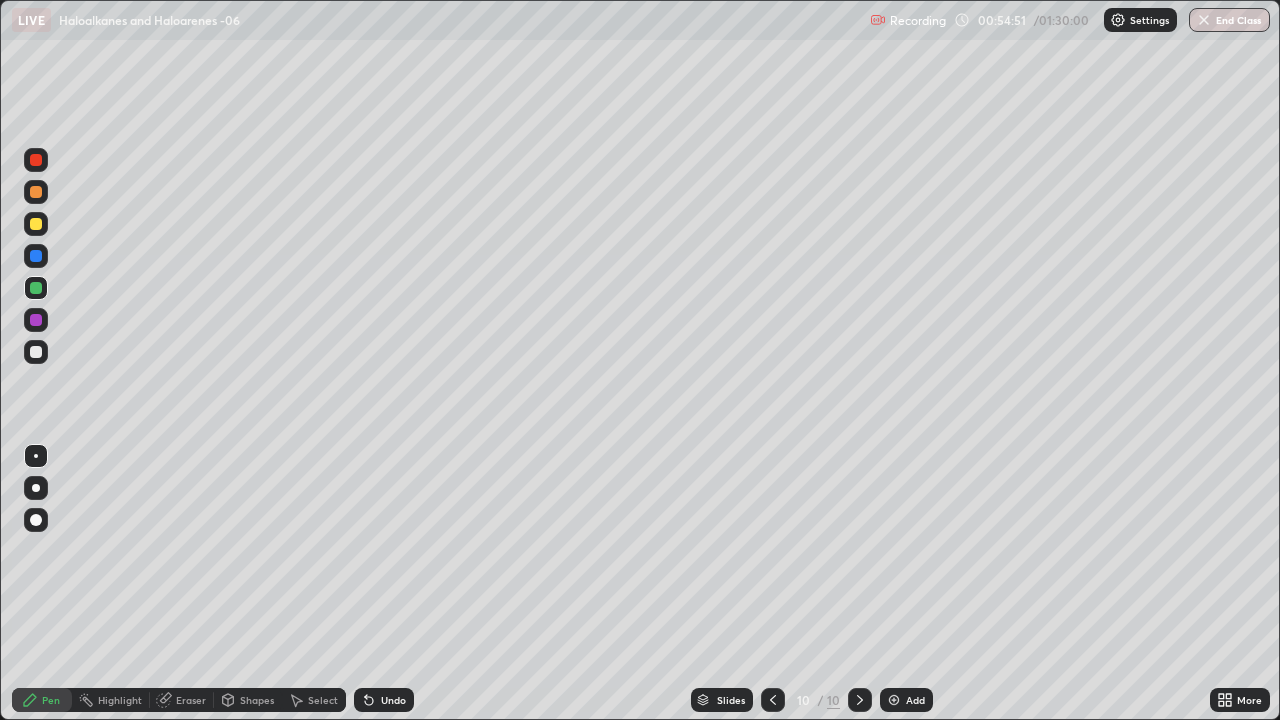 click at bounding box center (36, 352) 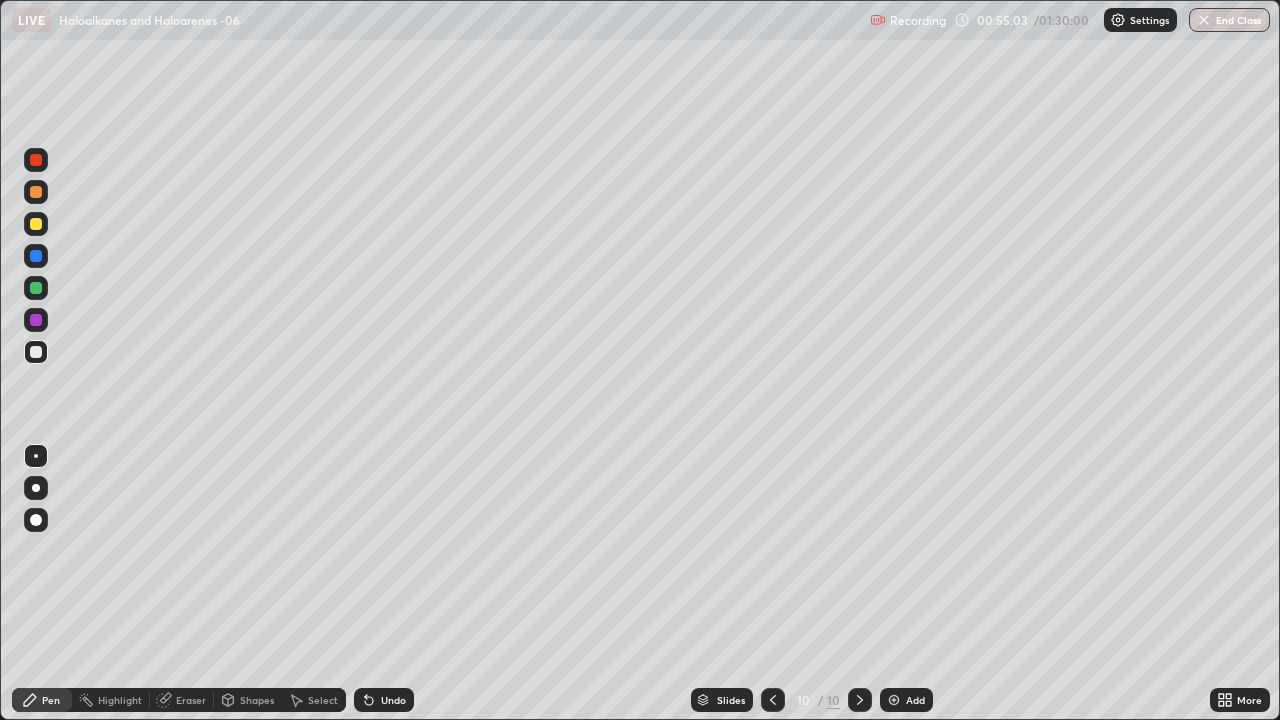 click on "Undo" at bounding box center (393, 700) 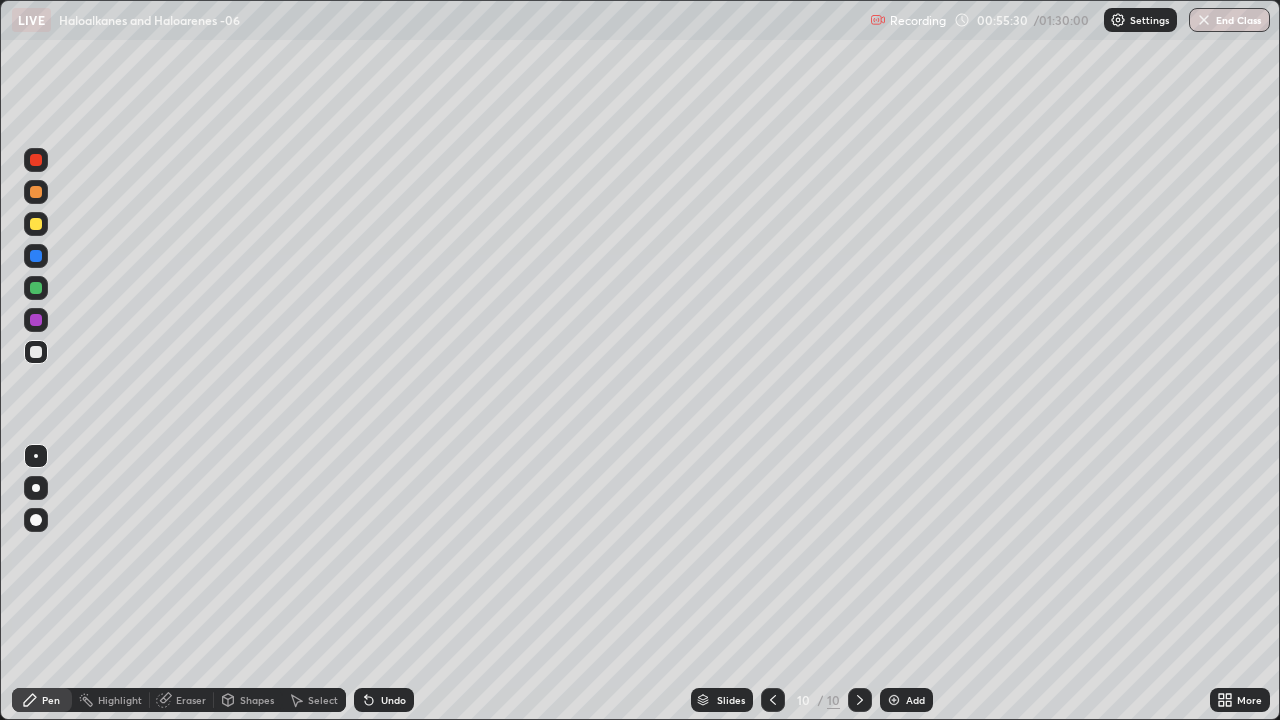 click at bounding box center (36, 160) 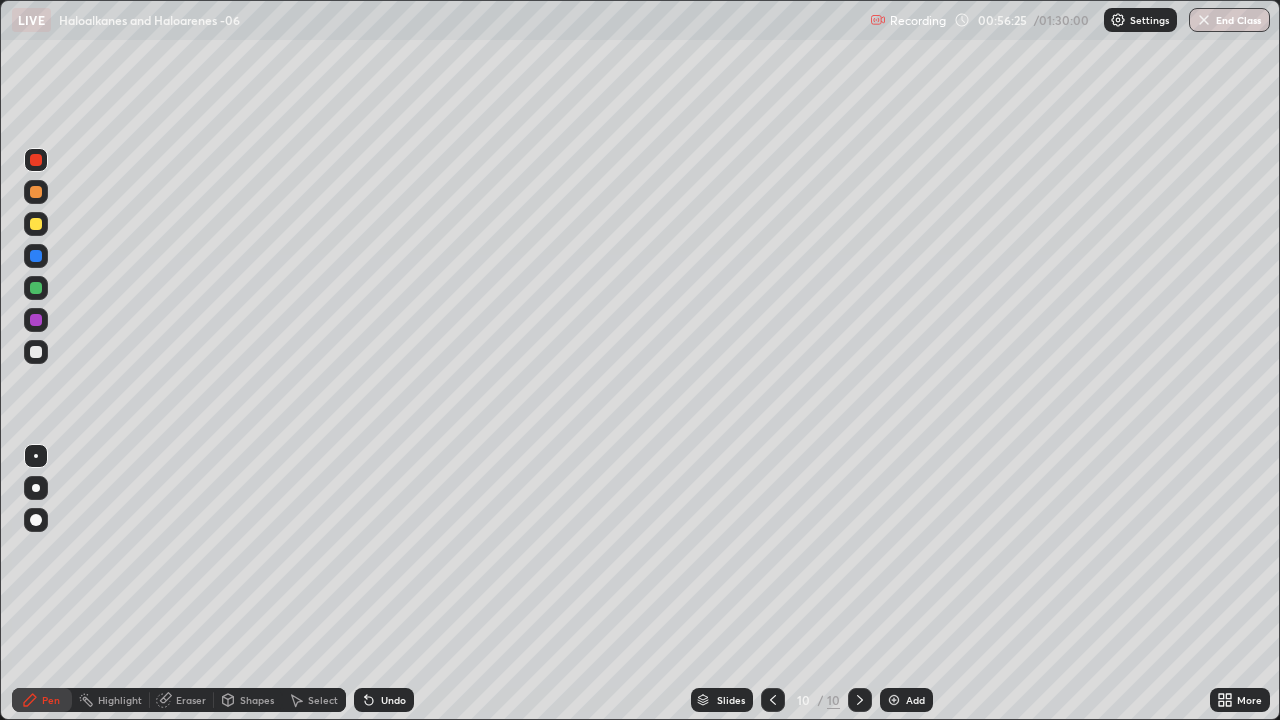 click at bounding box center (36, 224) 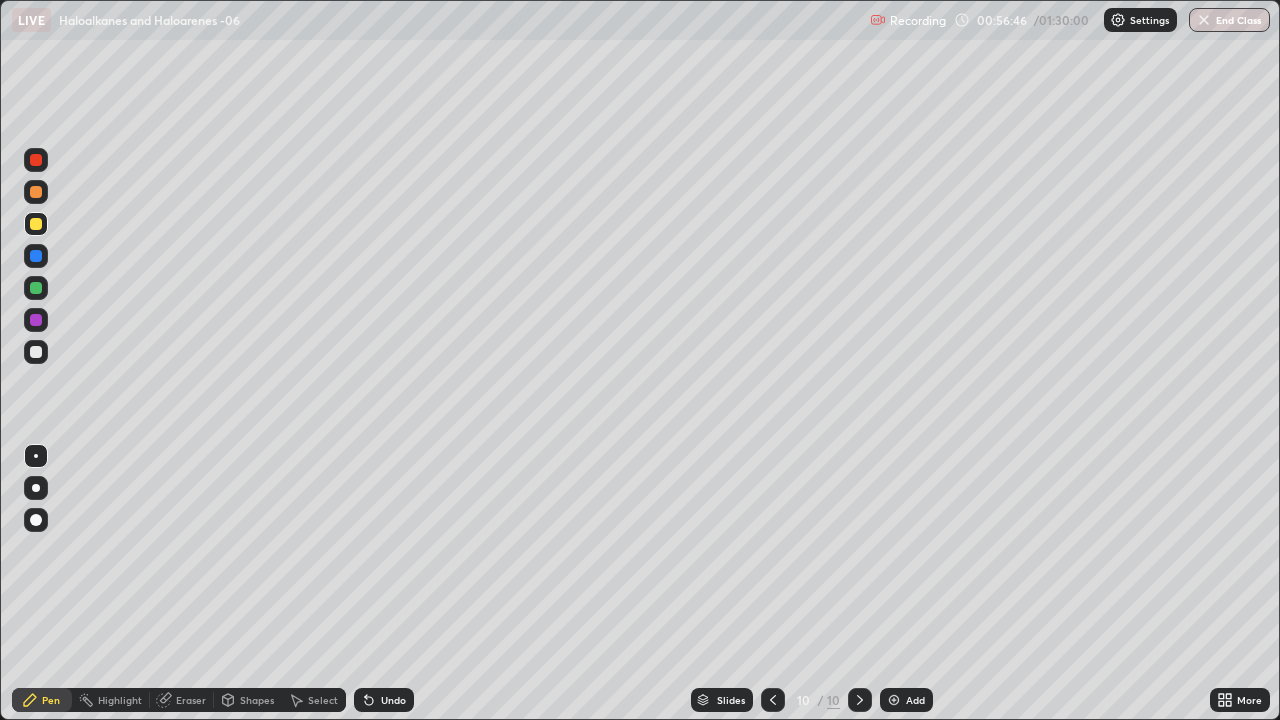 click at bounding box center [36, 352] 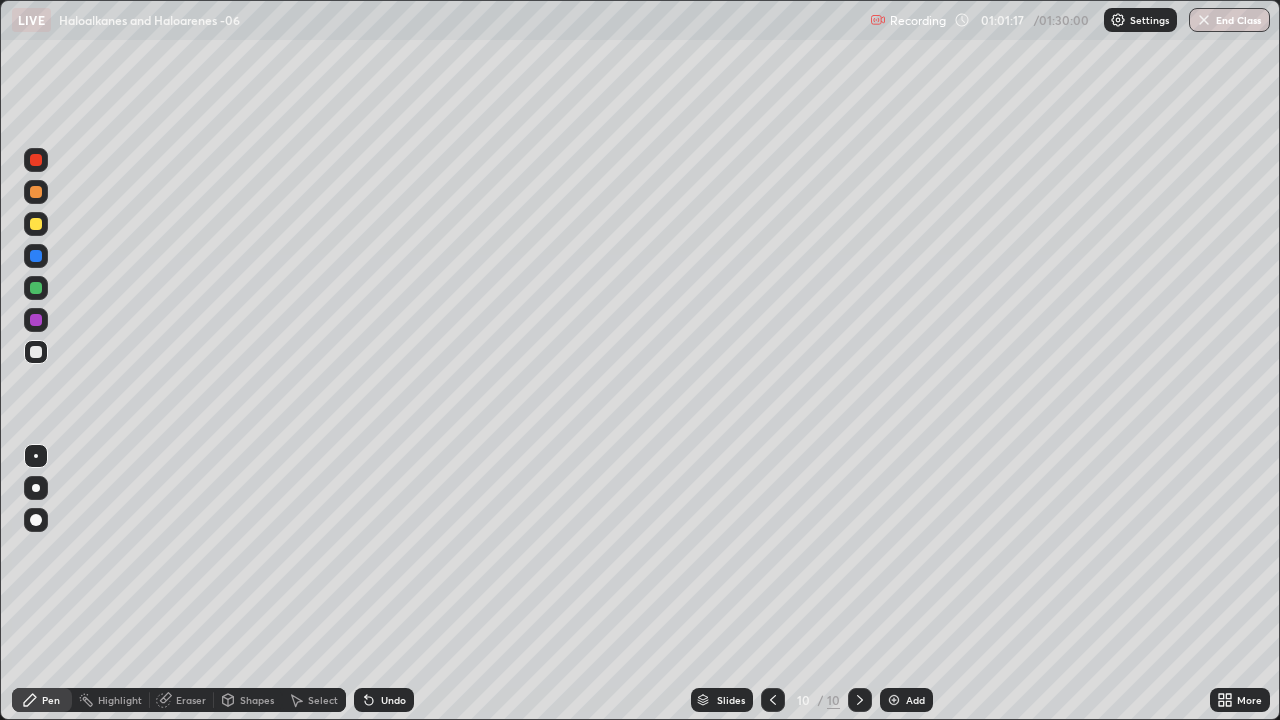 click on "Undo" at bounding box center (384, 700) 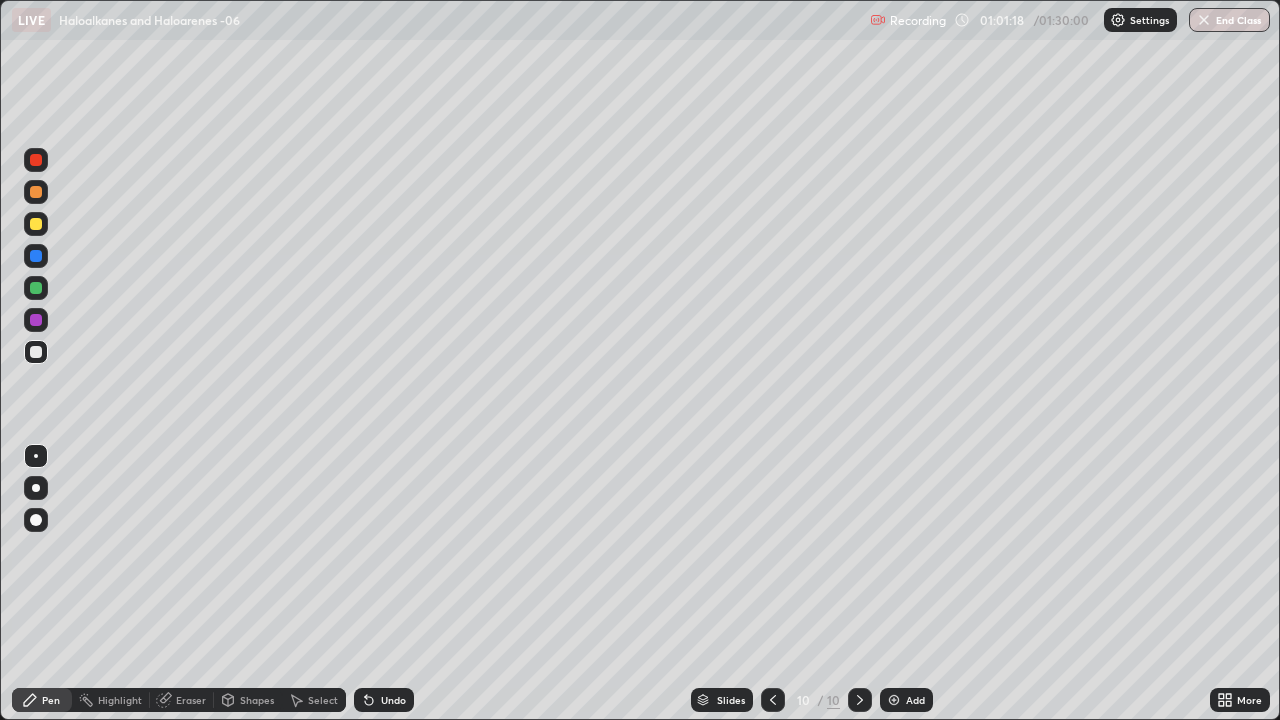 click on "Undo" at bounding box center [384, 700] 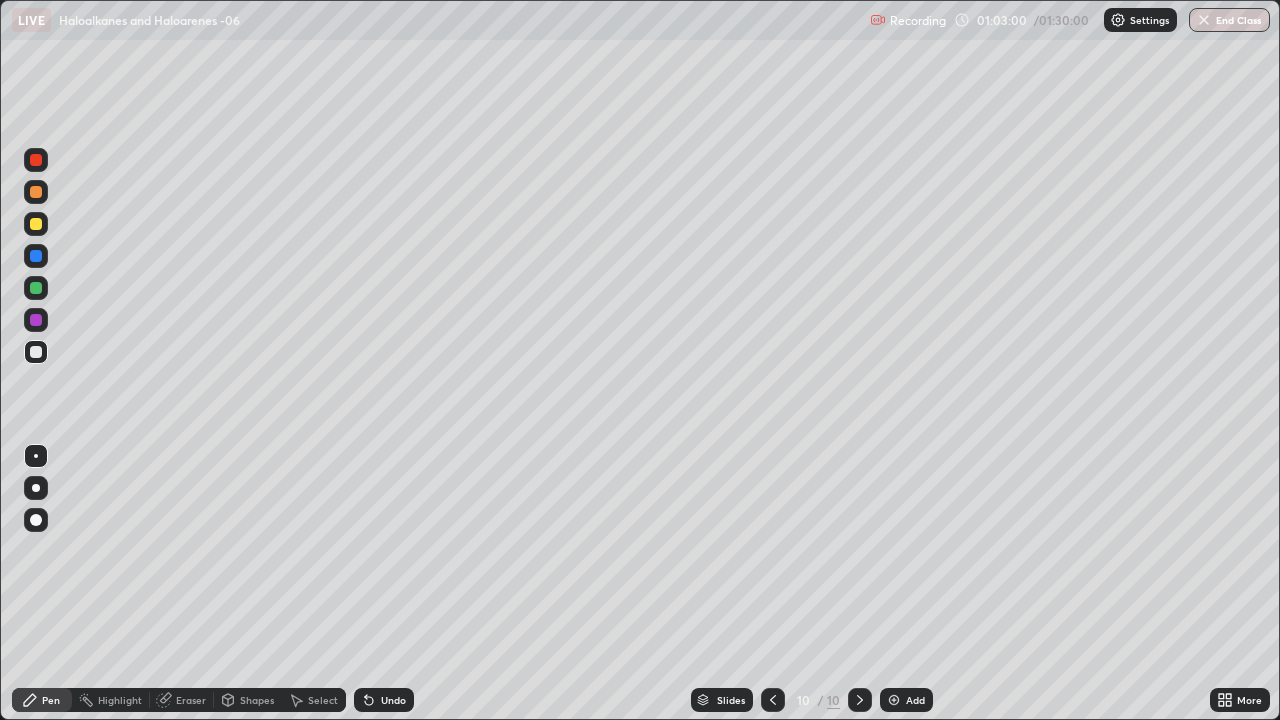 click on "Add" at bounding box center [915, 700] 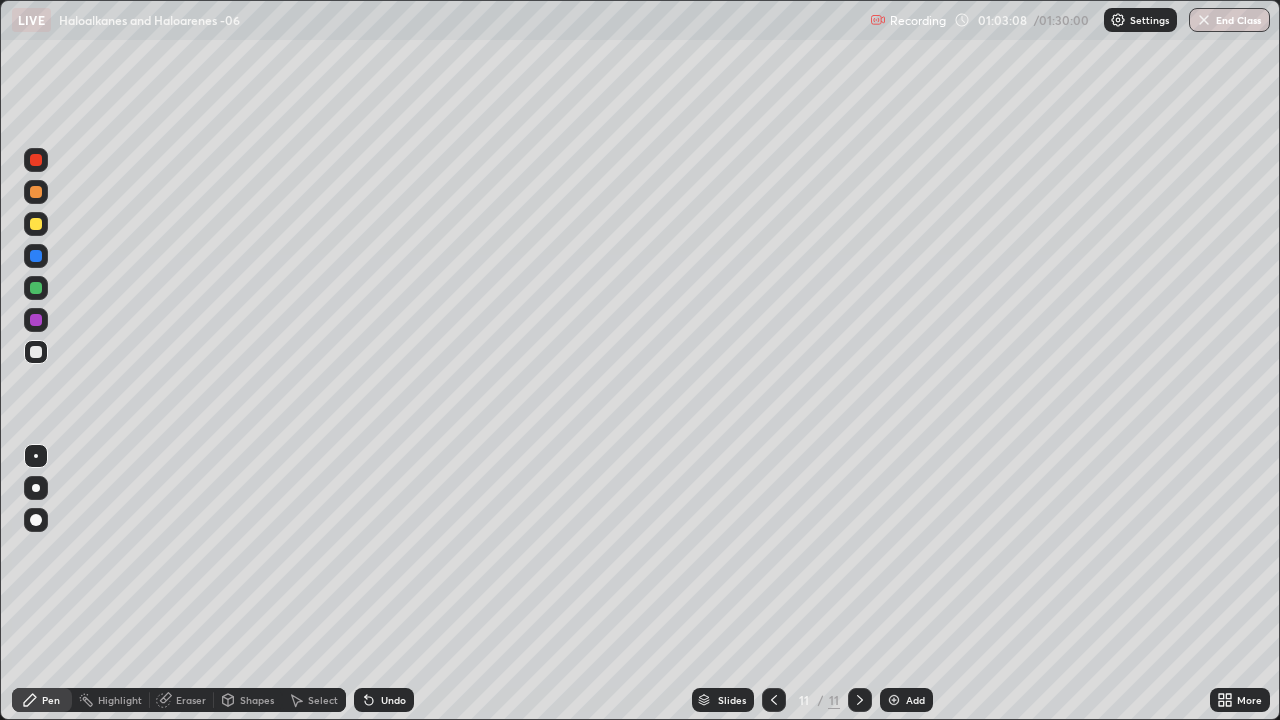 click at bounding box center [36, 160] 